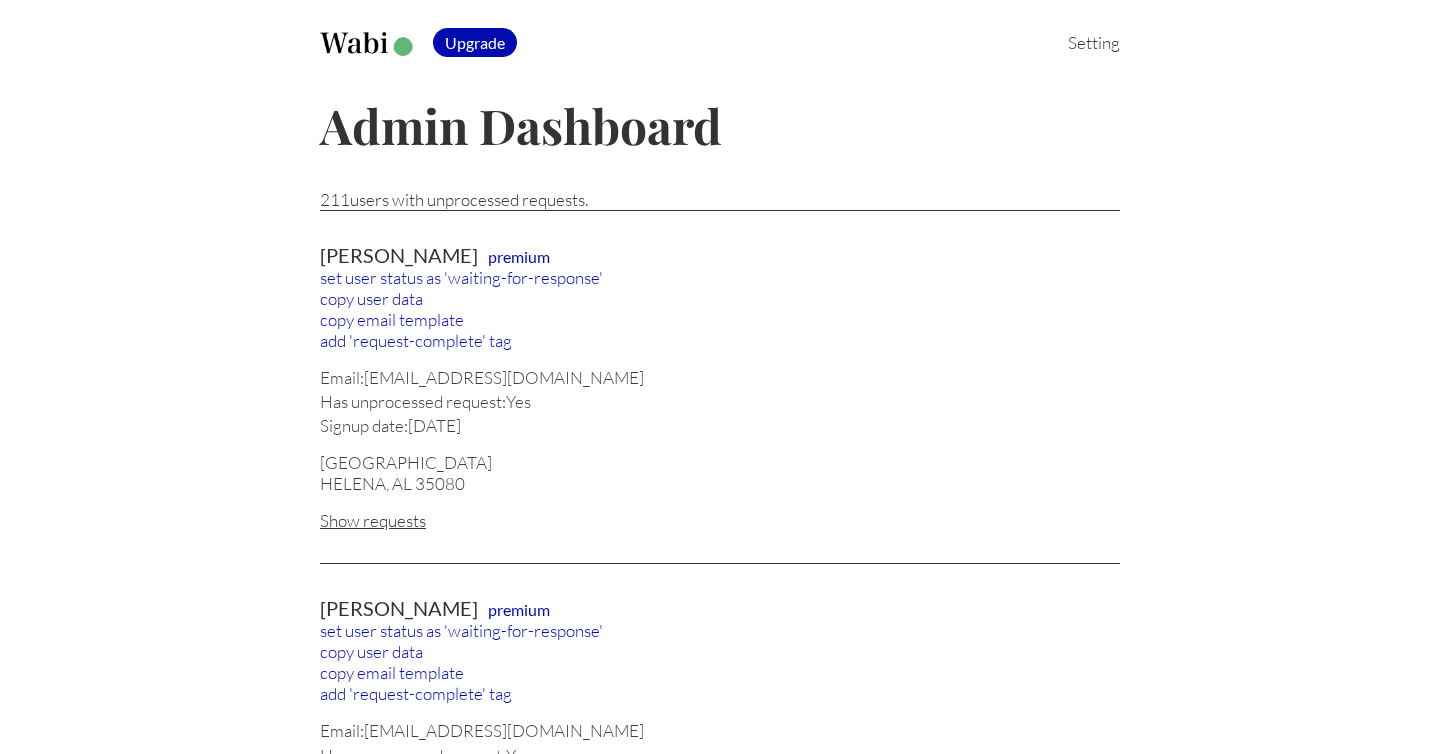 scroll, scrollTop: 0, scrollLeft: 0, axis: both 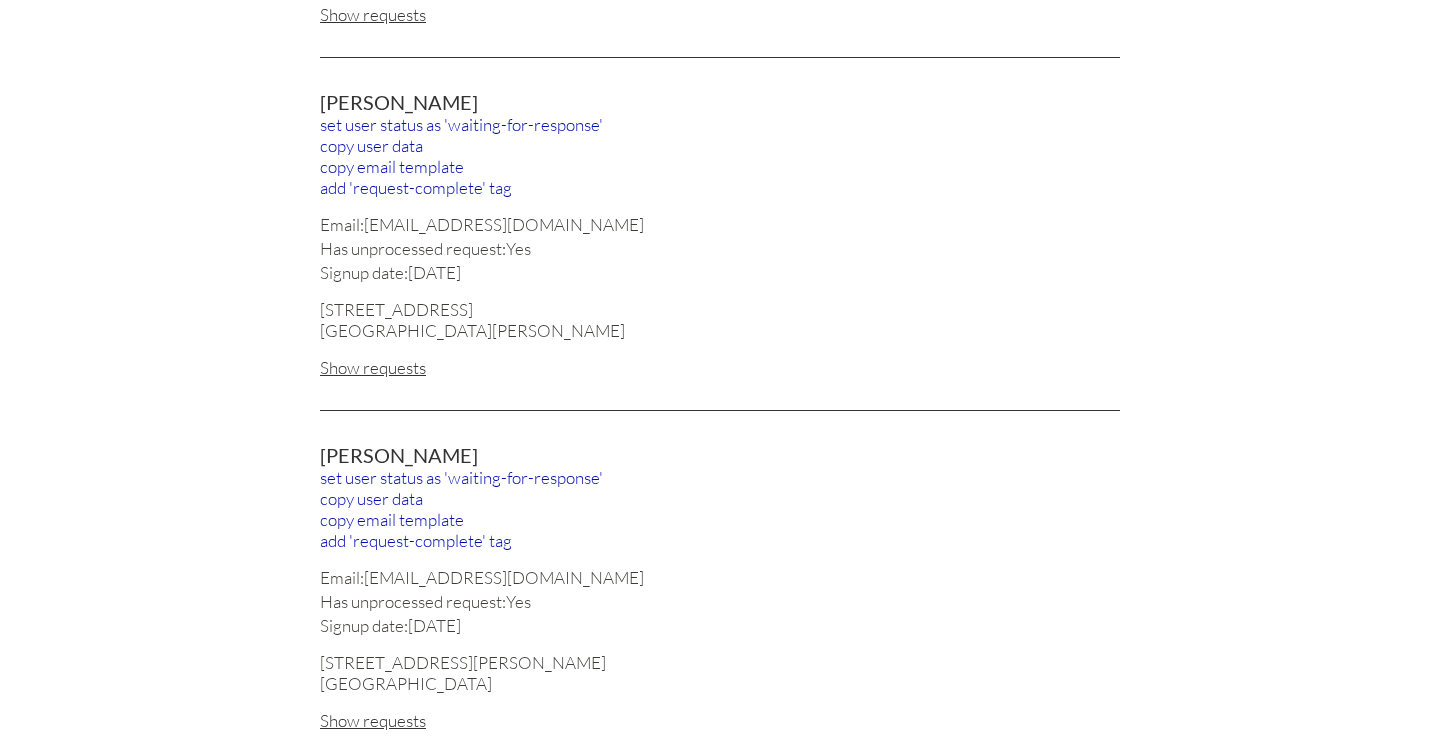 click on "Show requests" at bounding box center [720, 367] 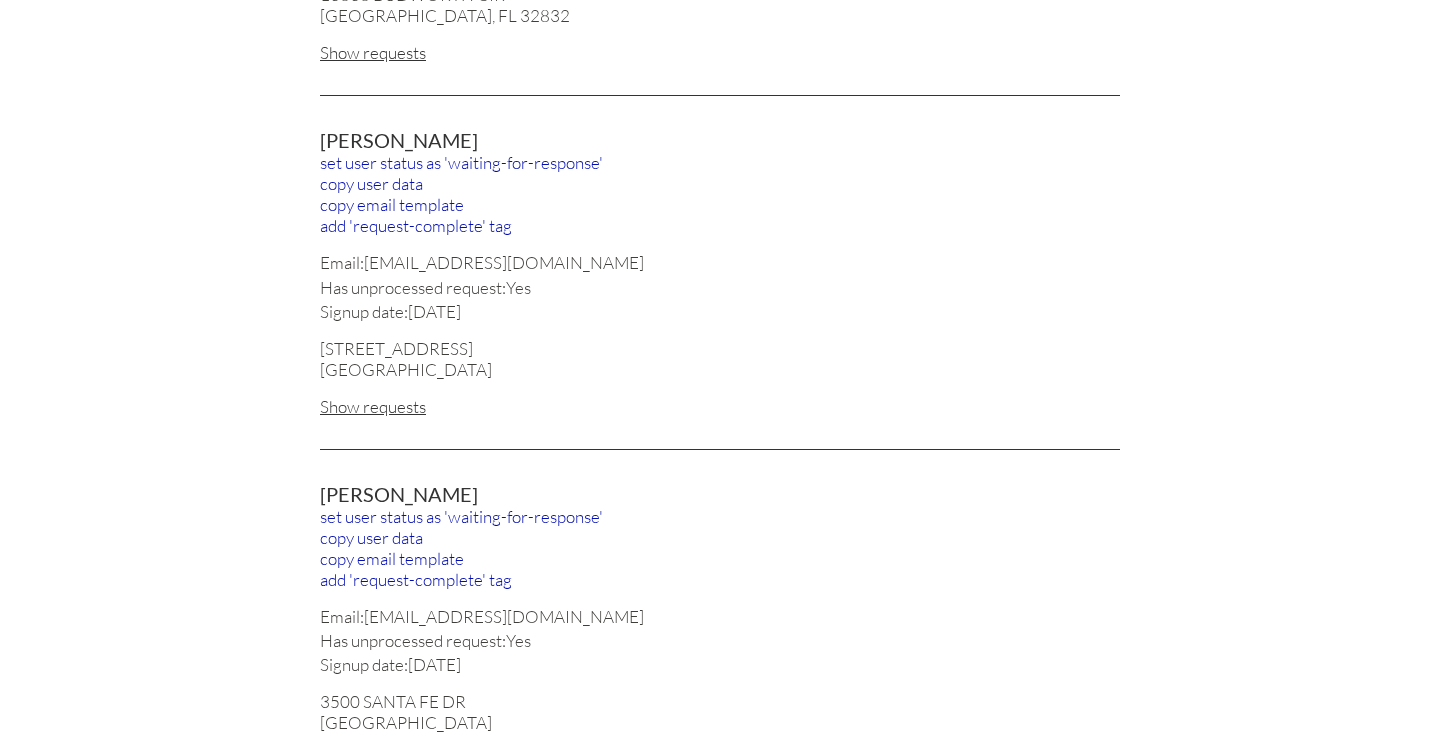 scroll, scrollTop: 4122, scrollLeft: 0, axis: vertical 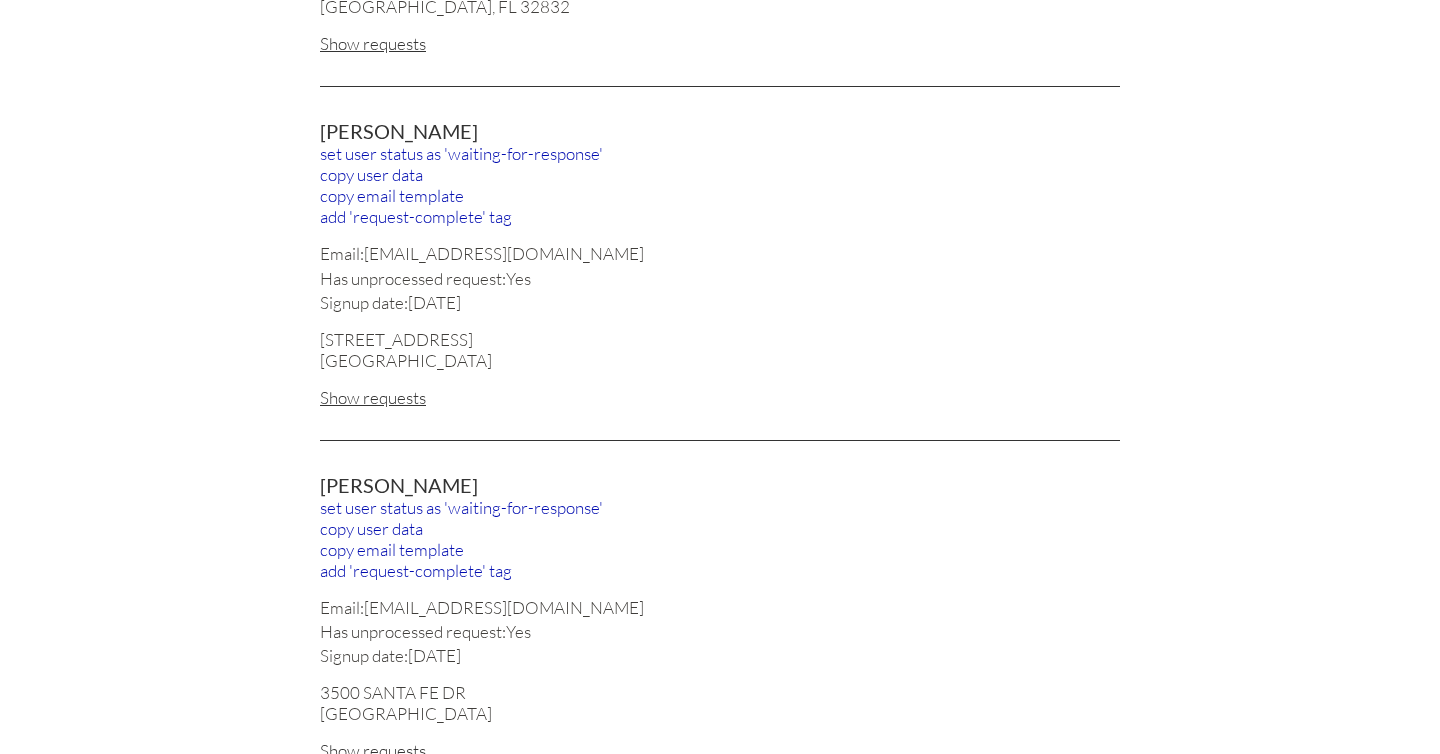 click on "Show requests" at bounding box center (720, 397) 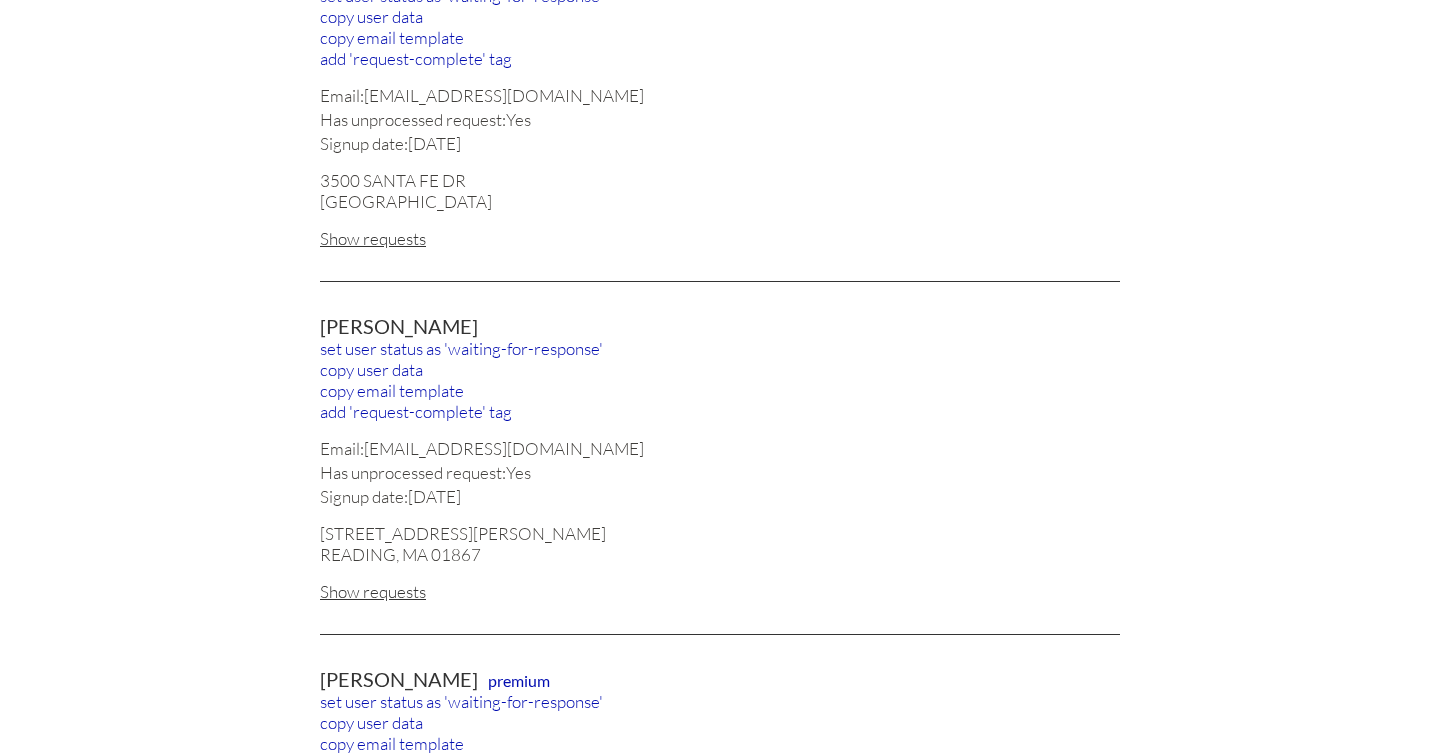 scroll, scrollTop: 5124, scrollLeft: 0, axis: vertical 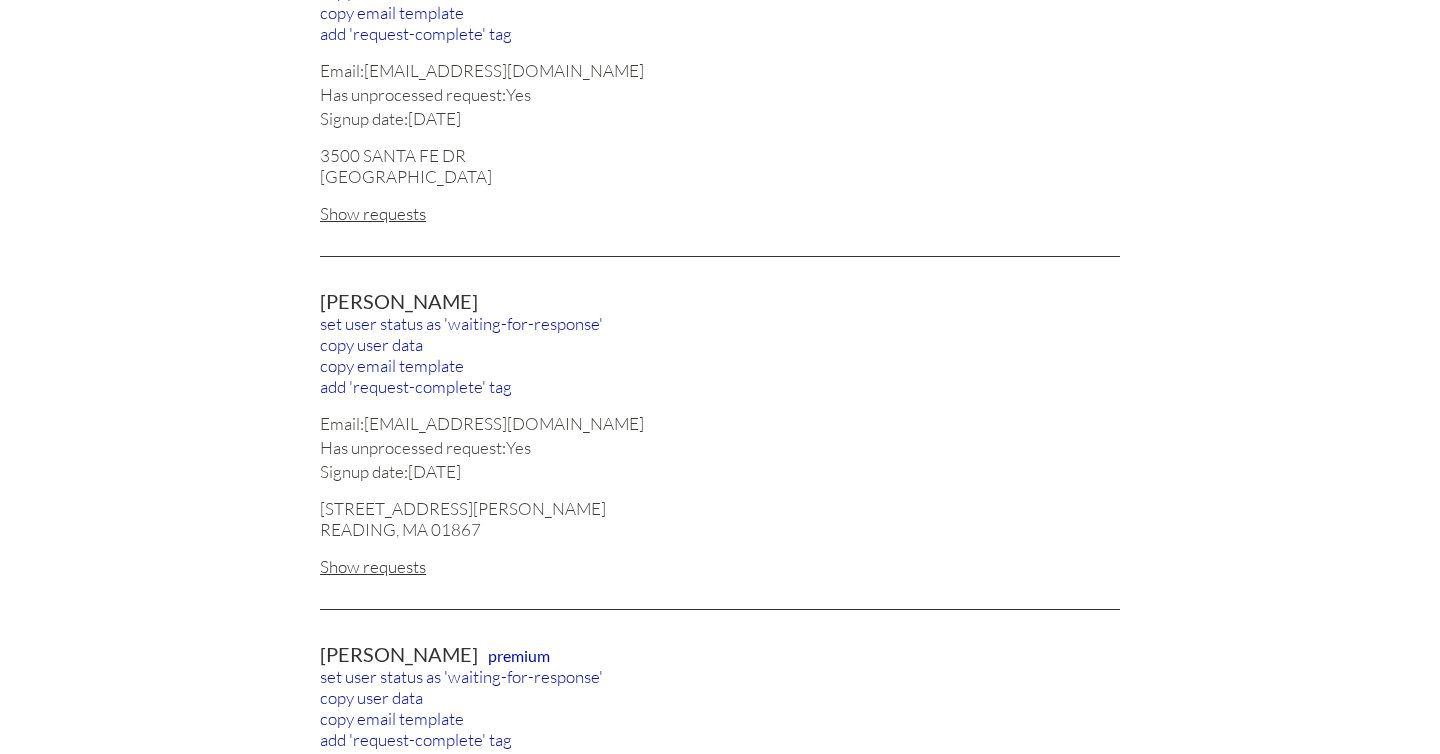 click on "Show requests" at bounding box center (720, 213) 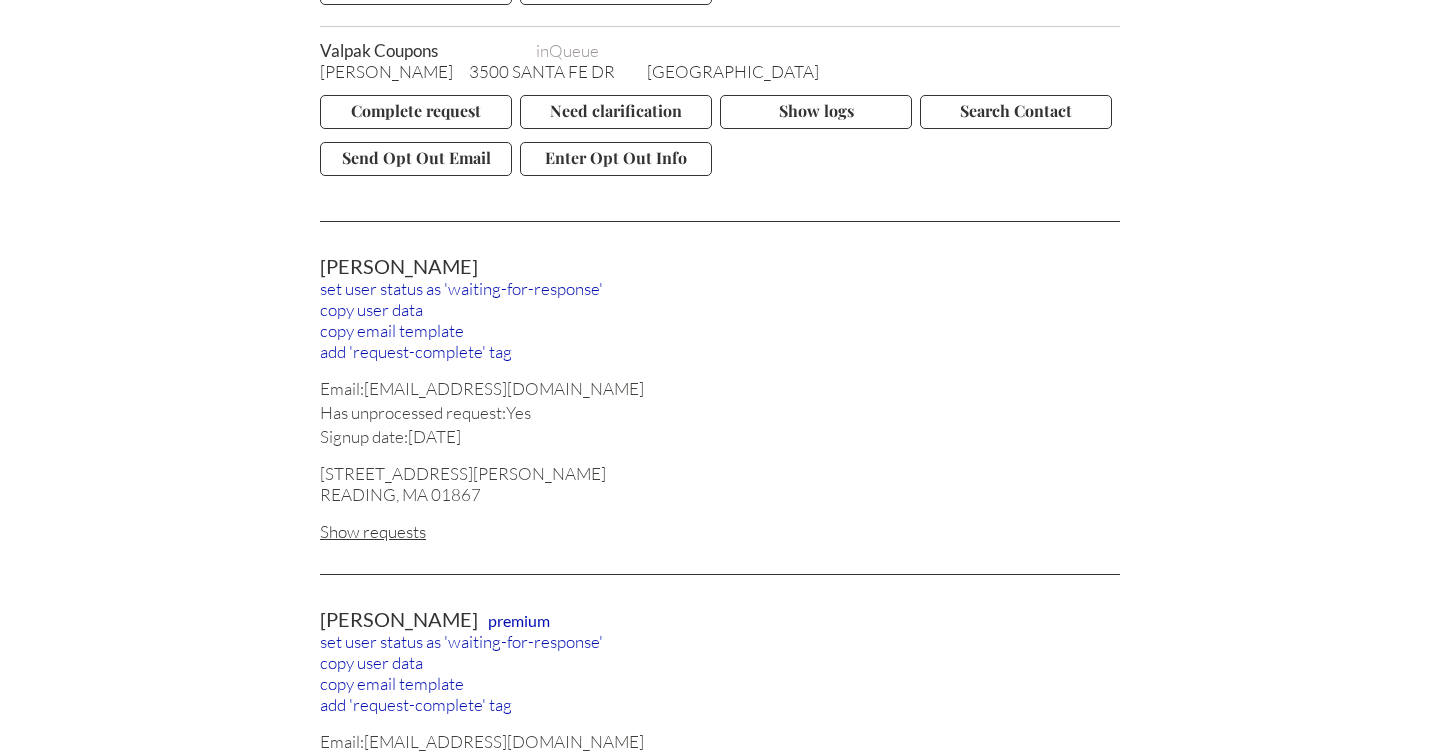 scroll, scrollTop: 5632, scrollLeft: 0, axis: vertical 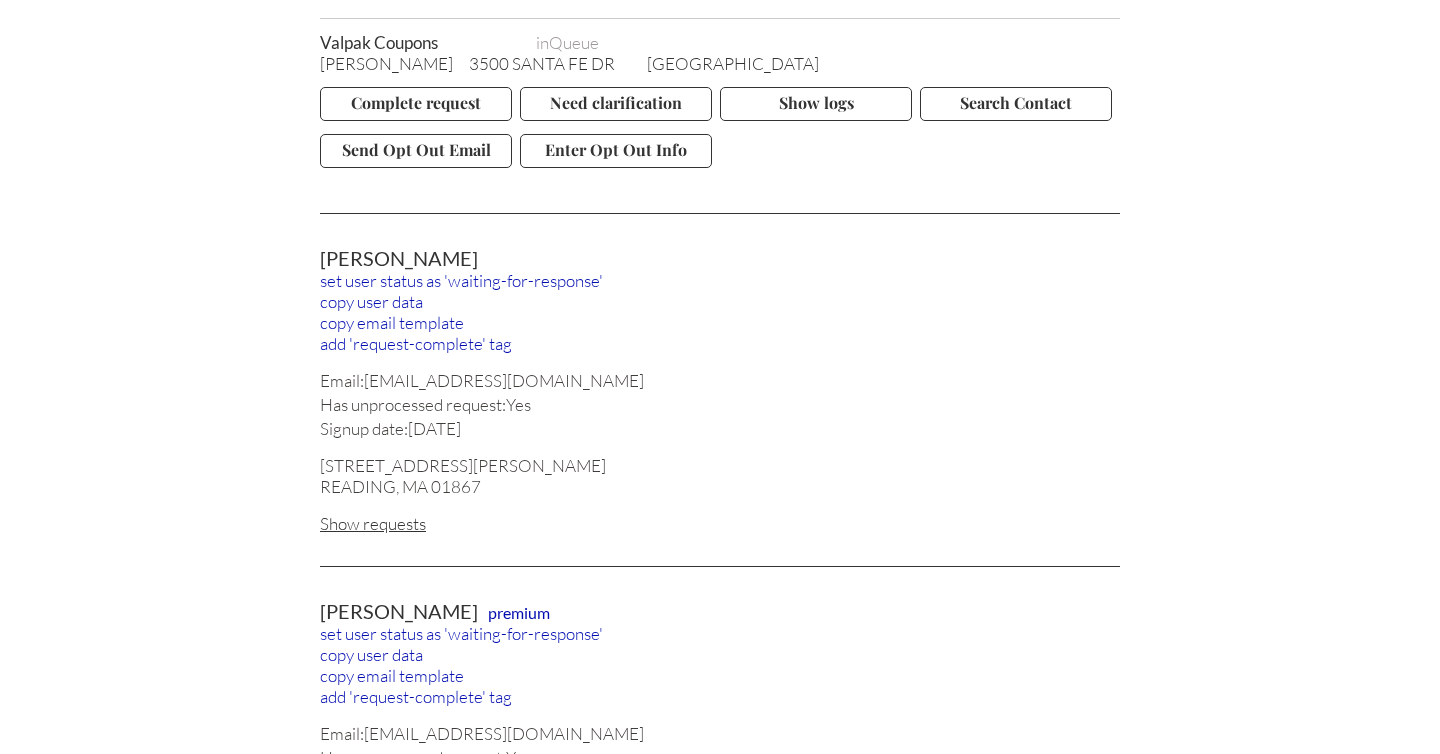 click on "Show requests" at bounding box center (720, 523) 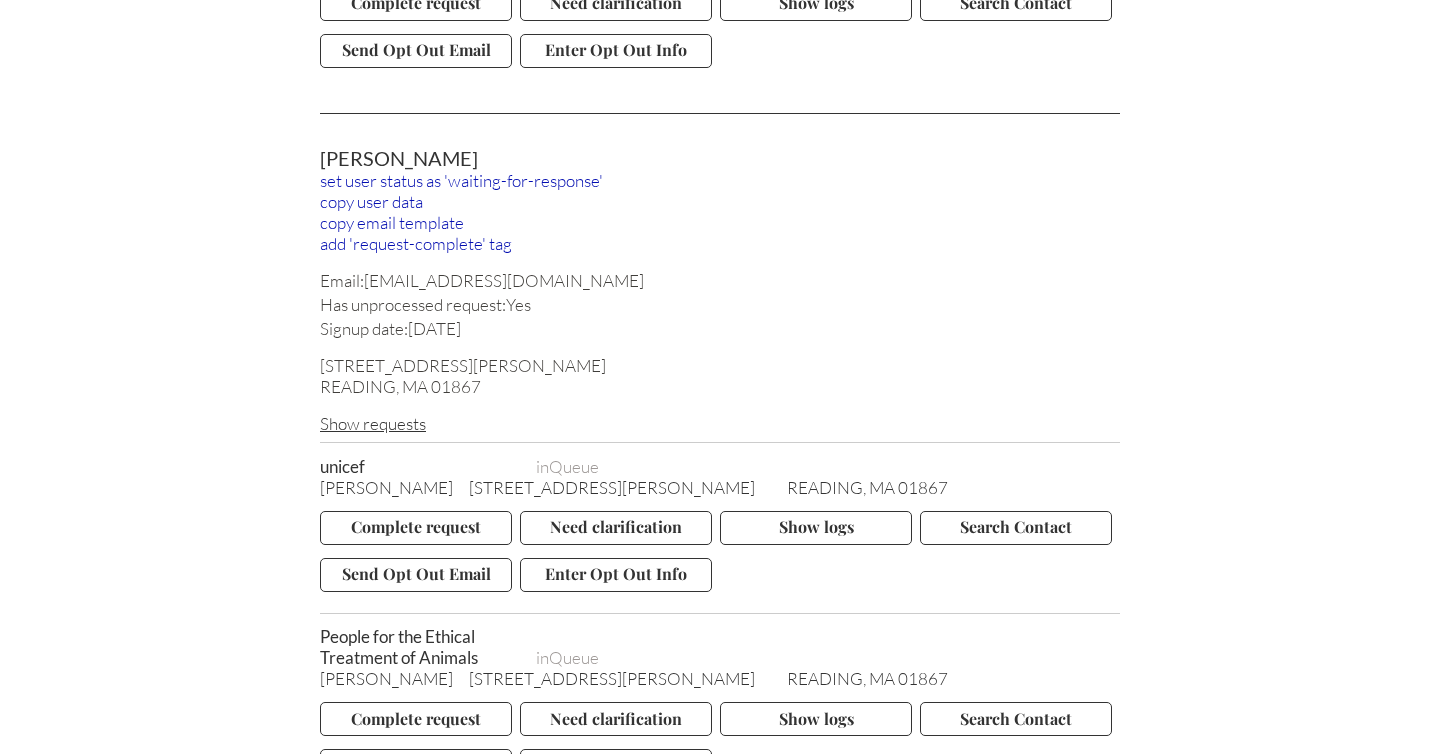 scroll, scrollTop: 5723, scrollLeft: 0, axis: vertical 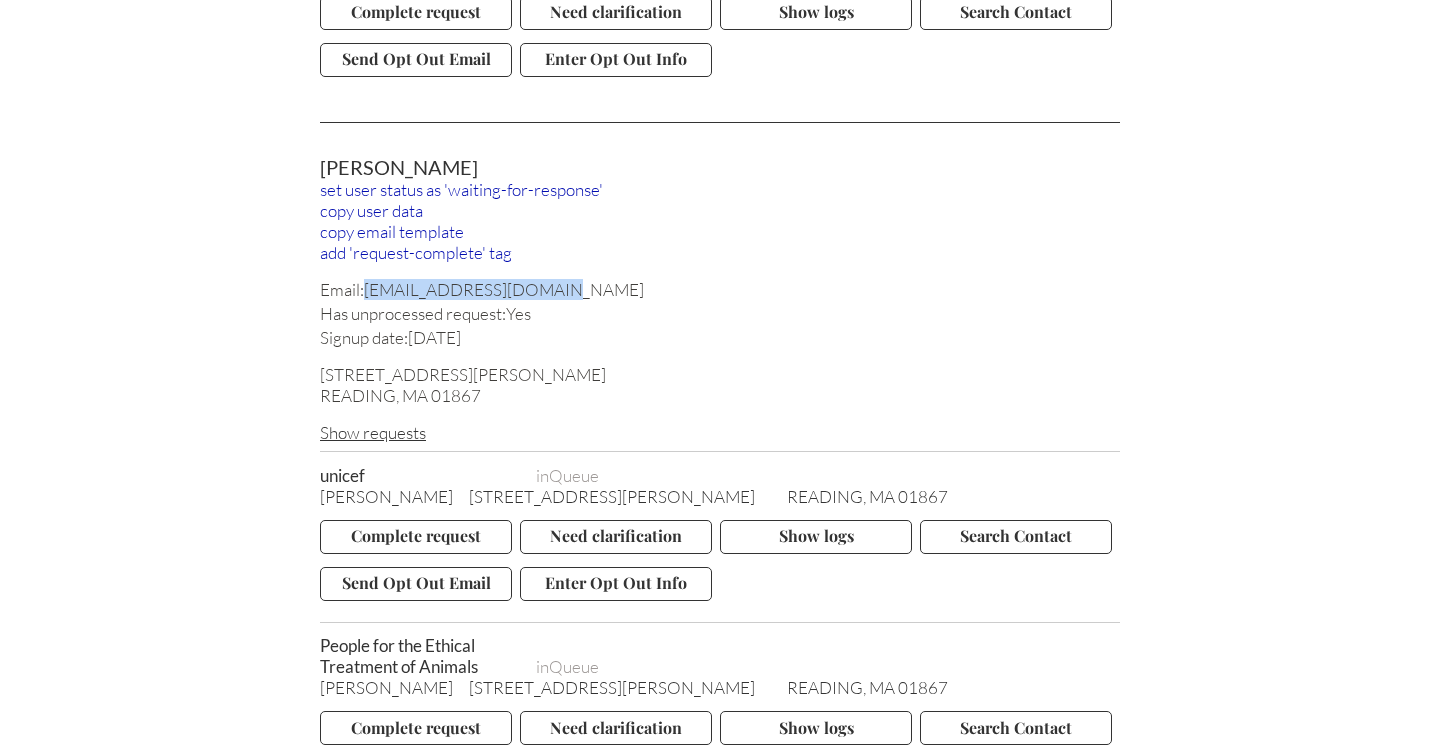 drag, startPoint x: 543, startPoint y: 227, endPoint x: 369, endPoint y: 227, distance: 174 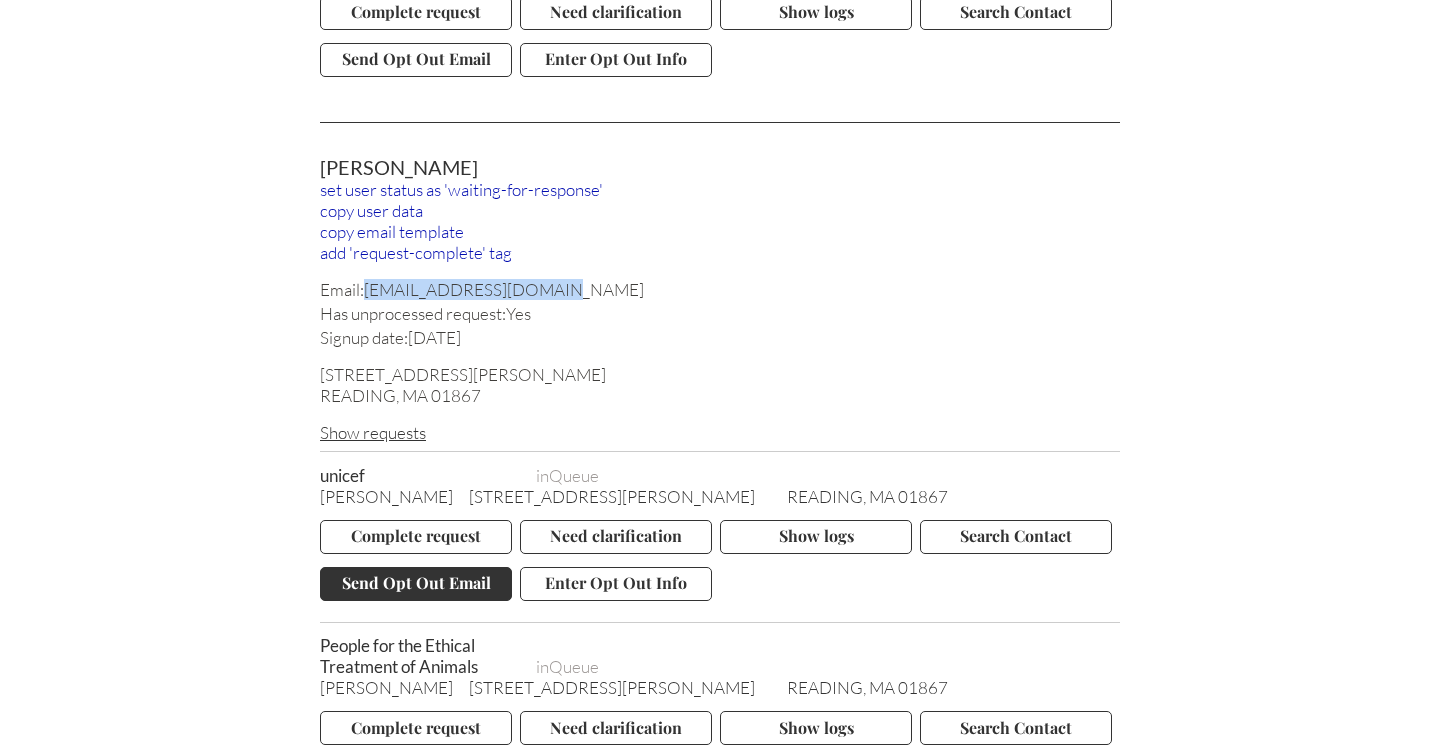 click on "Send Opt Out Email" at bounding box center [416, 584] 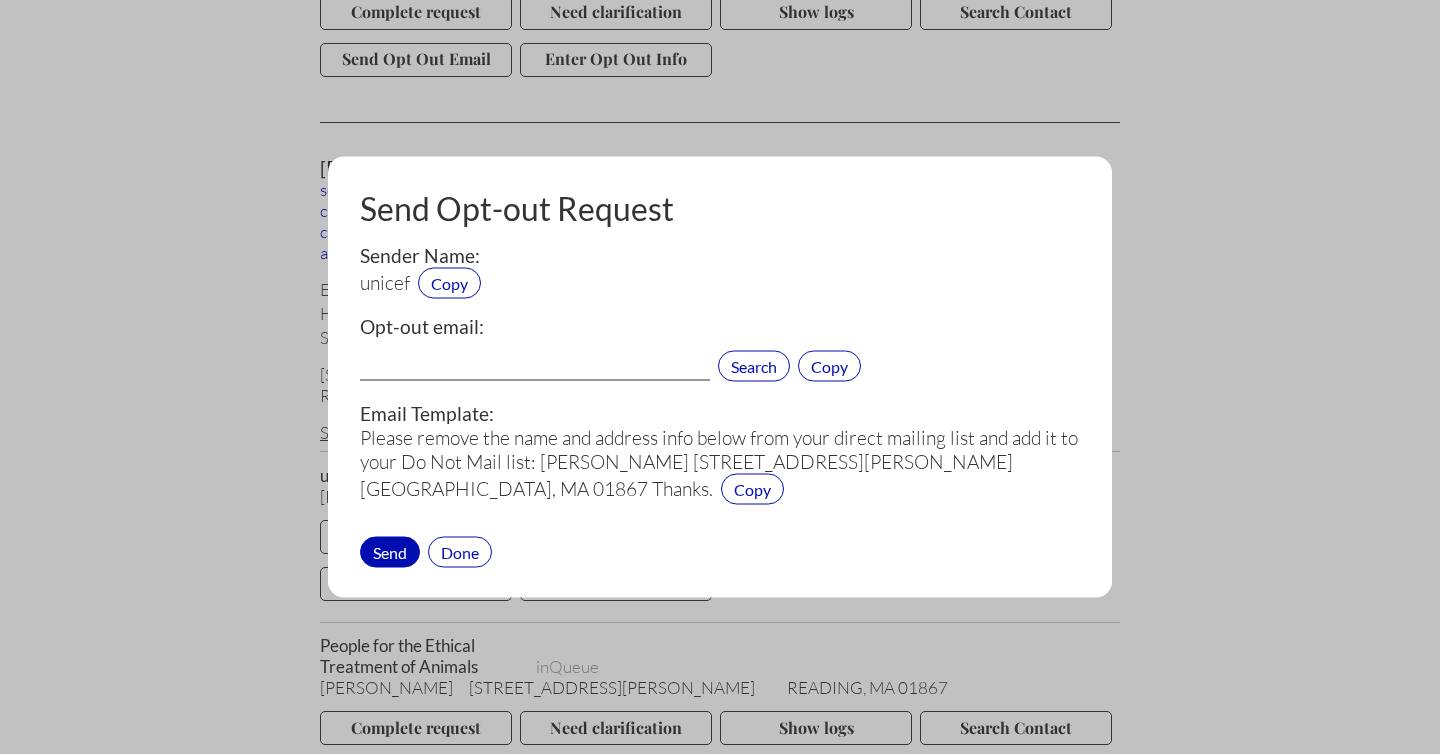 click at bounding box center (535, 368) 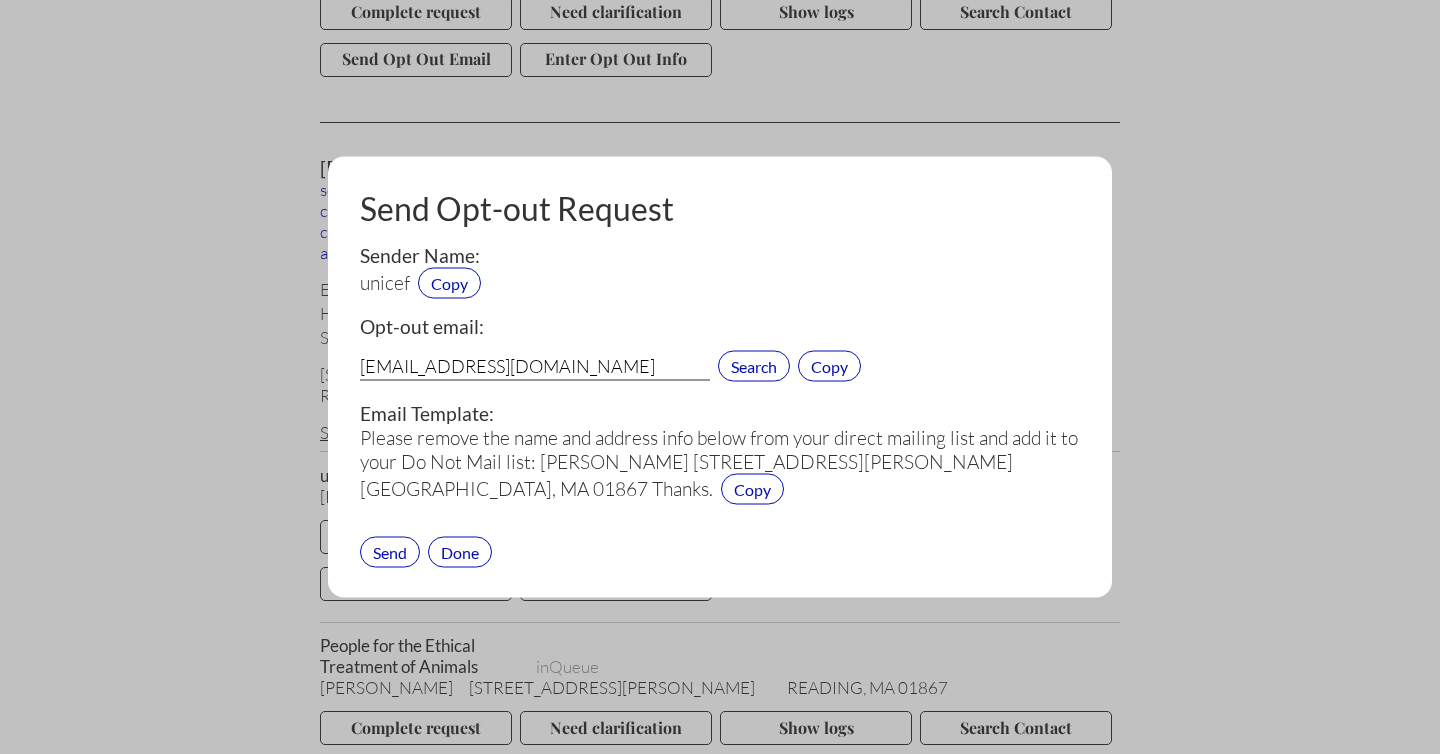 type on "privacy@unicef.org" 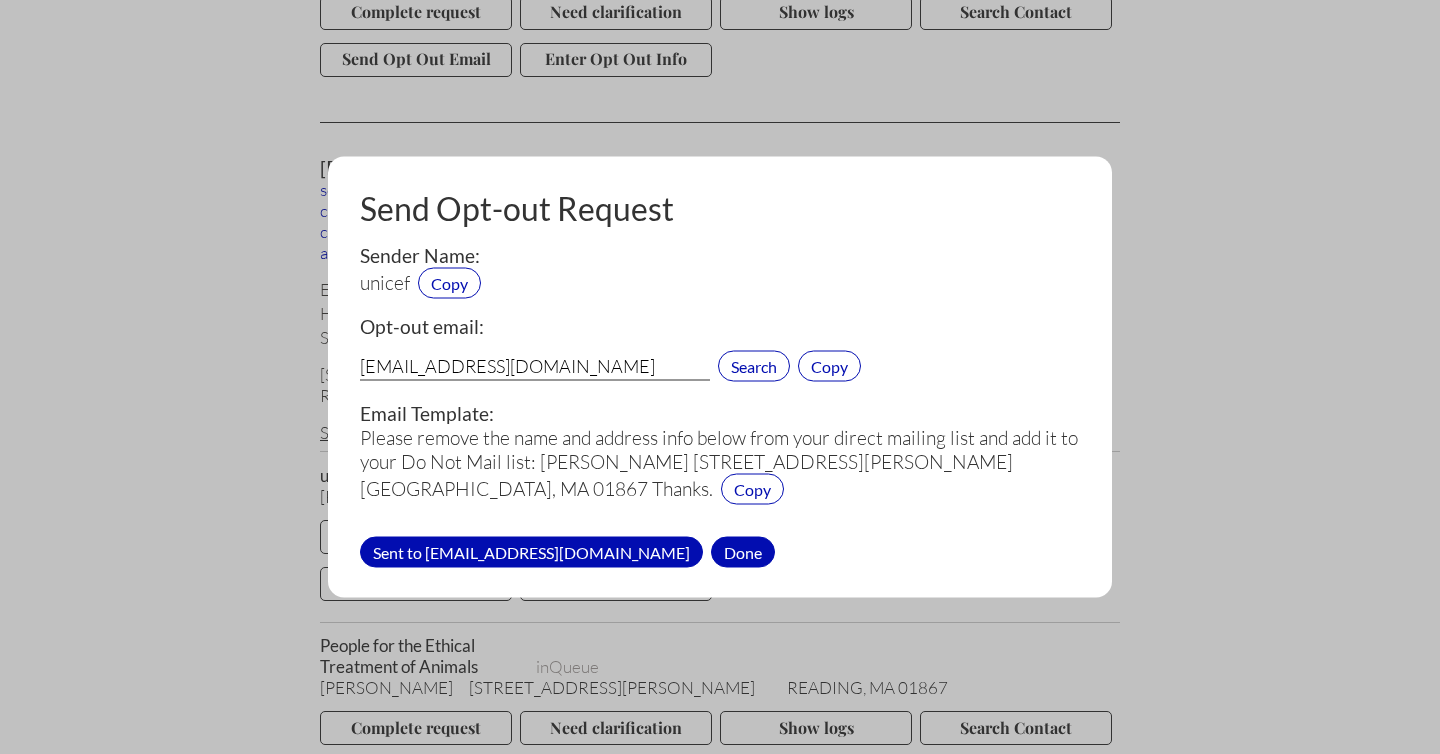 click on "Done" at bounding box center [743, 551] 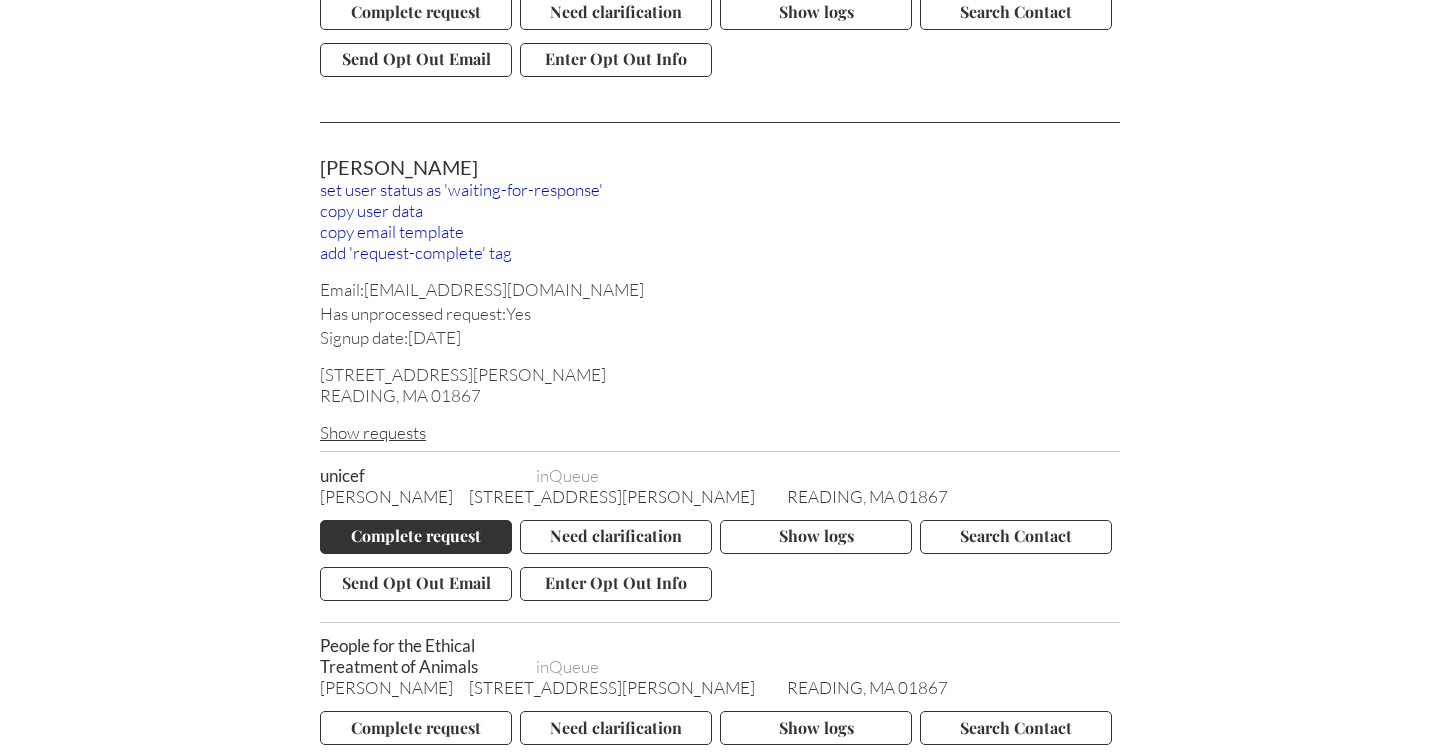 click on "Complete request" at bounding box center (416, 537) 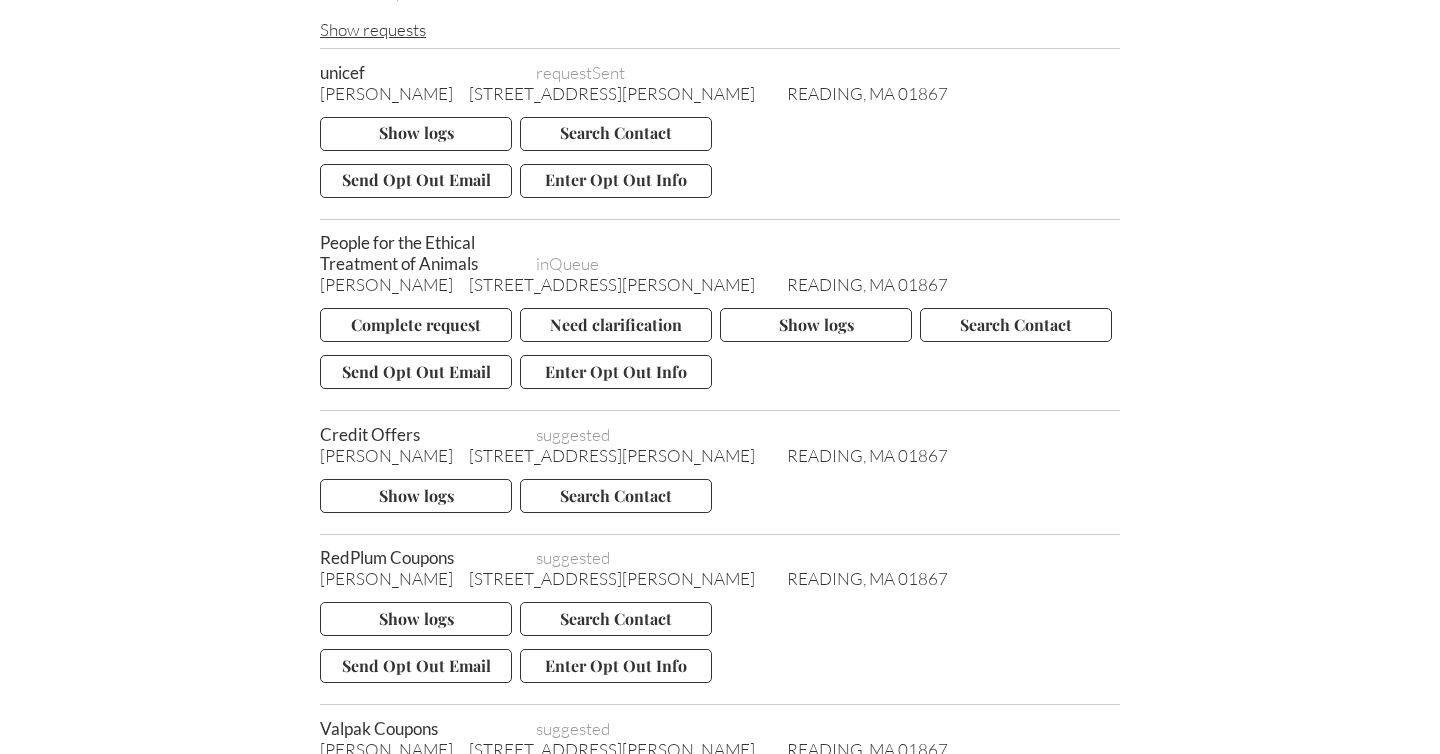 scroll, scrollTop: 6128, scrollLeft: 0, axis: vertical 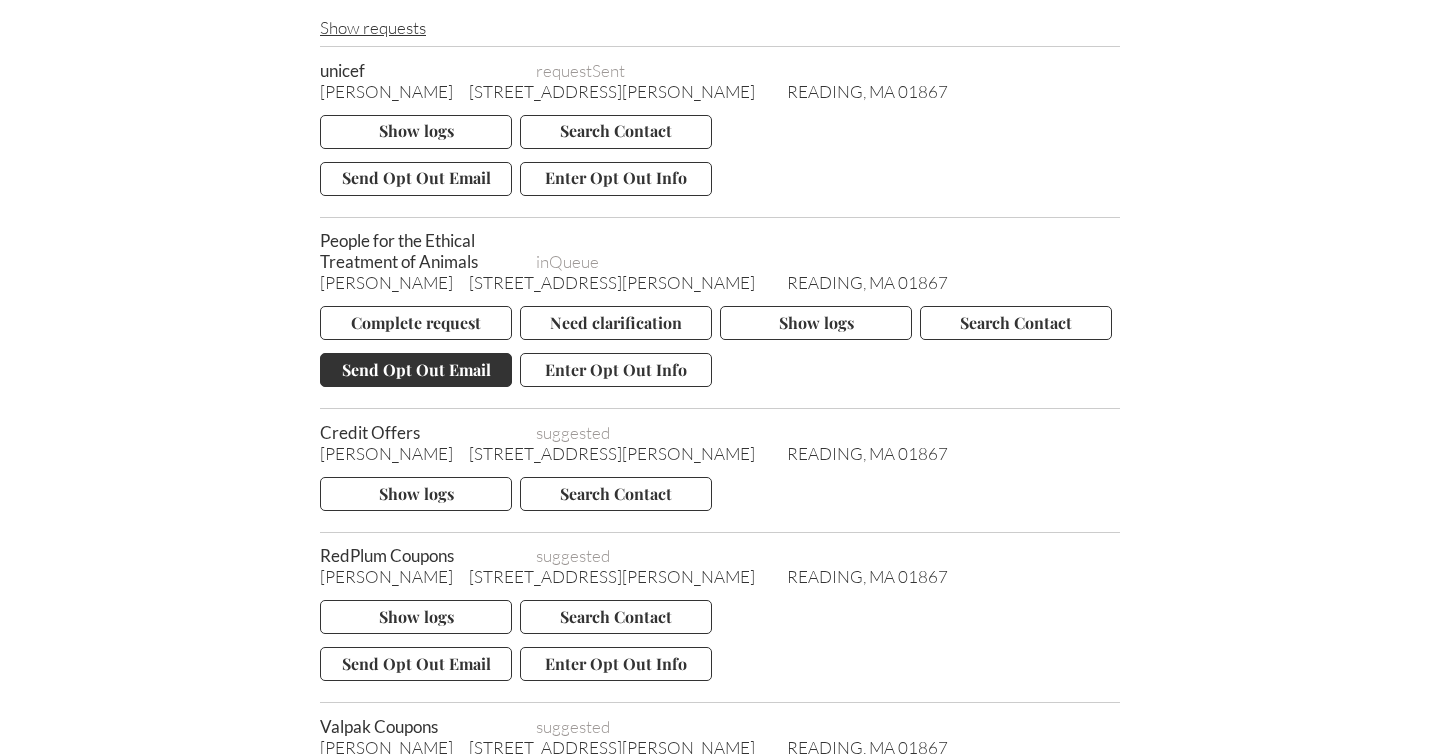 click on "Send Opt Out Email" at bounding box center [416, 370] 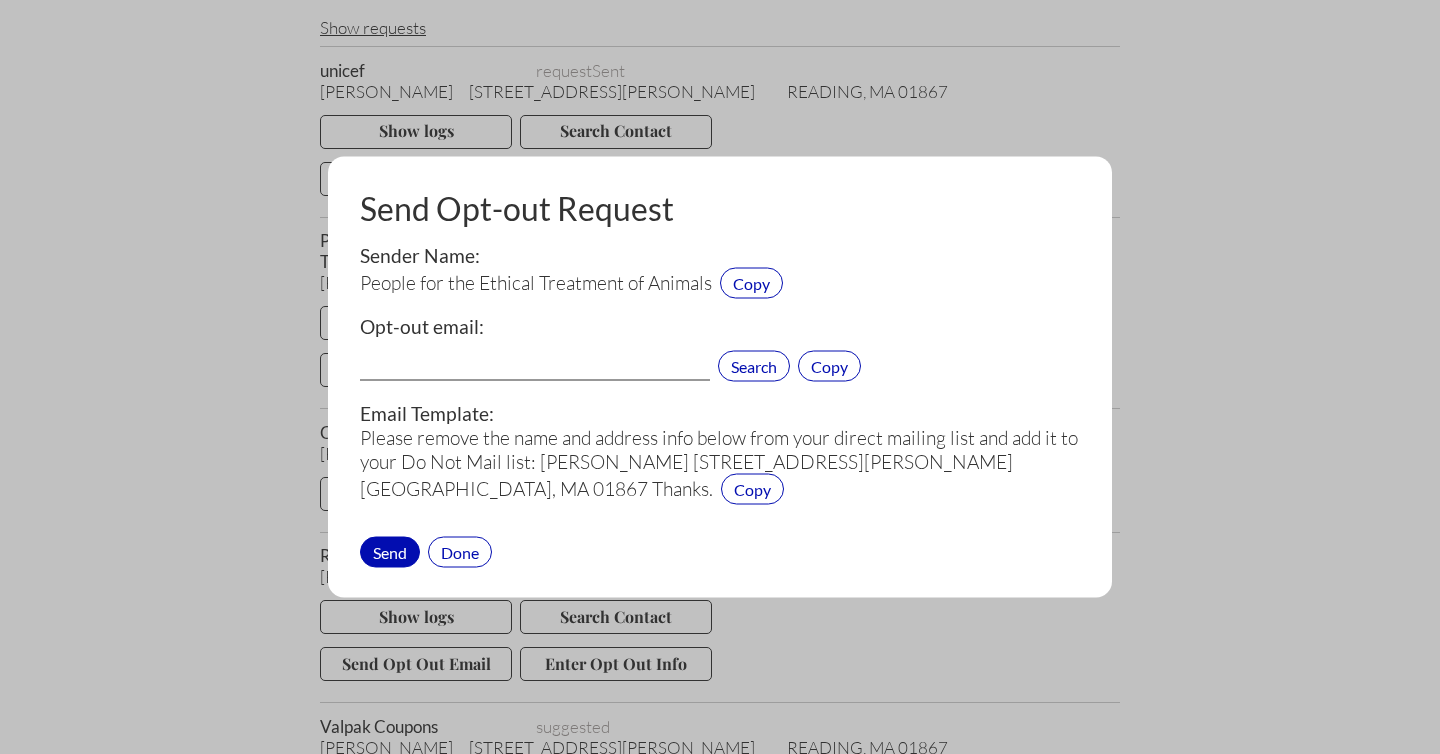 click at bounding box center (535, 368) 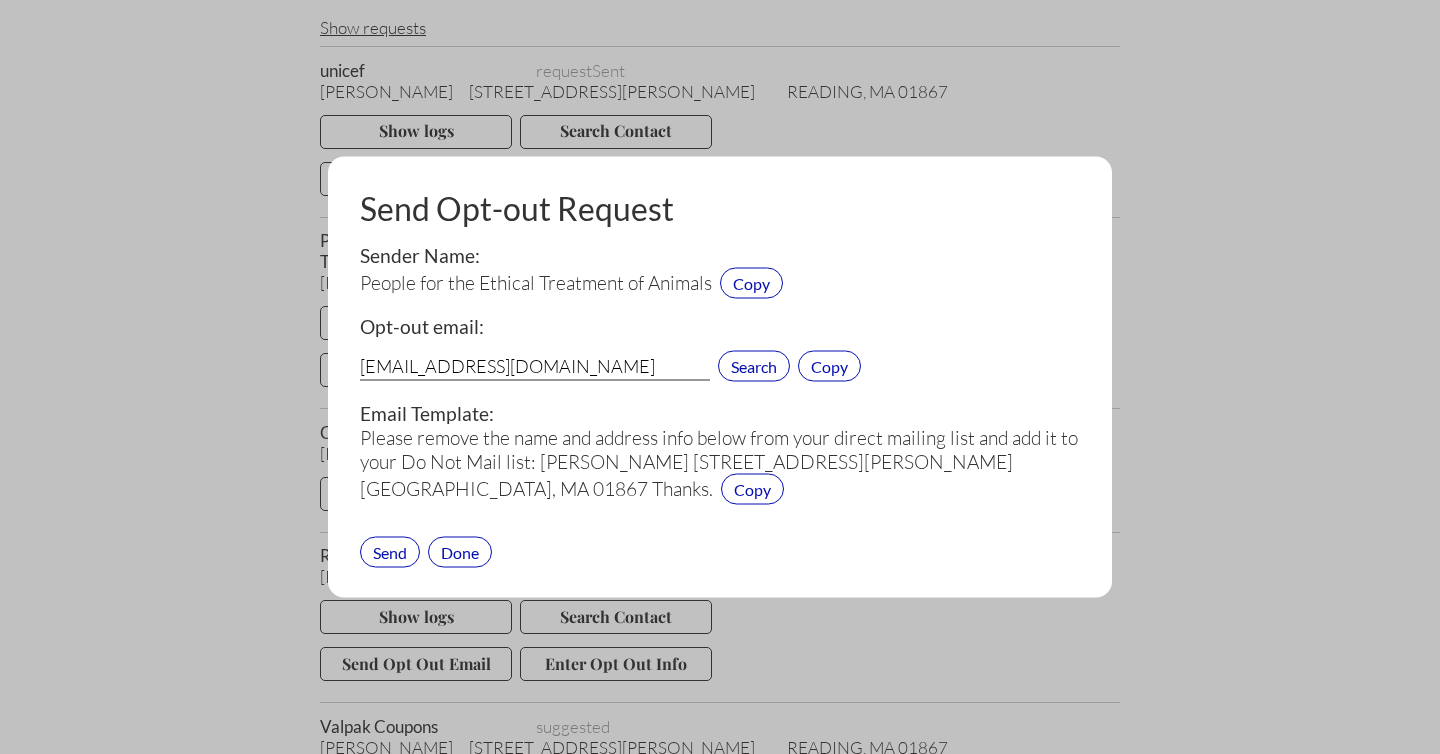 type on "privacy@peta.org" 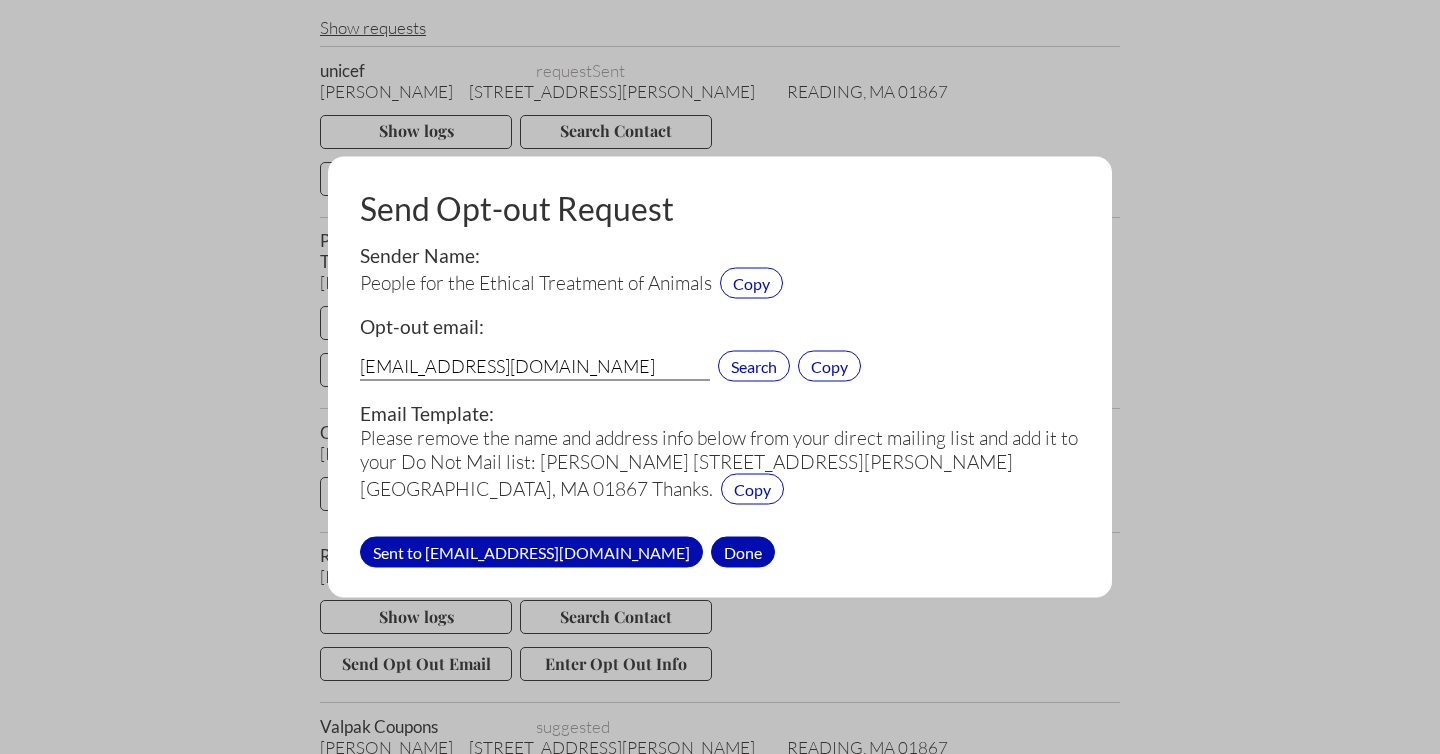 click on "Done" at bounding box center [743, 551] 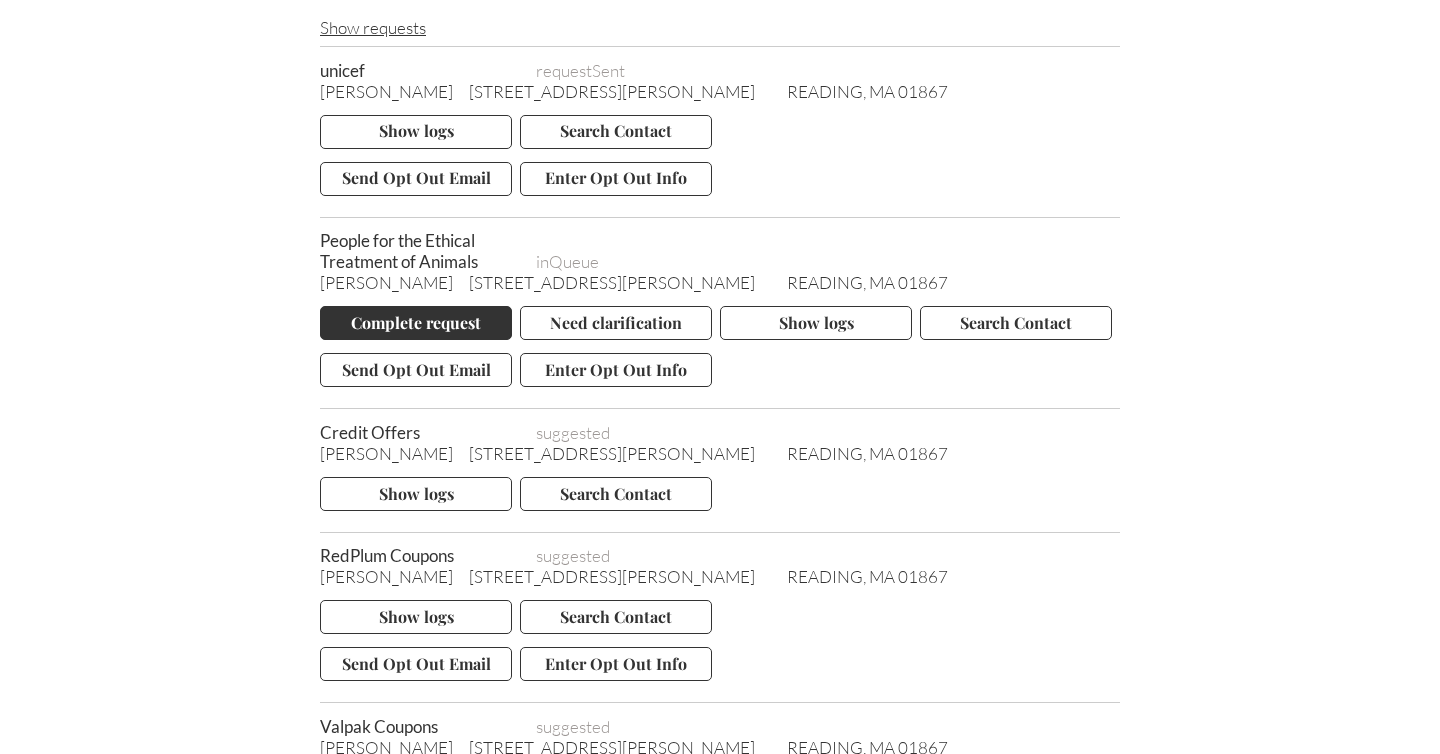 click on "Complete request" at bounding box center (416, 323) 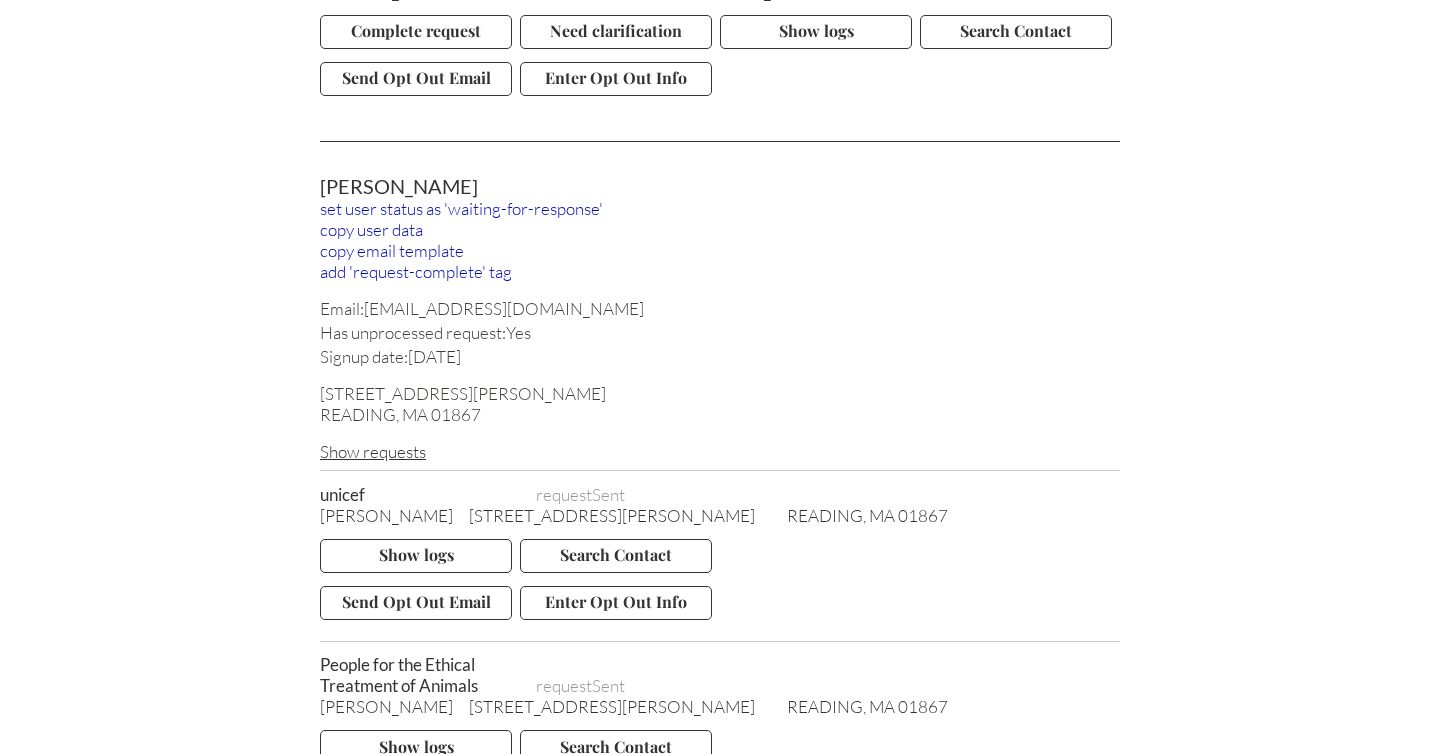 scroll, scrollTop: 5701, scrollLeft: 0, axis: vertical 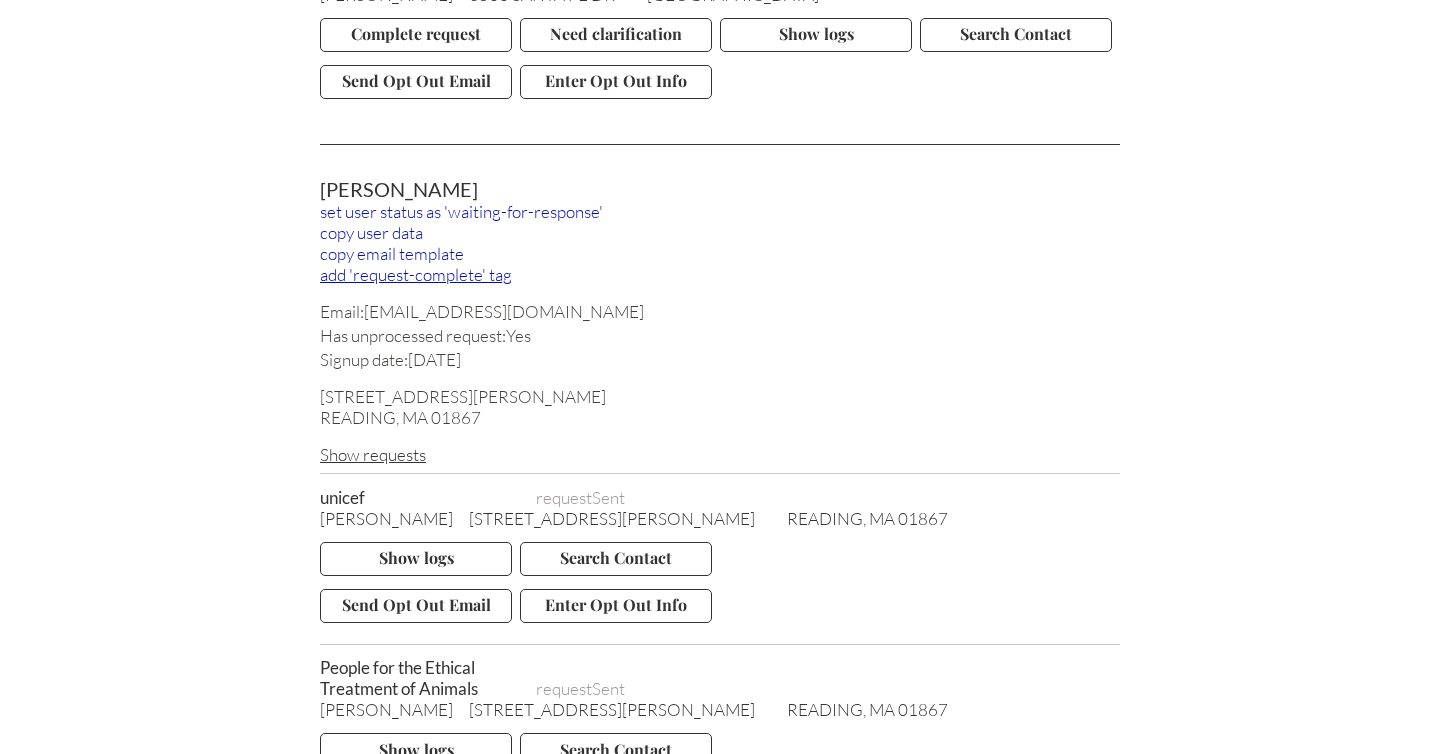 click on "add 'request-complete' tag" at bounding box center [720, 274] 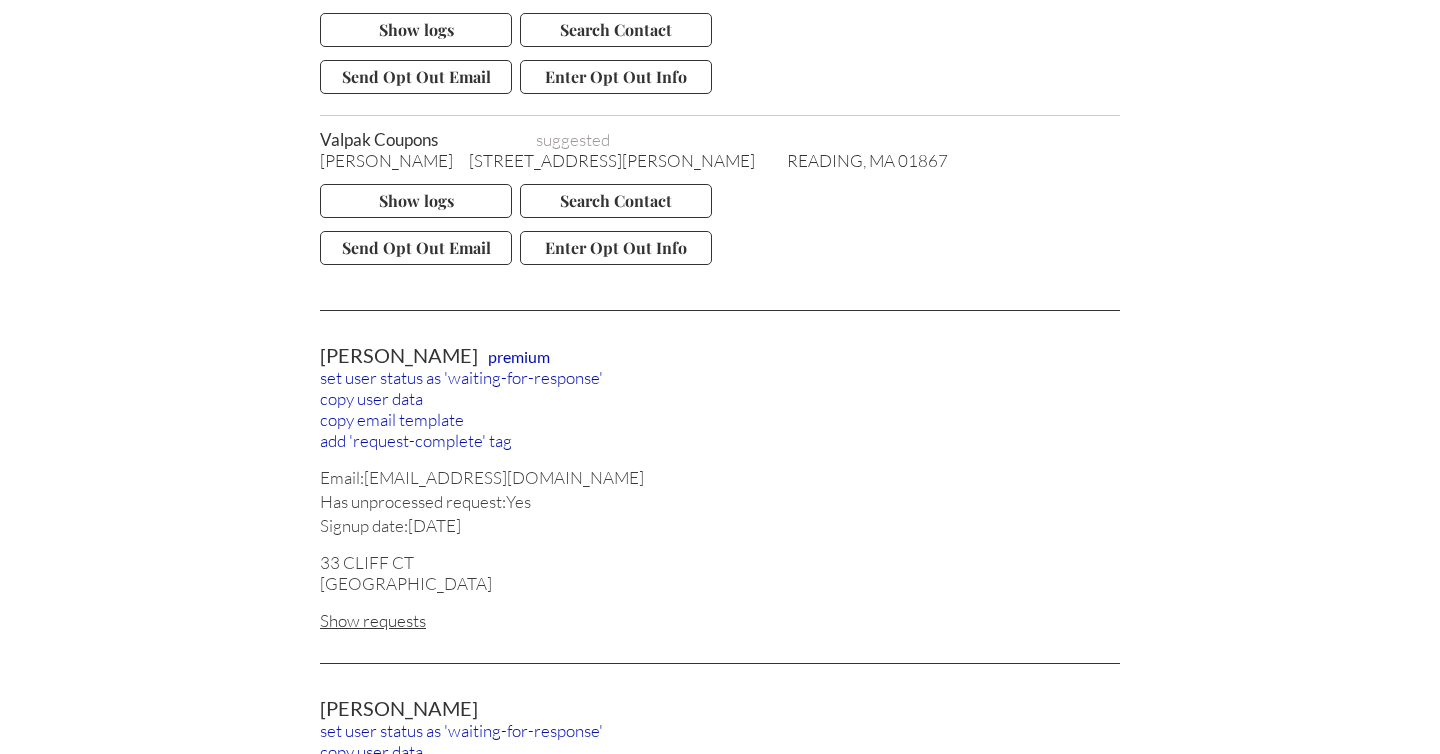 scroll, scrollTop: 6736, scrollLeft: 0, axis: vertical 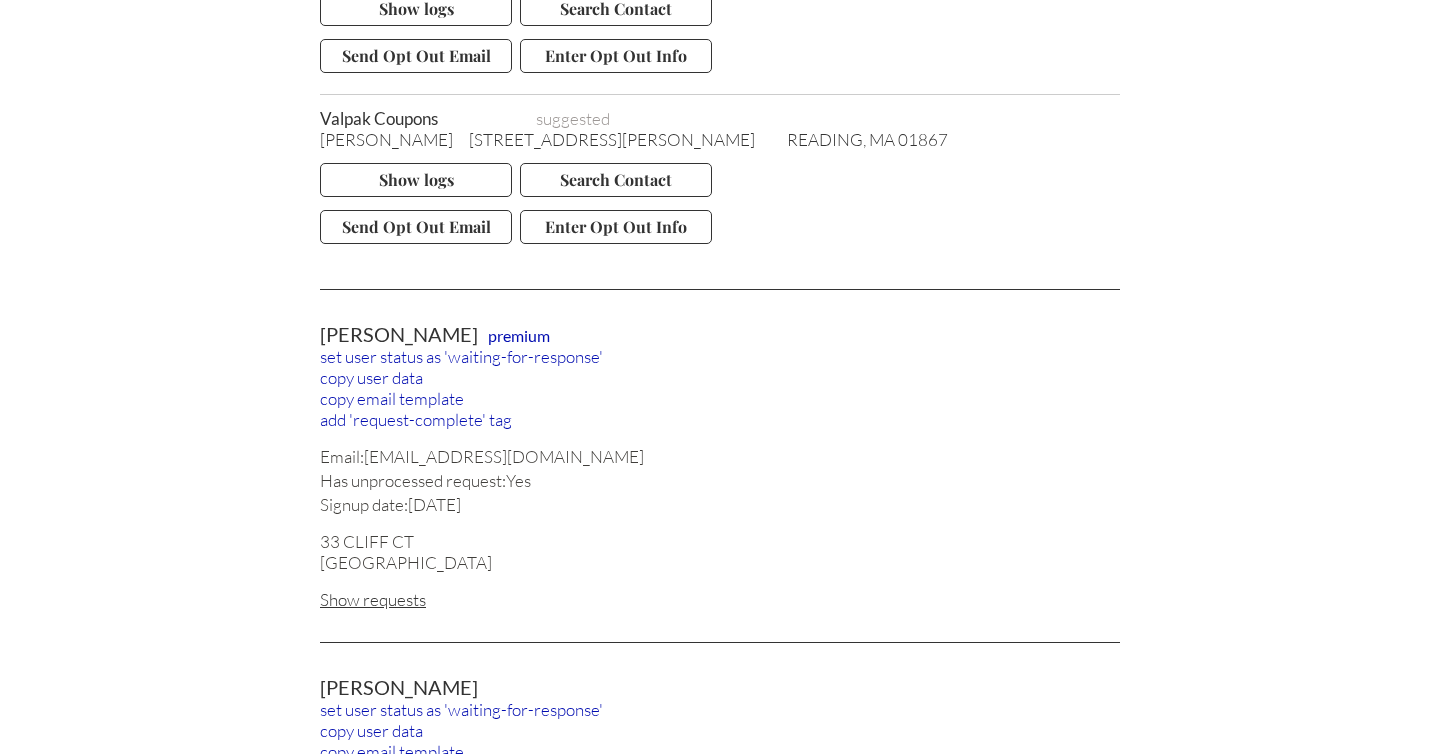 click on "Show requests" at bounding box center [720, 599] 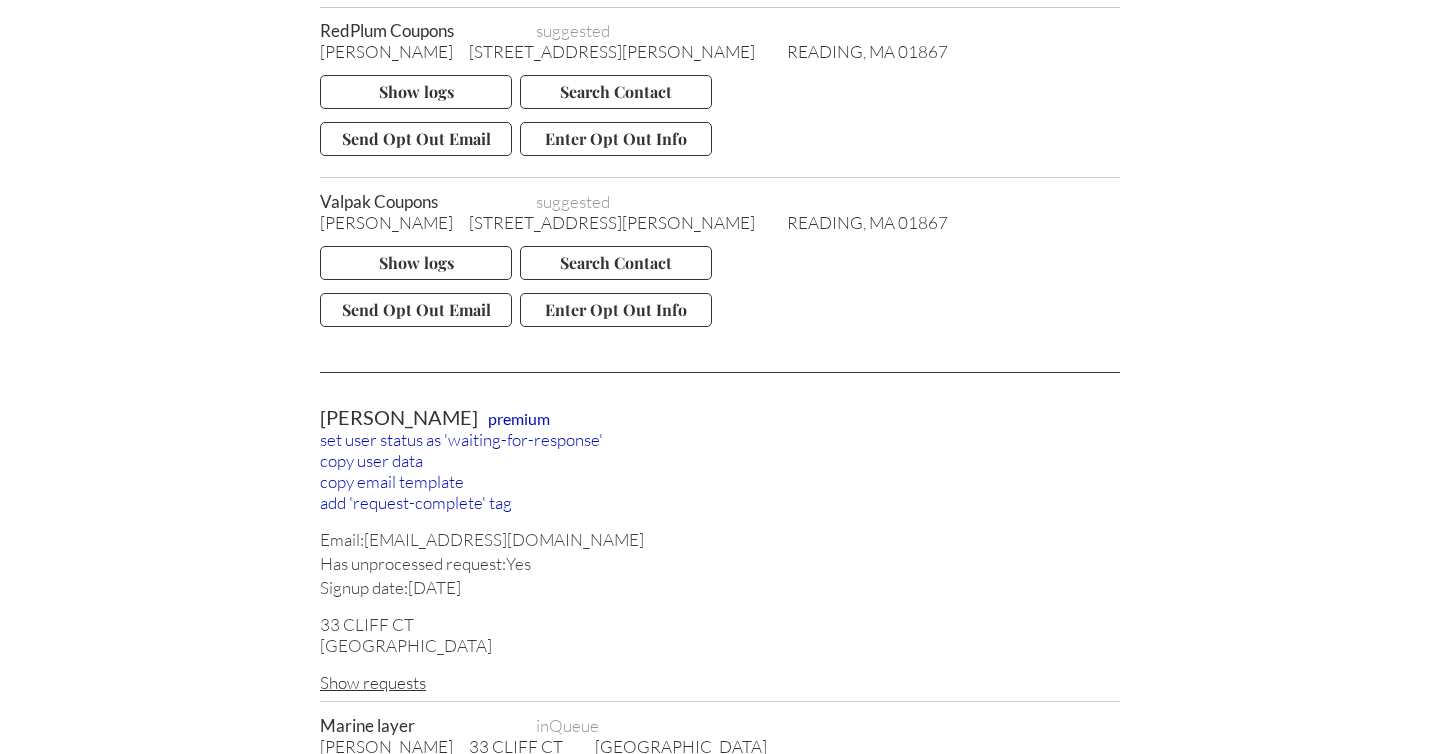 scroll, scrollTop: 6832, scrollLeft: 0, axis: vertical 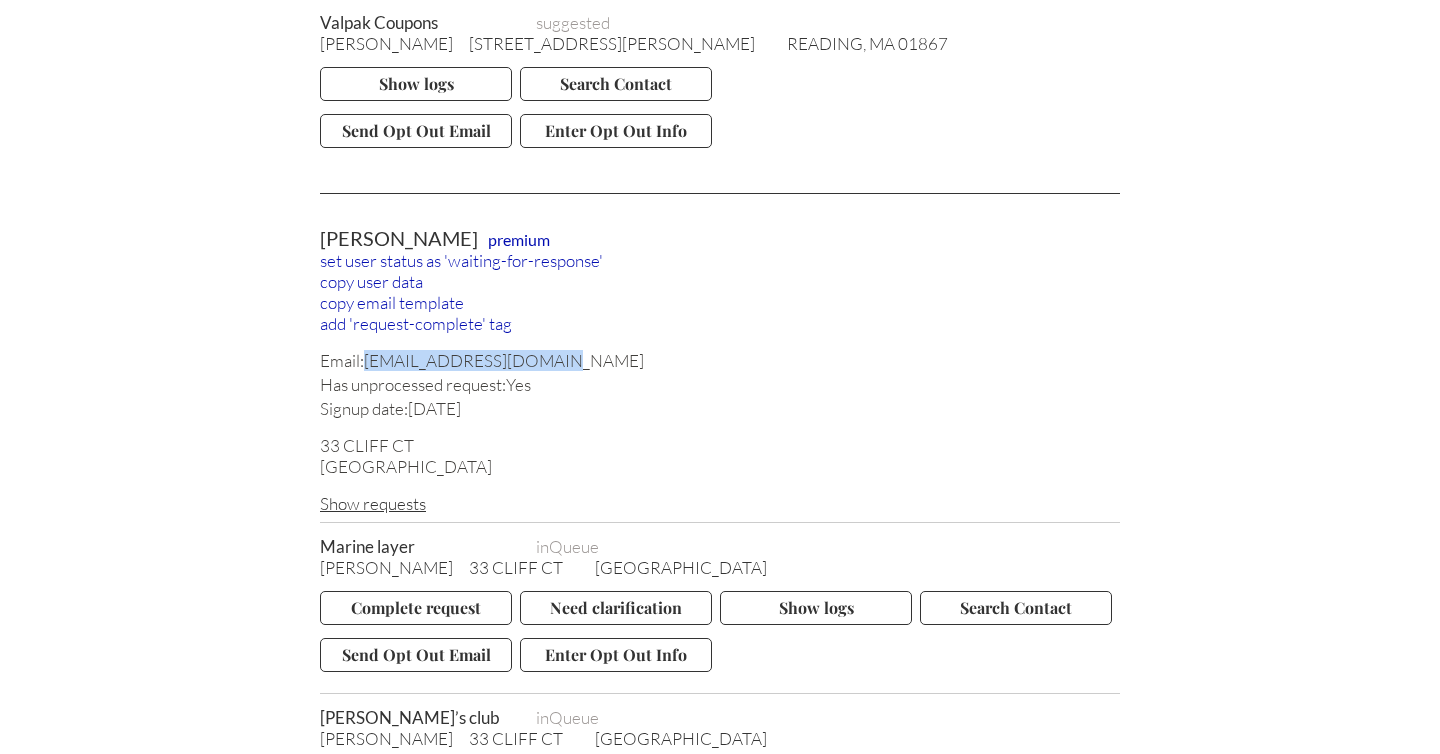 drag, startPoint x: 545, startPoint y: 290, endPoint x: 370, endPoint y: 295, distance: 175.07141 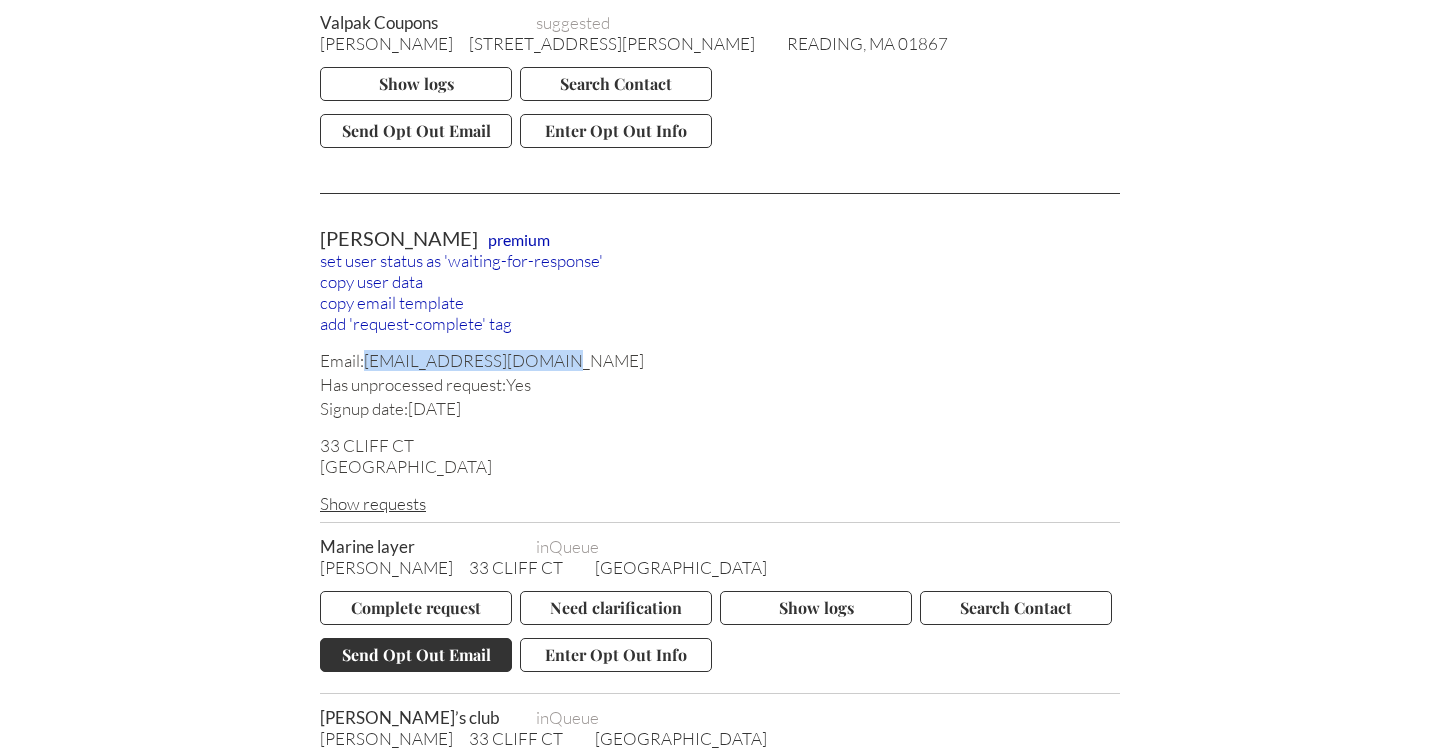 click on "Send Opt Out Email" at bounding box center (416, 655) 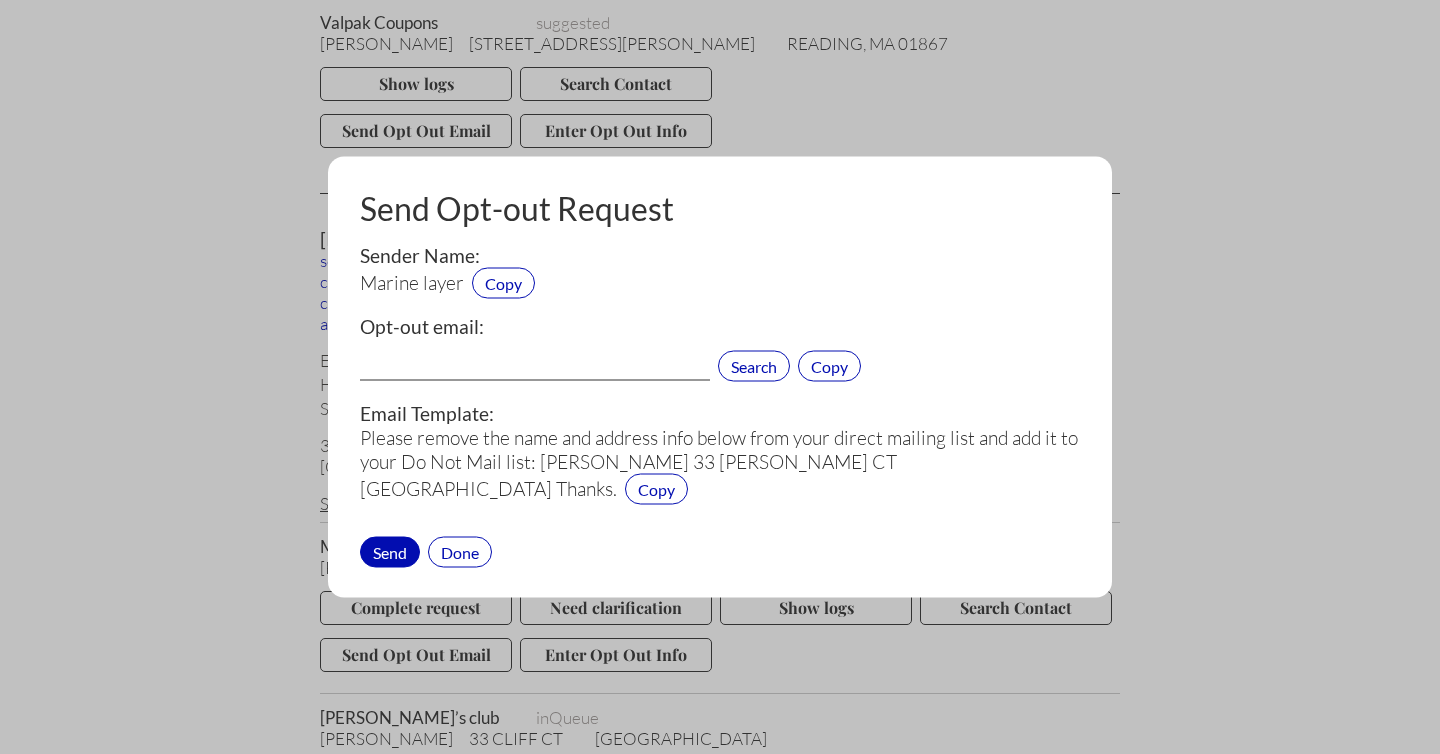 click at bounding box center (535, 368) 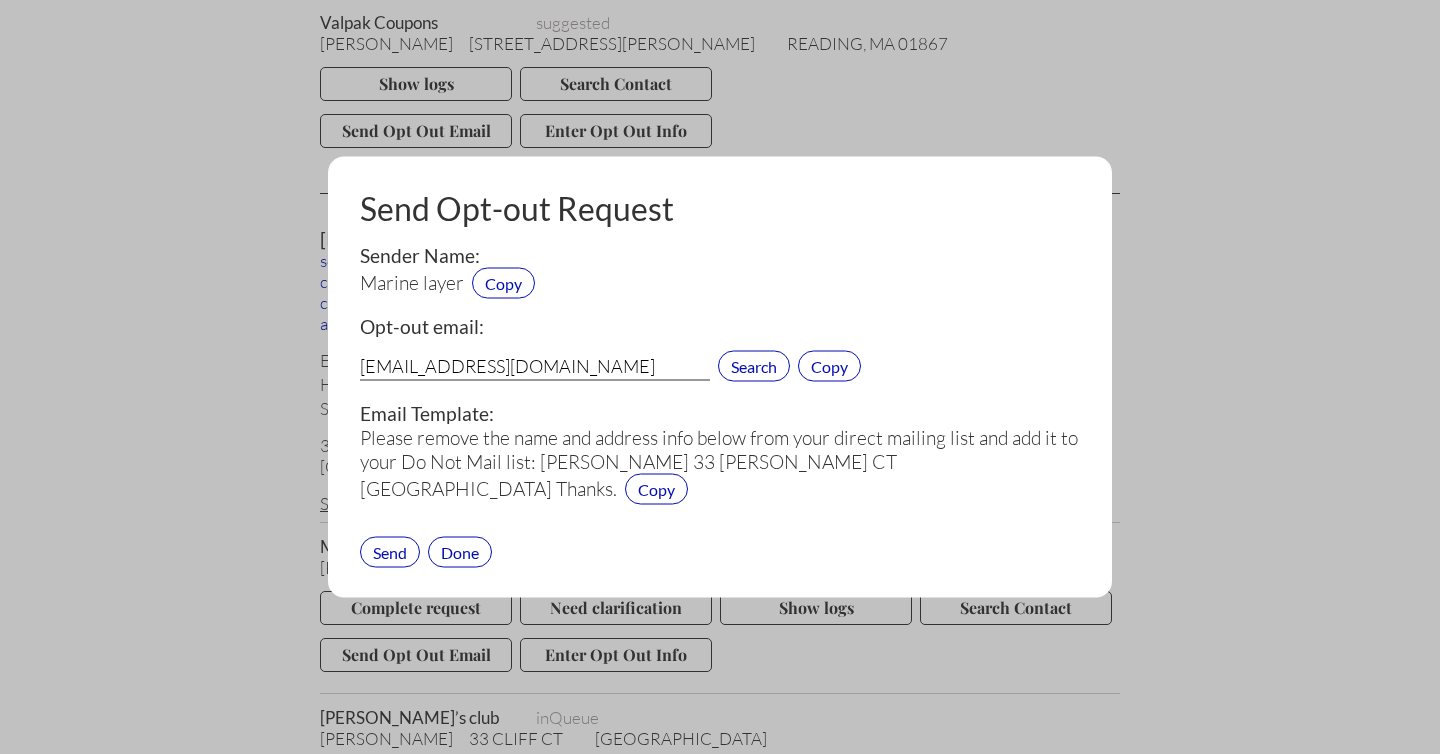 type on "privacy@marinelayer.com" 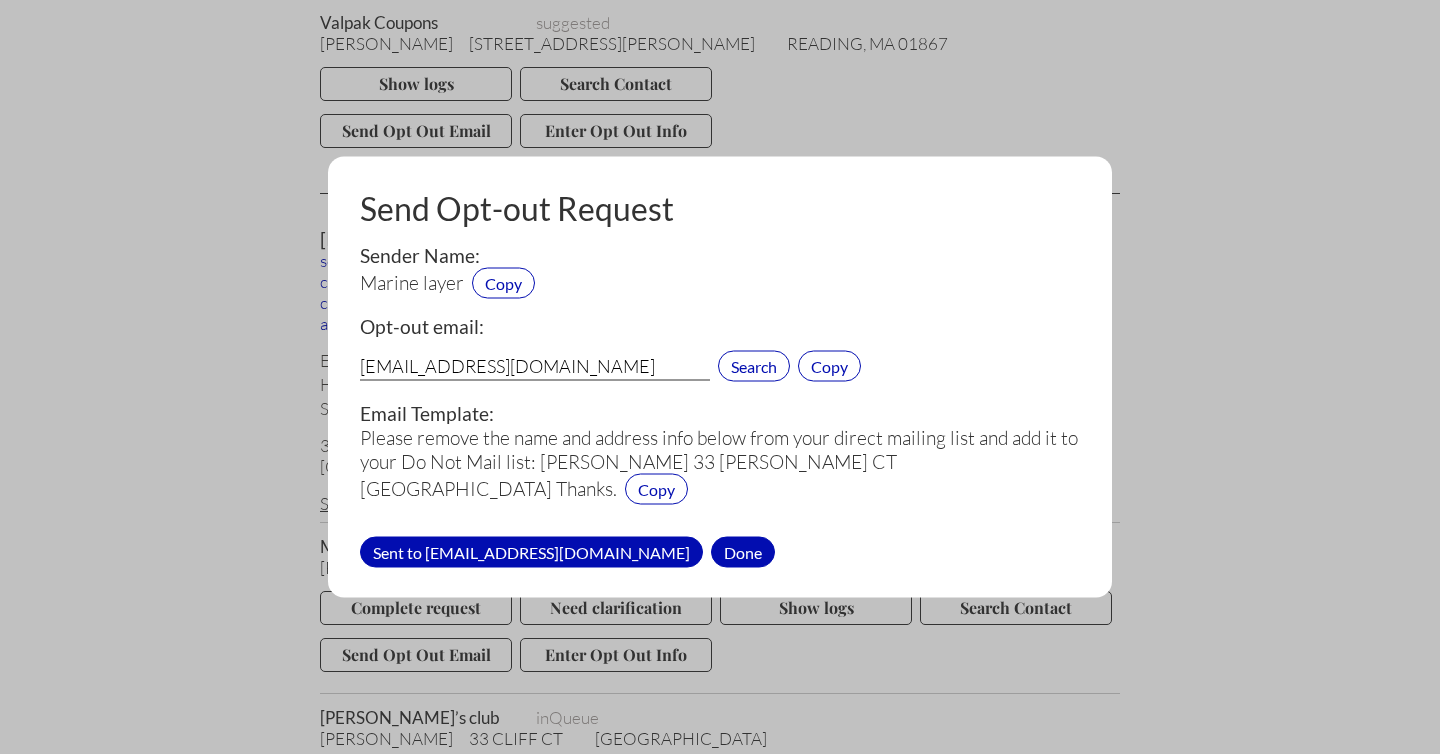 click on "Done" at bounding box center [743, 551] 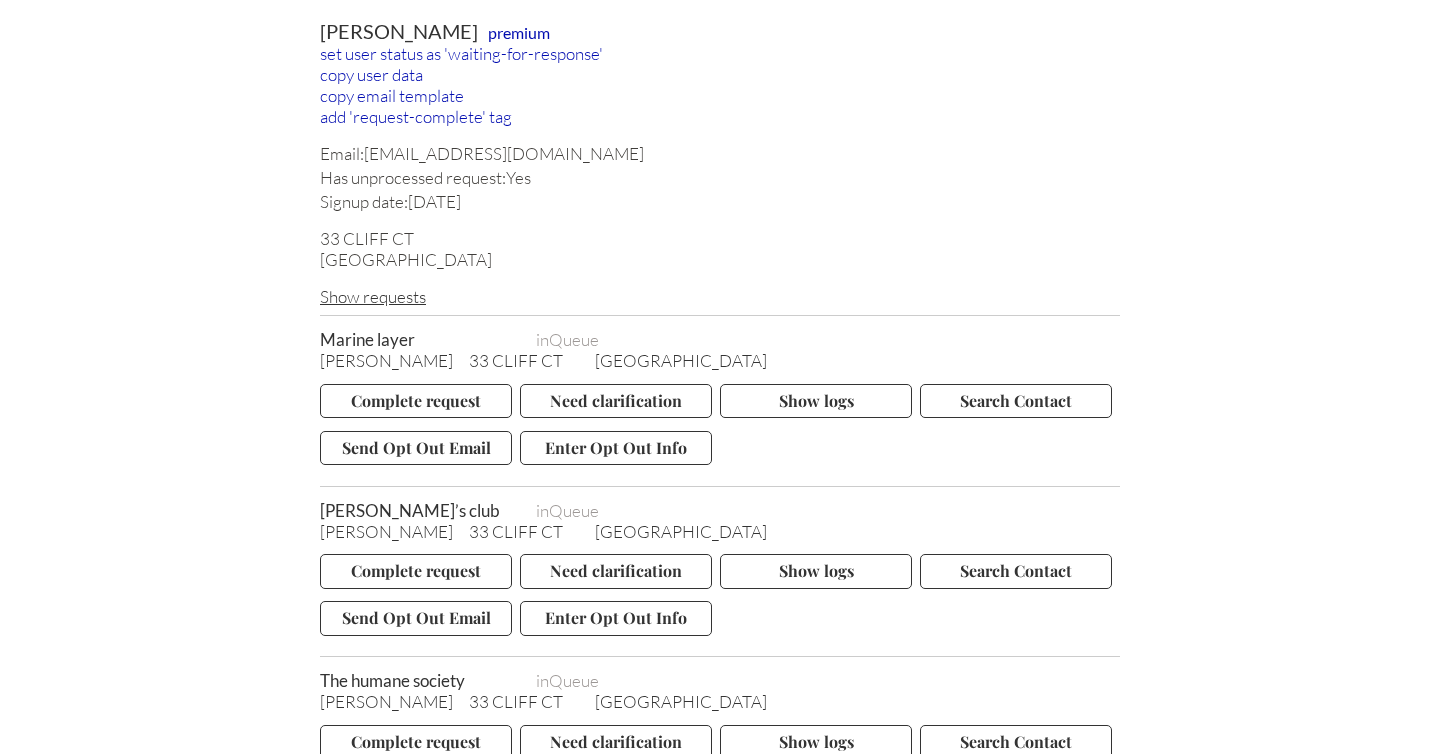 scroll, scrollTop: 7082, scrollLeft: 0, axis: vertical 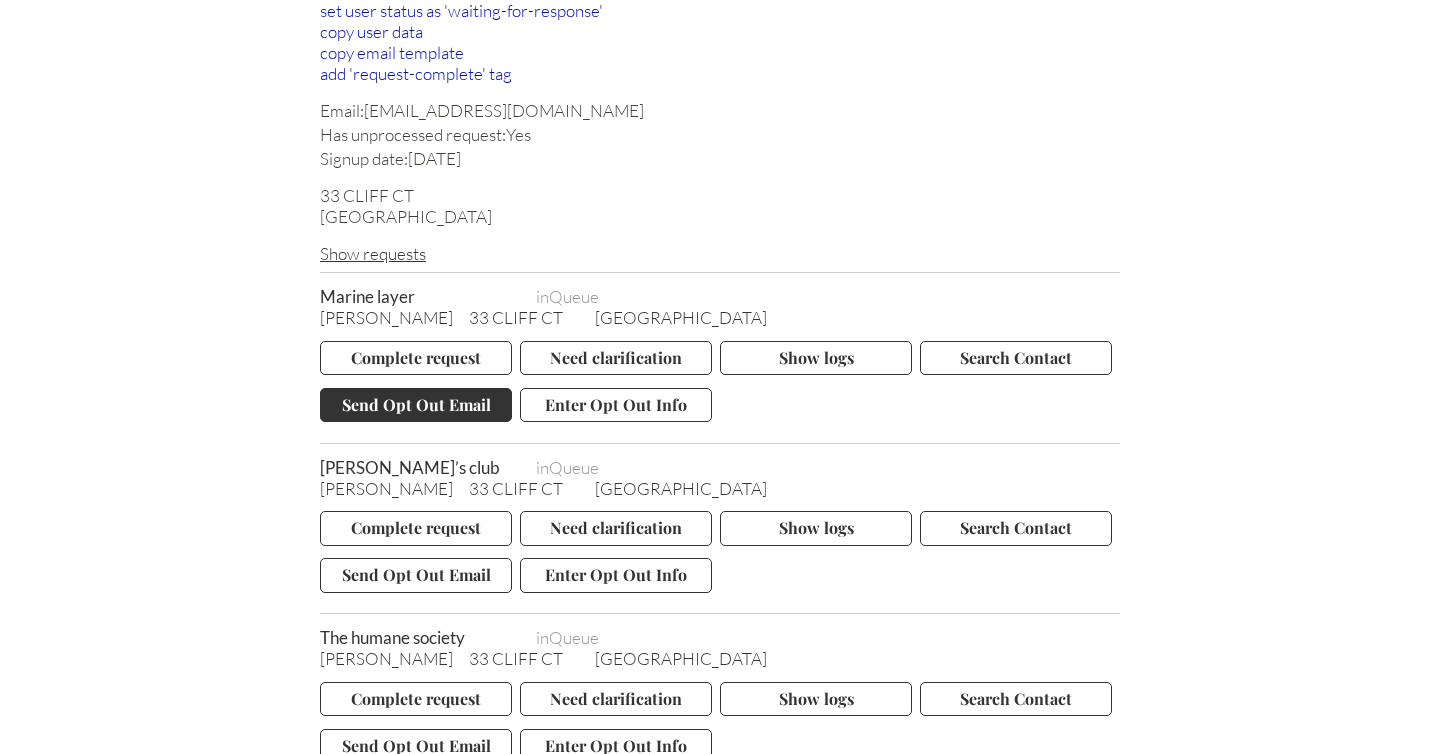 click on "Send Opt Out Email" at bounding box center (416, 405) 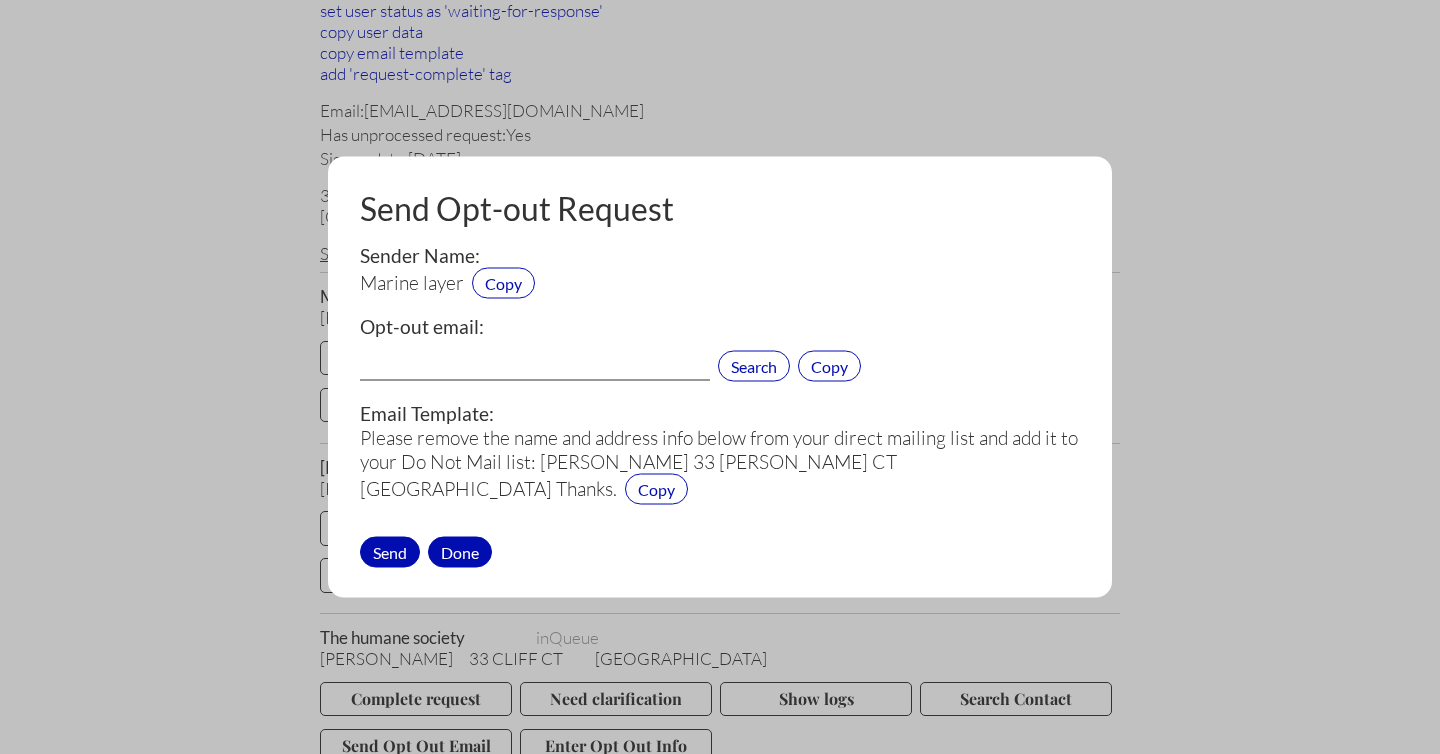 click on "Done" at bounding box center (460, 551) 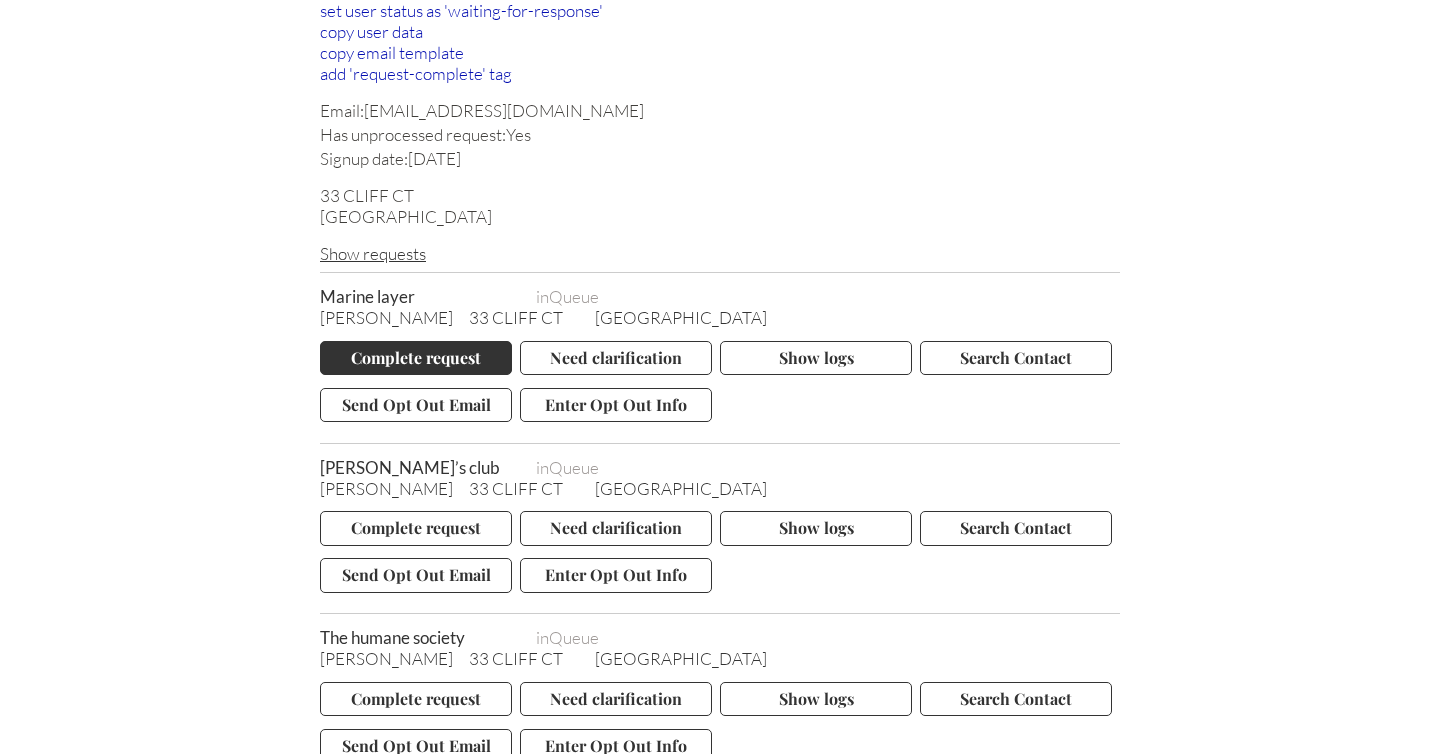 click on "Complete request" at bounding box center (416, 358) 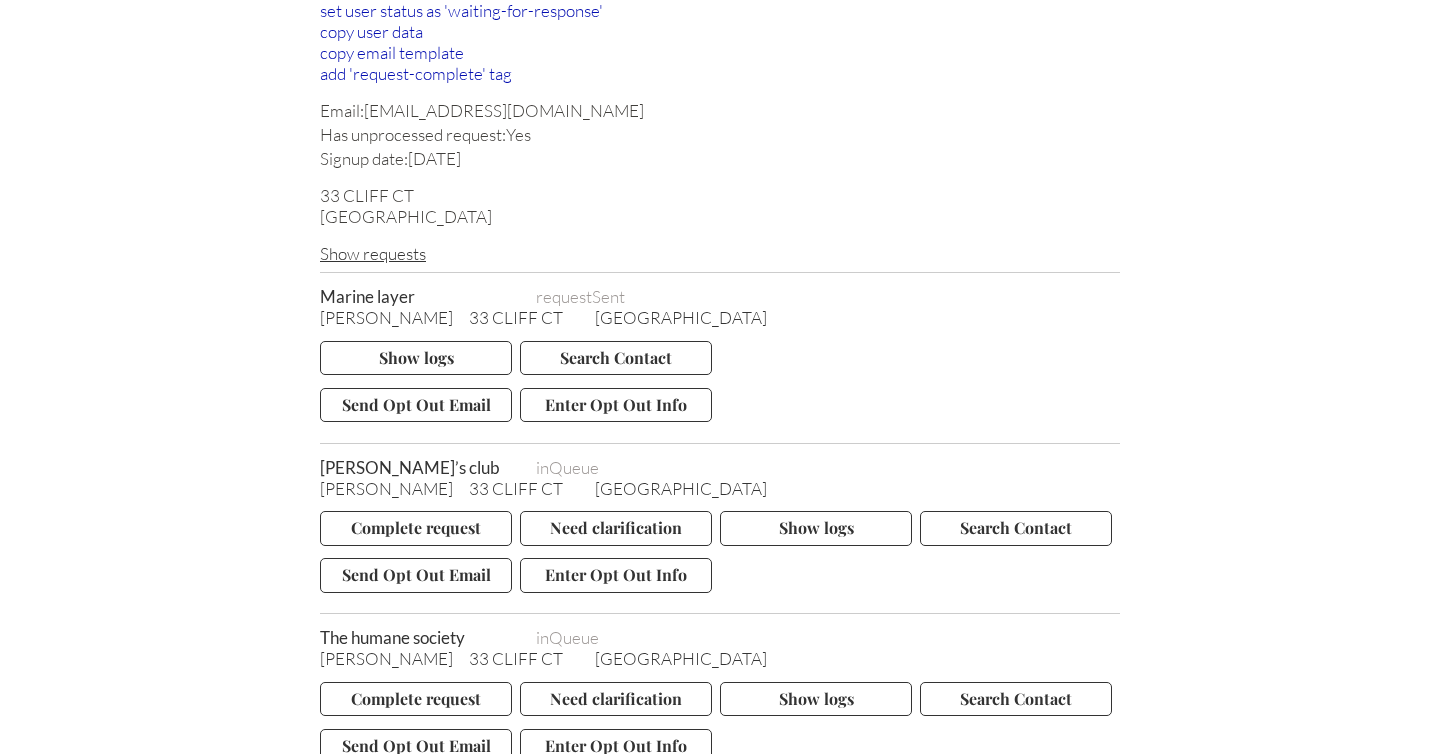 scroll, scrollTop: 7220, scrollLeft: 0, axis: vertical 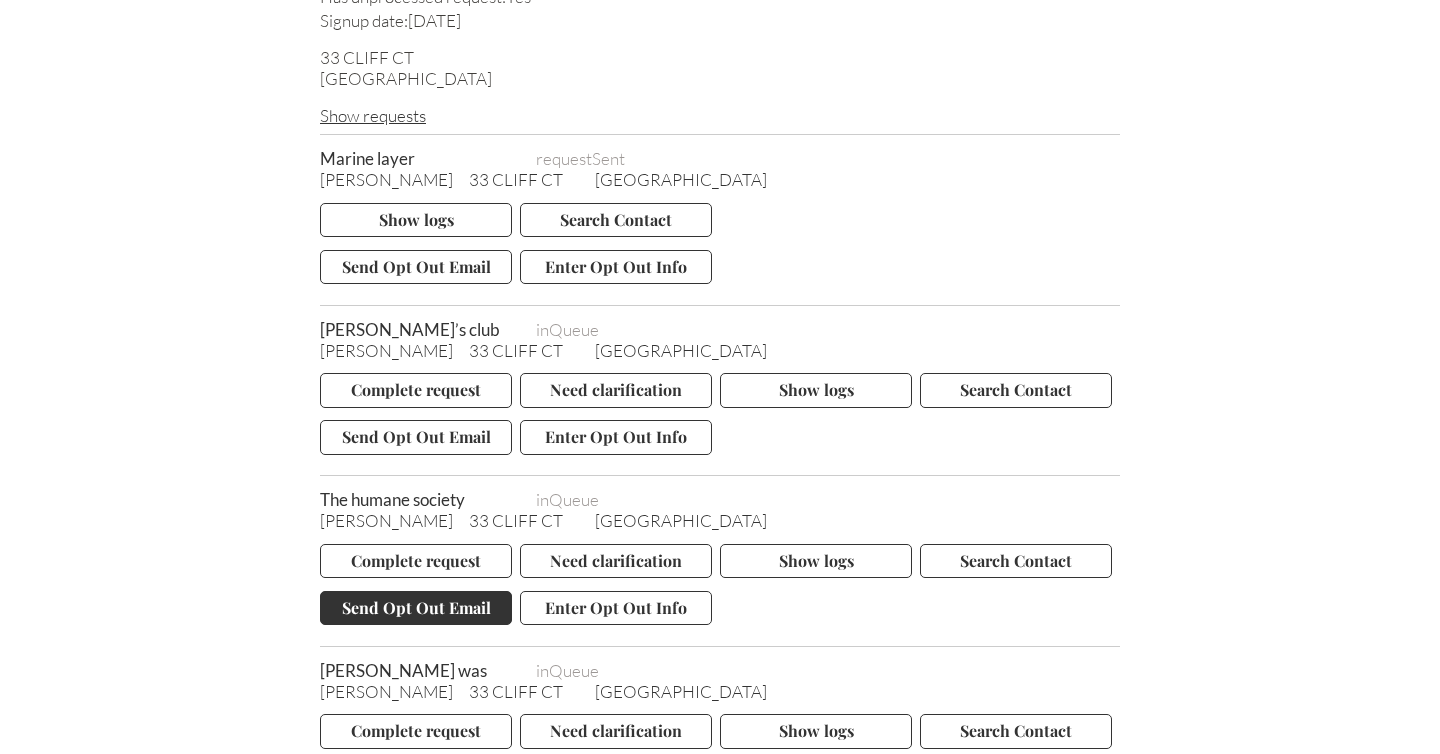 click on "Send Opt Out Email" at bounding box center [416, 608] 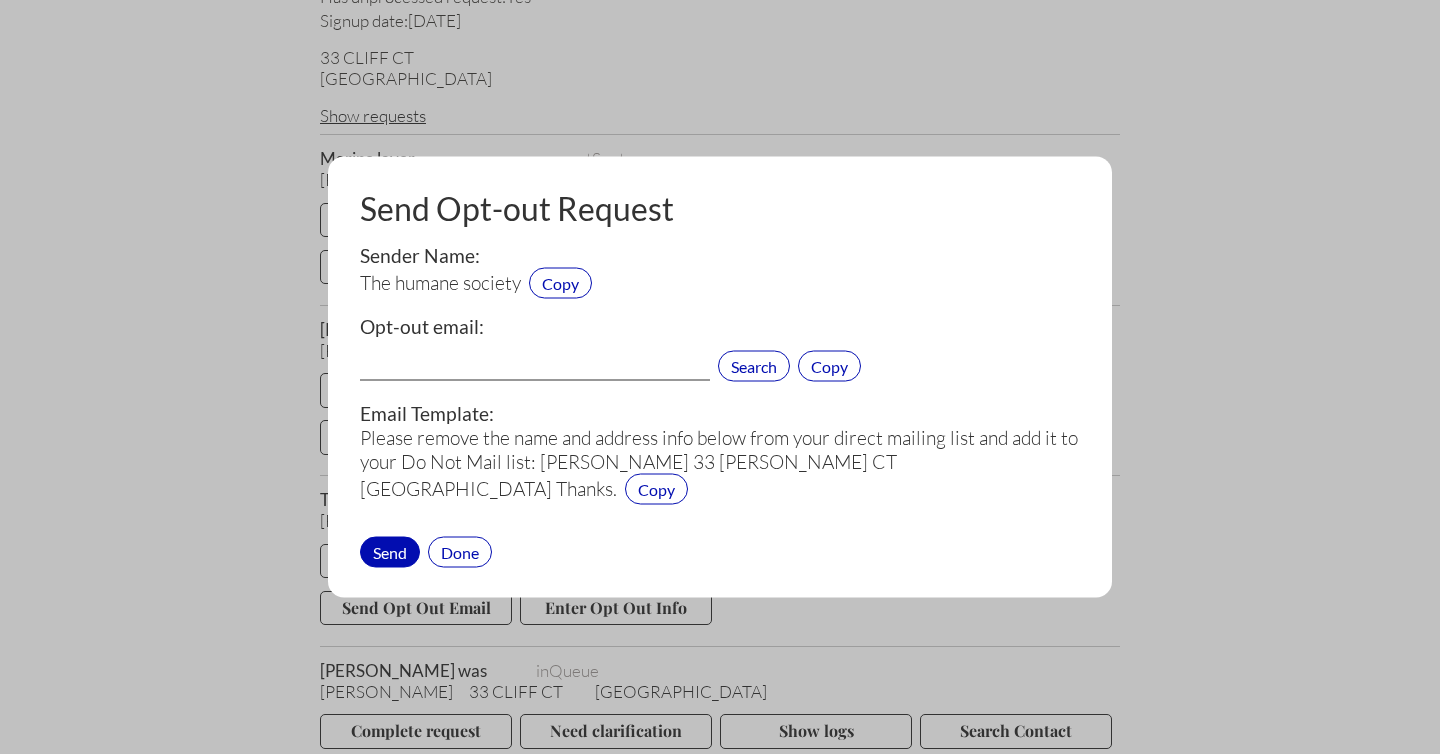 click at bounding box center [535, 368] 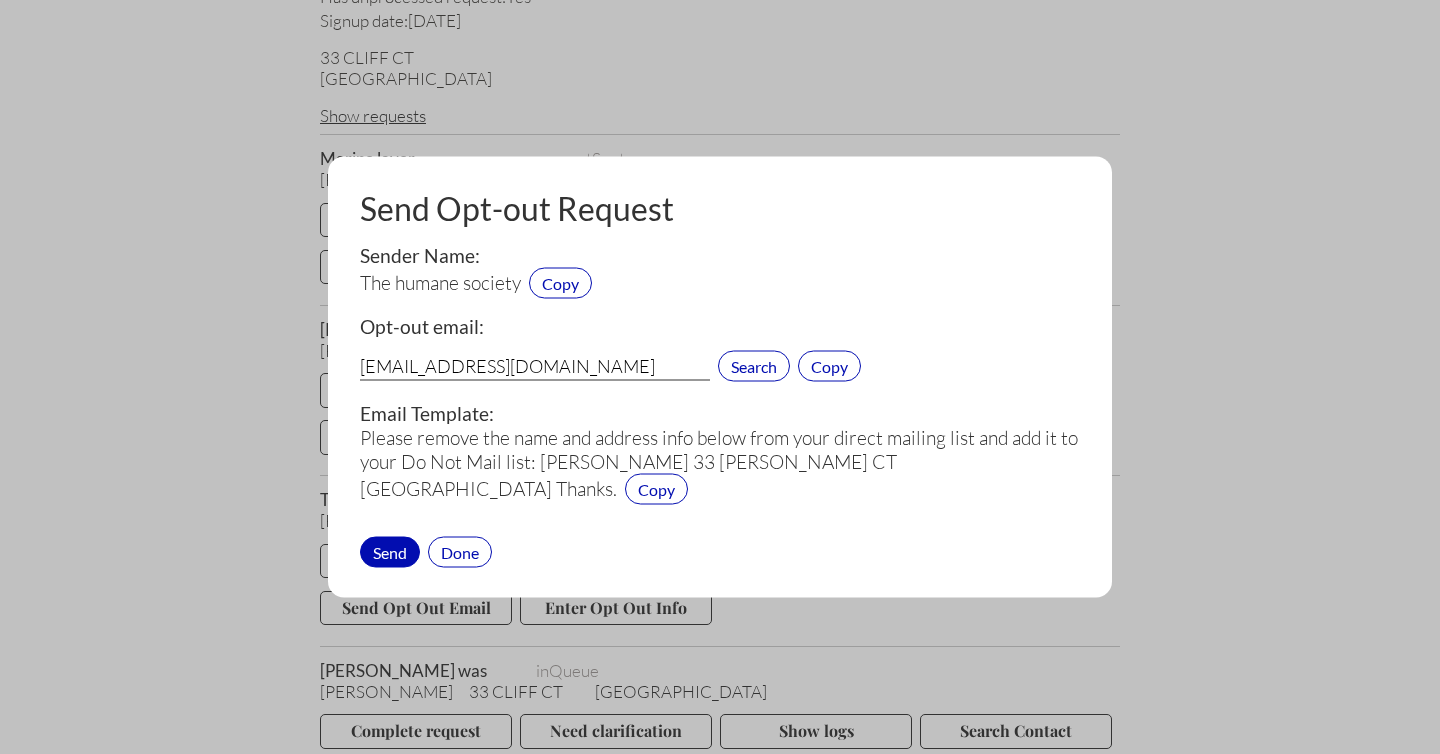 type on "privacy@humanesociety.org" 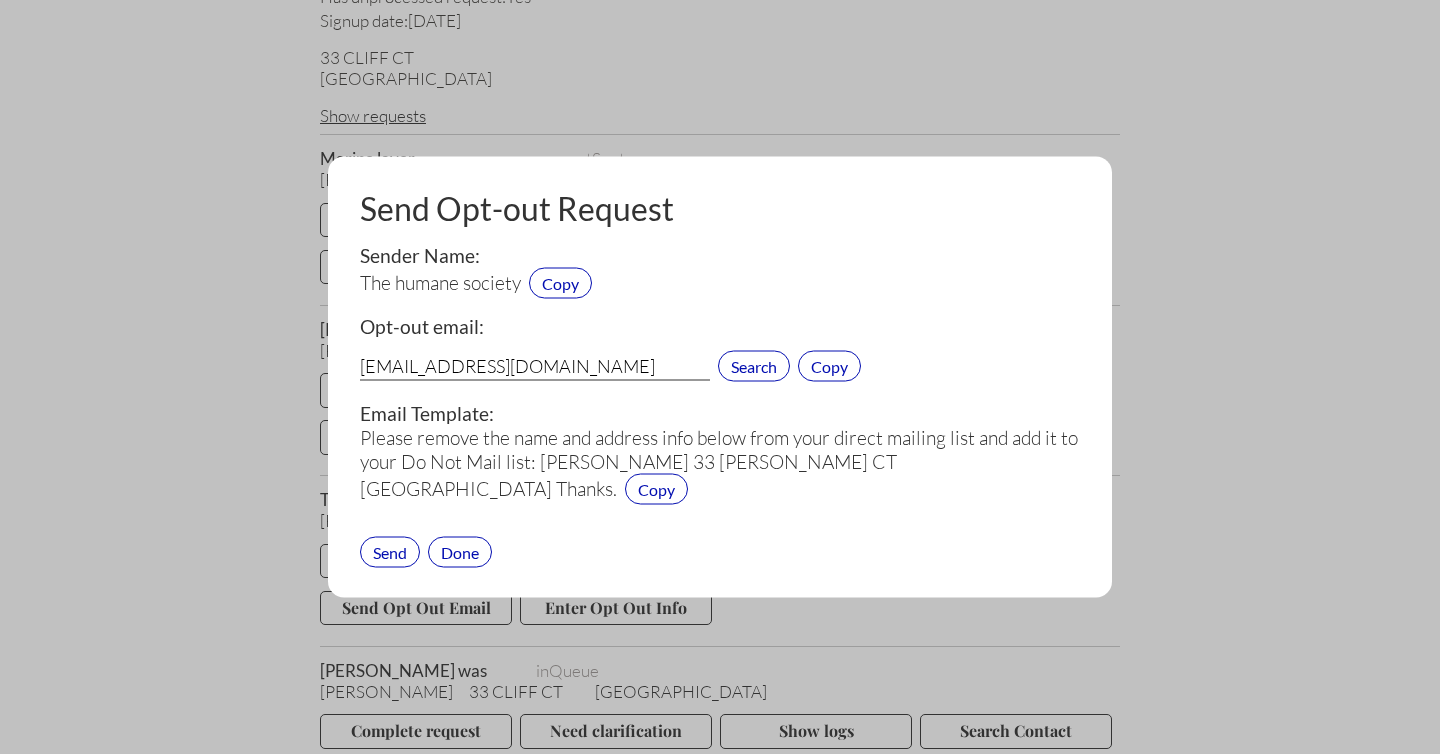 click on "Send" at bounding box center [390, 551] 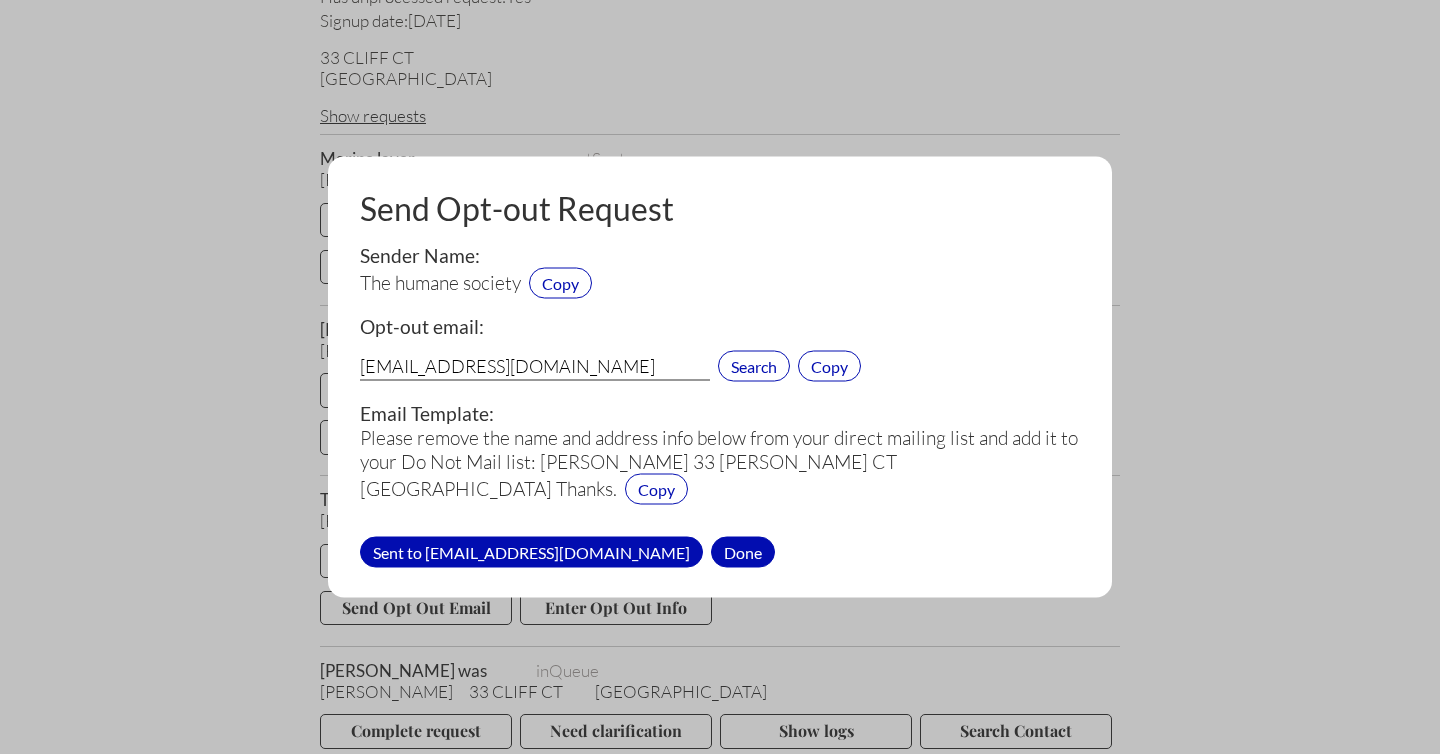 click on "Done" at bounding box center [743, 551] 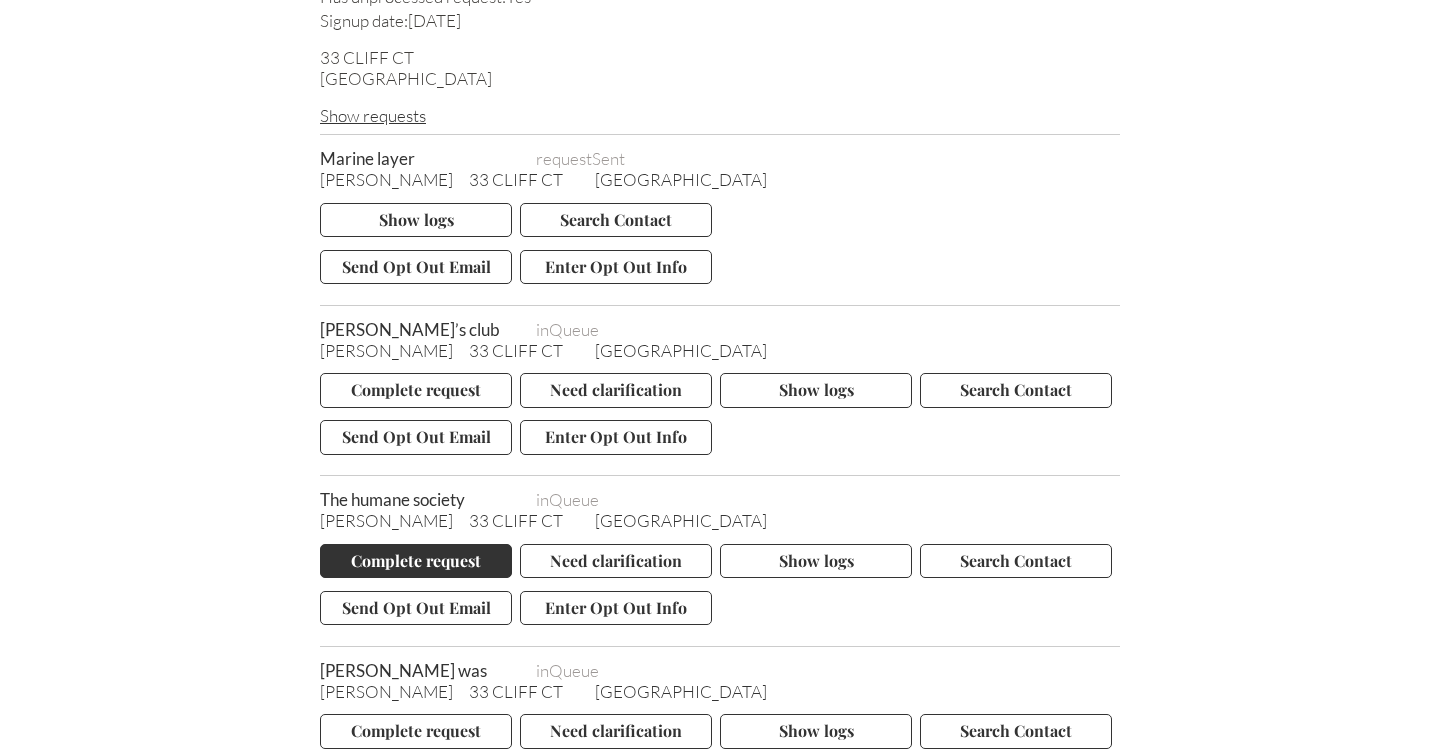 click on "Complete request" at bounding box center [416, 561] 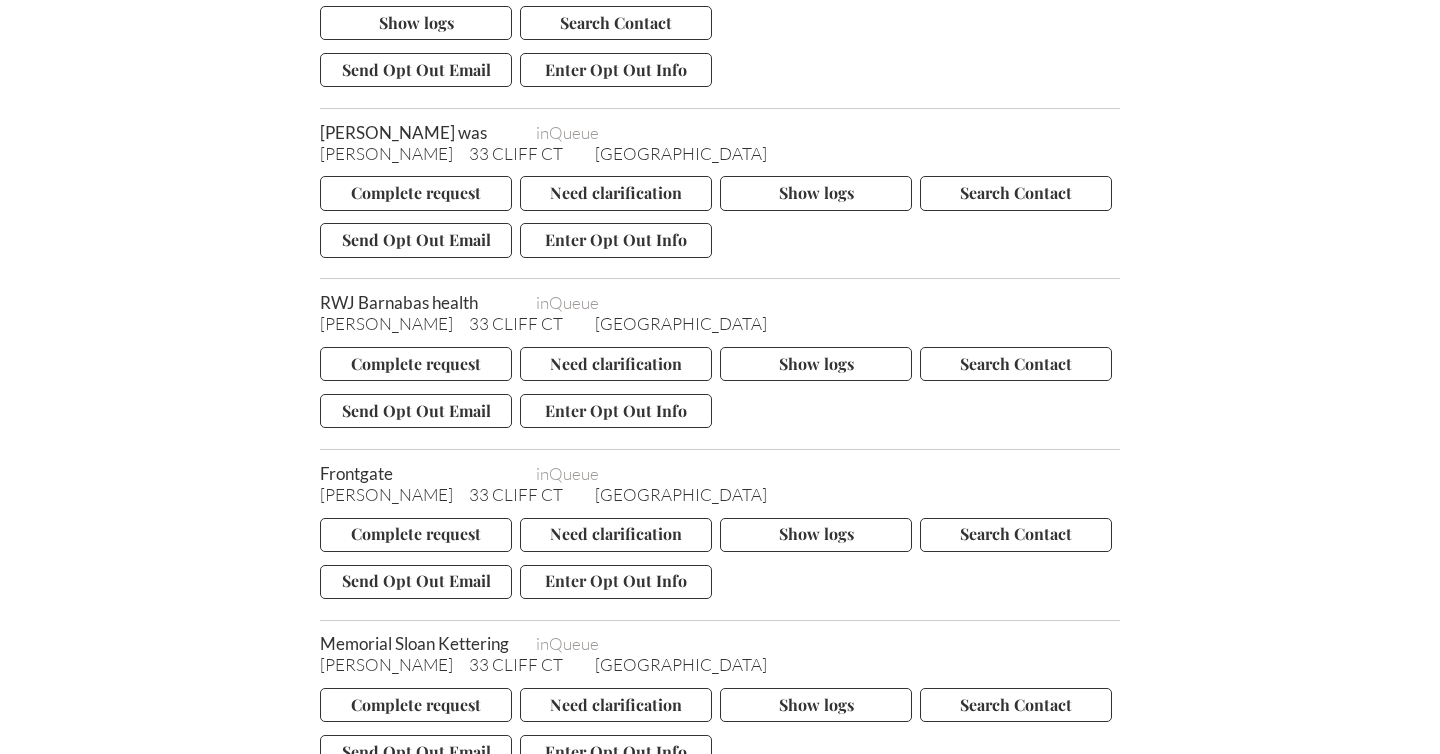 scroll, scrollTop: 7890, scrollLeft: 0, axis: vertical 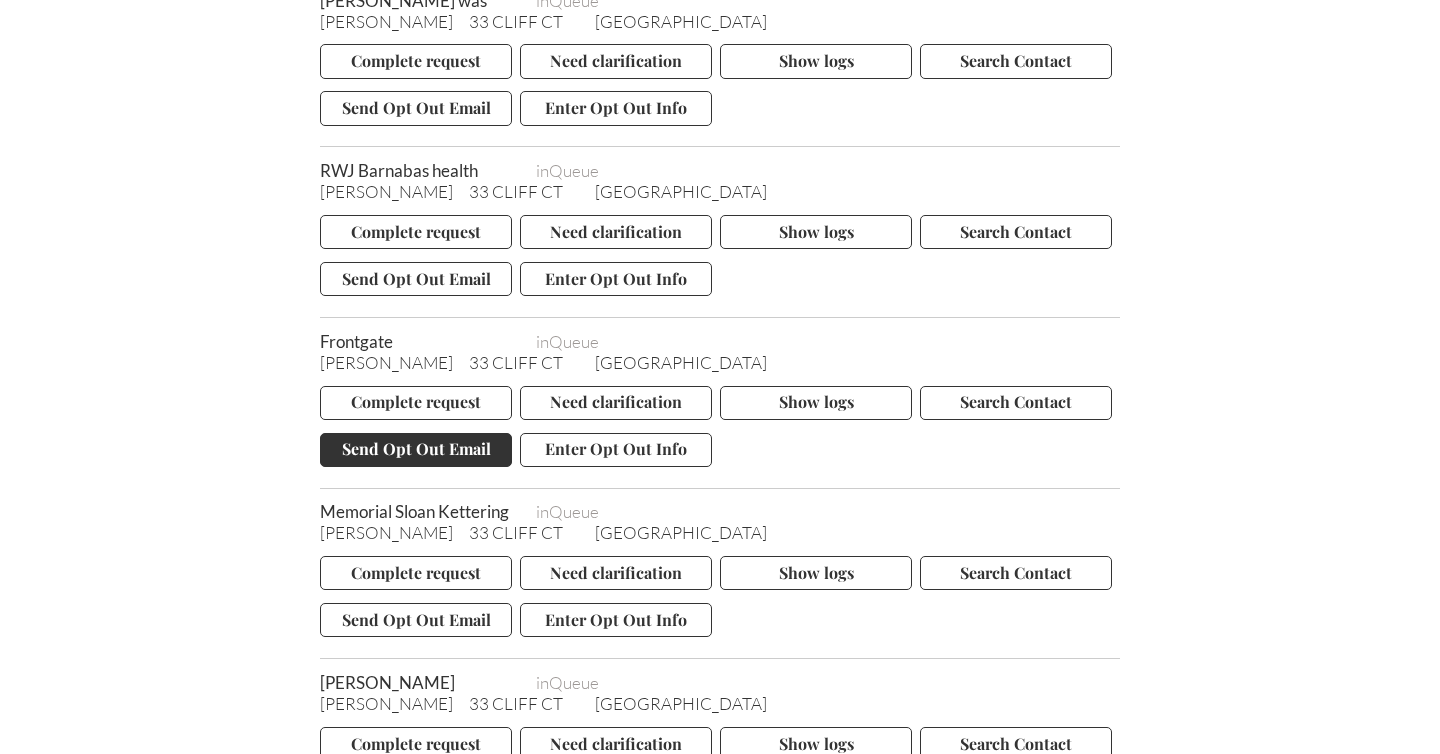click on "Send Opt Out Email" at bounding box center [416, 450] 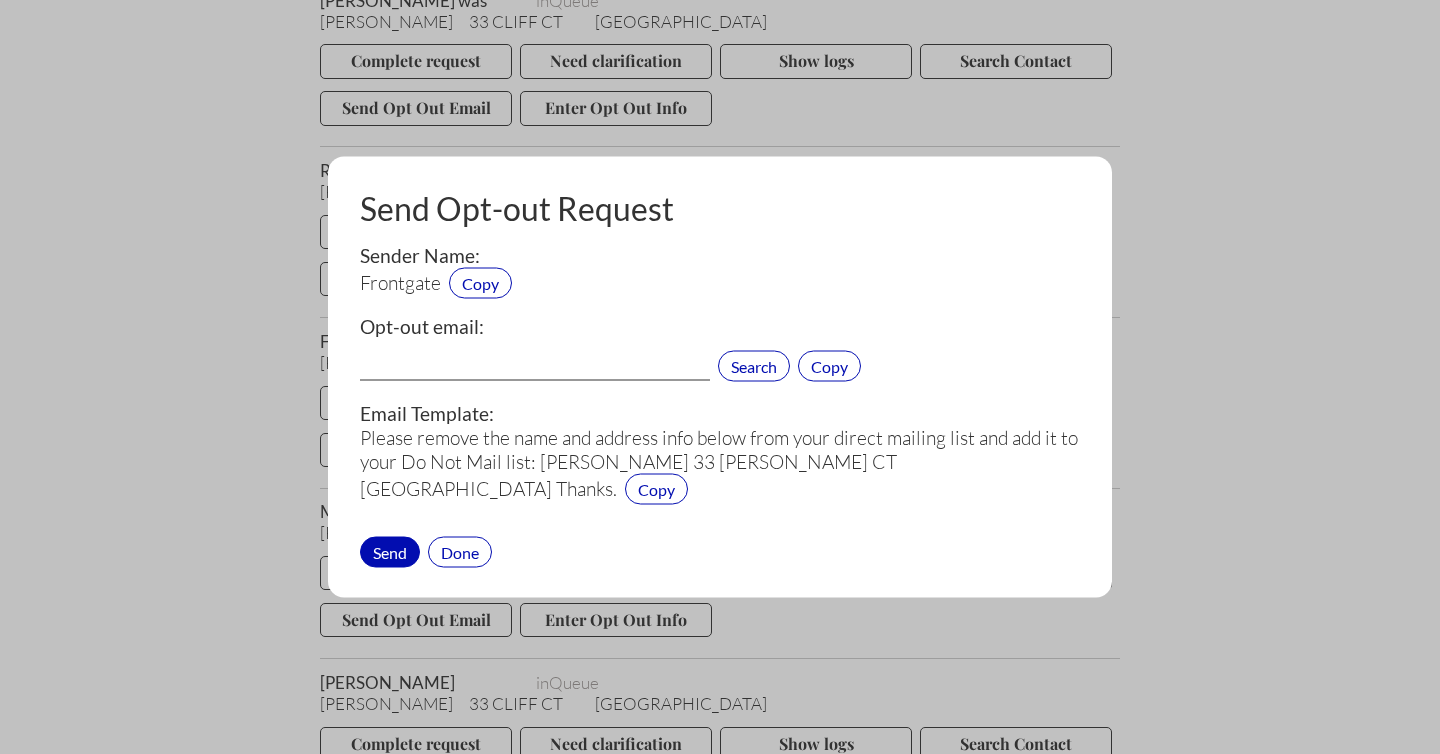 click at bounding box center (535, 368) 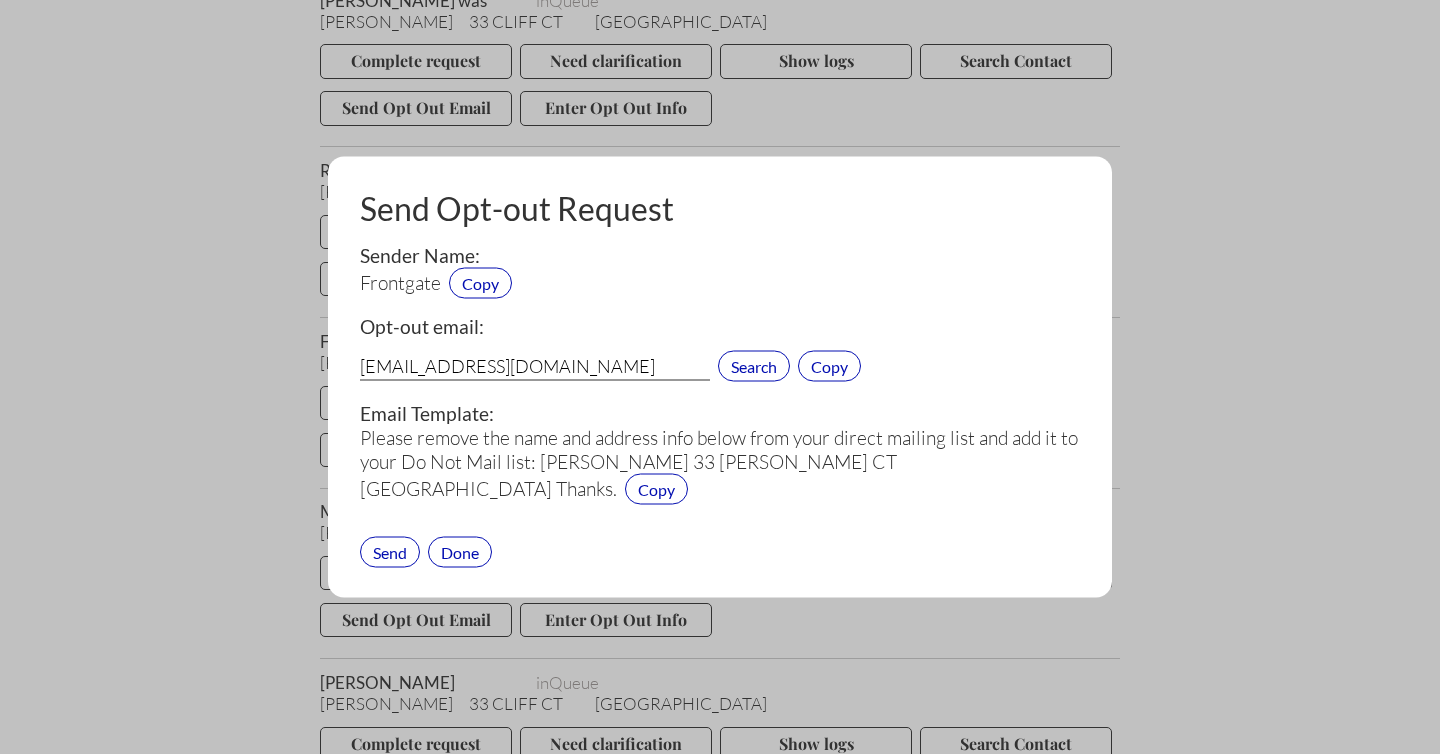 type on "privacy@frontgate.com" 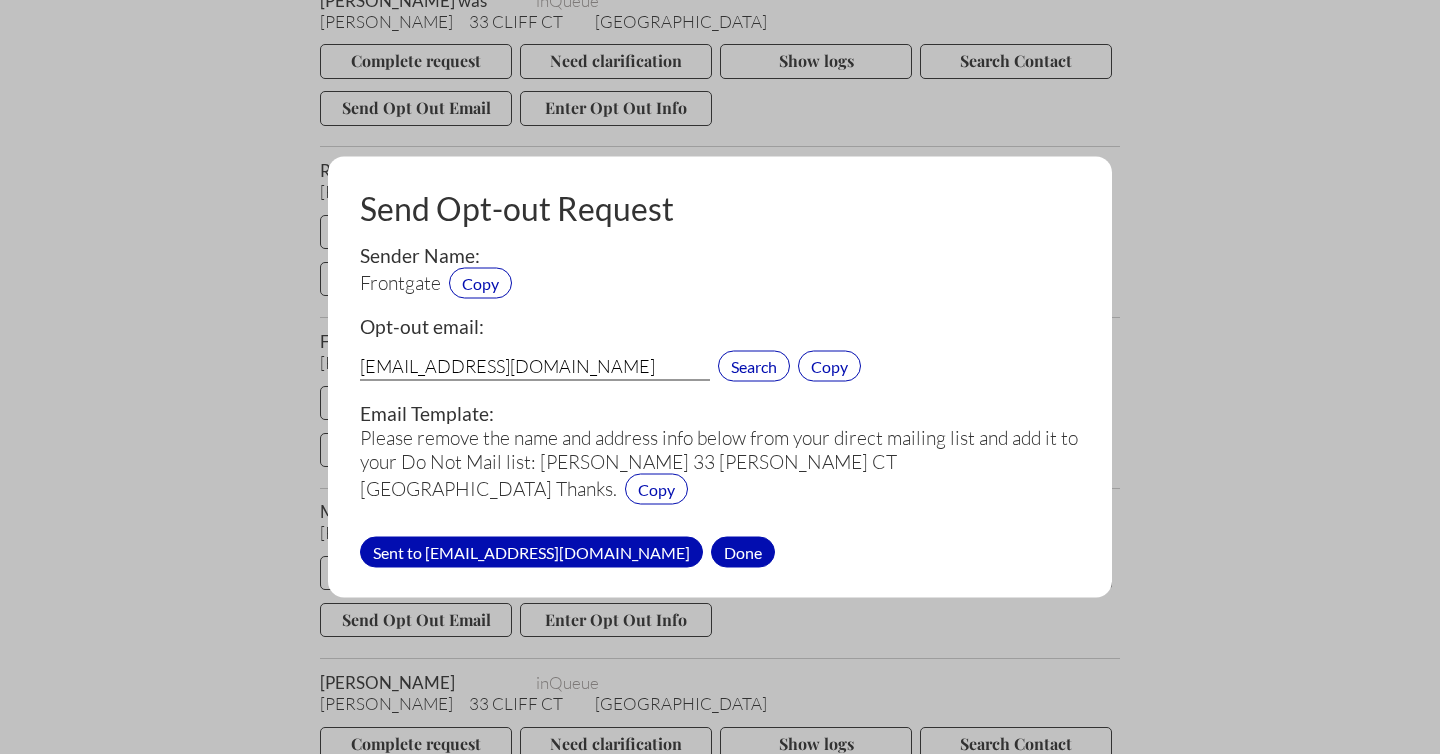 click on "Done" at bounding box center (743, 551) 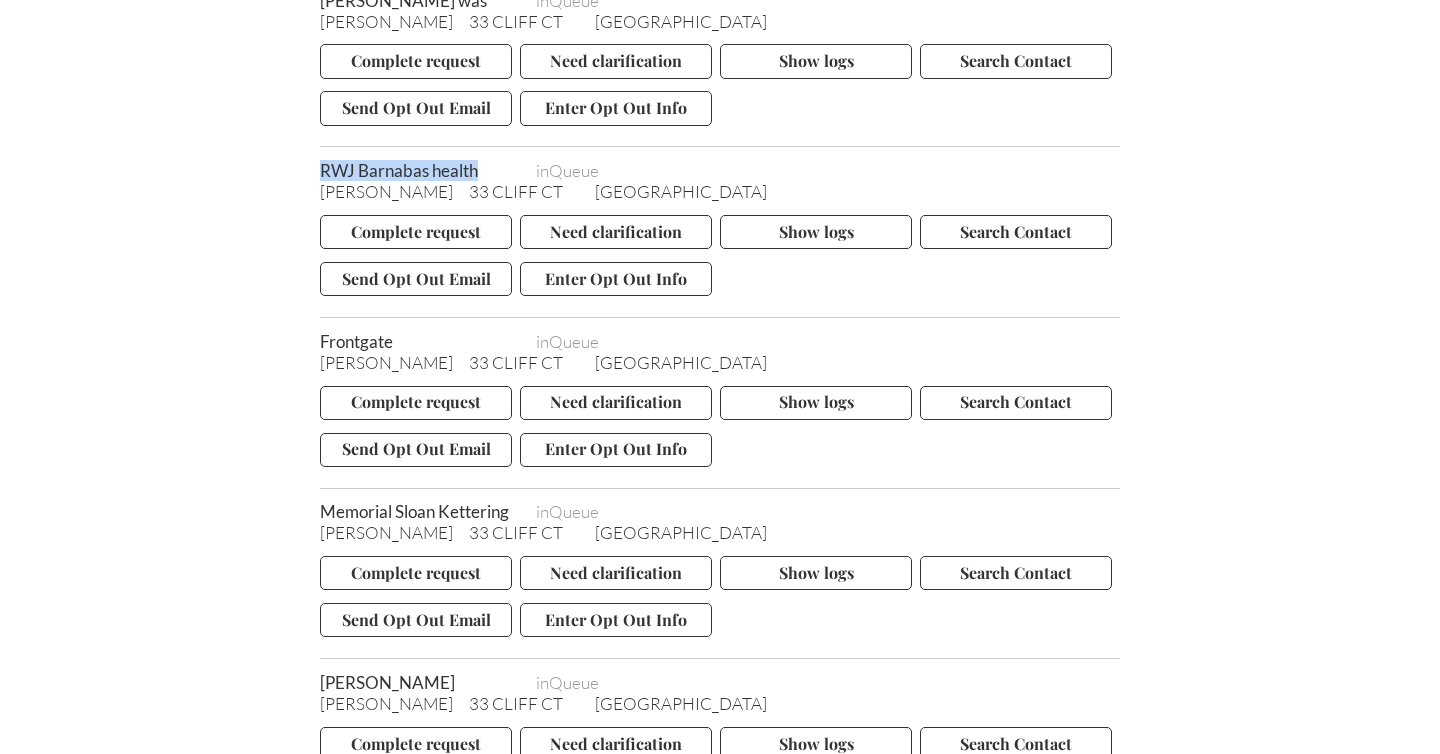 drag, startPoint x: 485, startPoint y: 98, endPoint x: 318, endPoint y: 96, distance: 167.01198 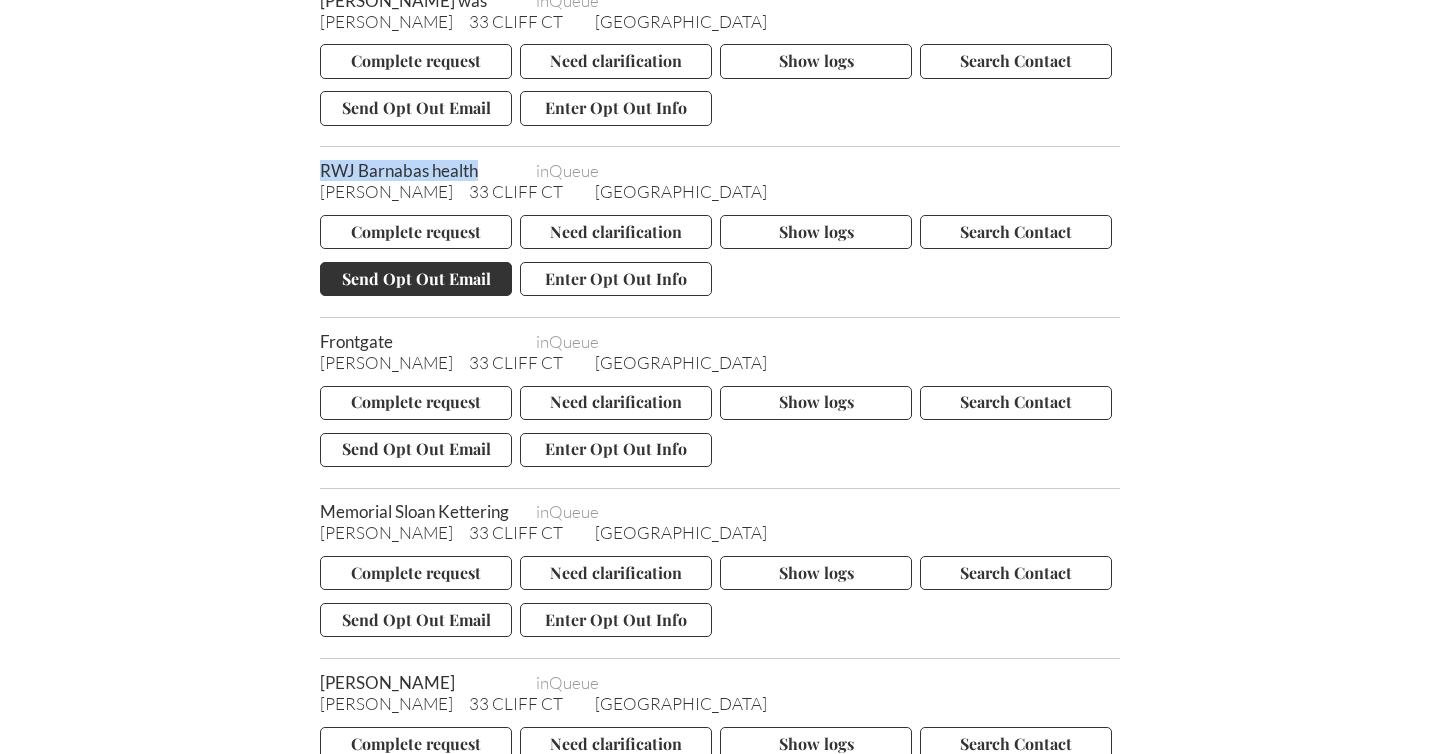 click on "Send Opt Out Email" at bounding box center (416, 279) 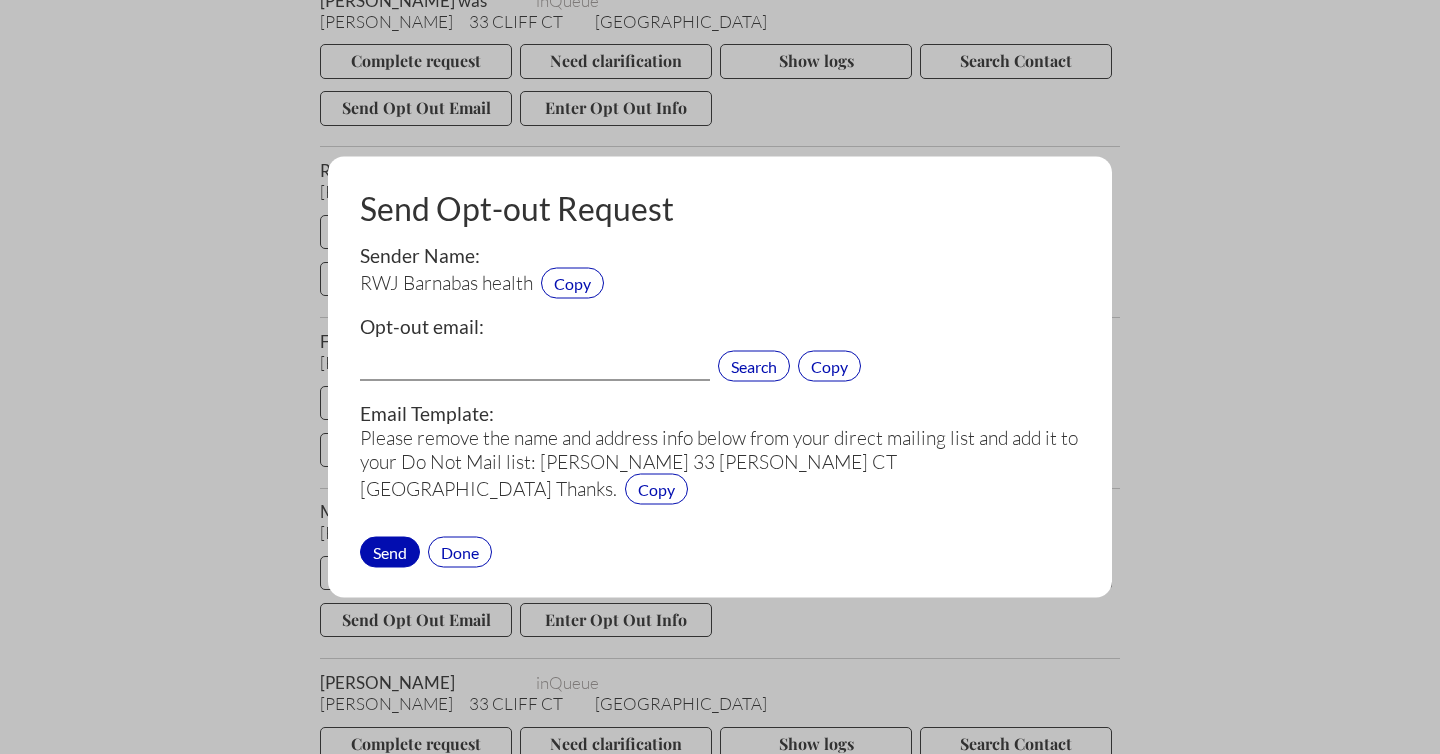 click at bounding box center (535, 368) 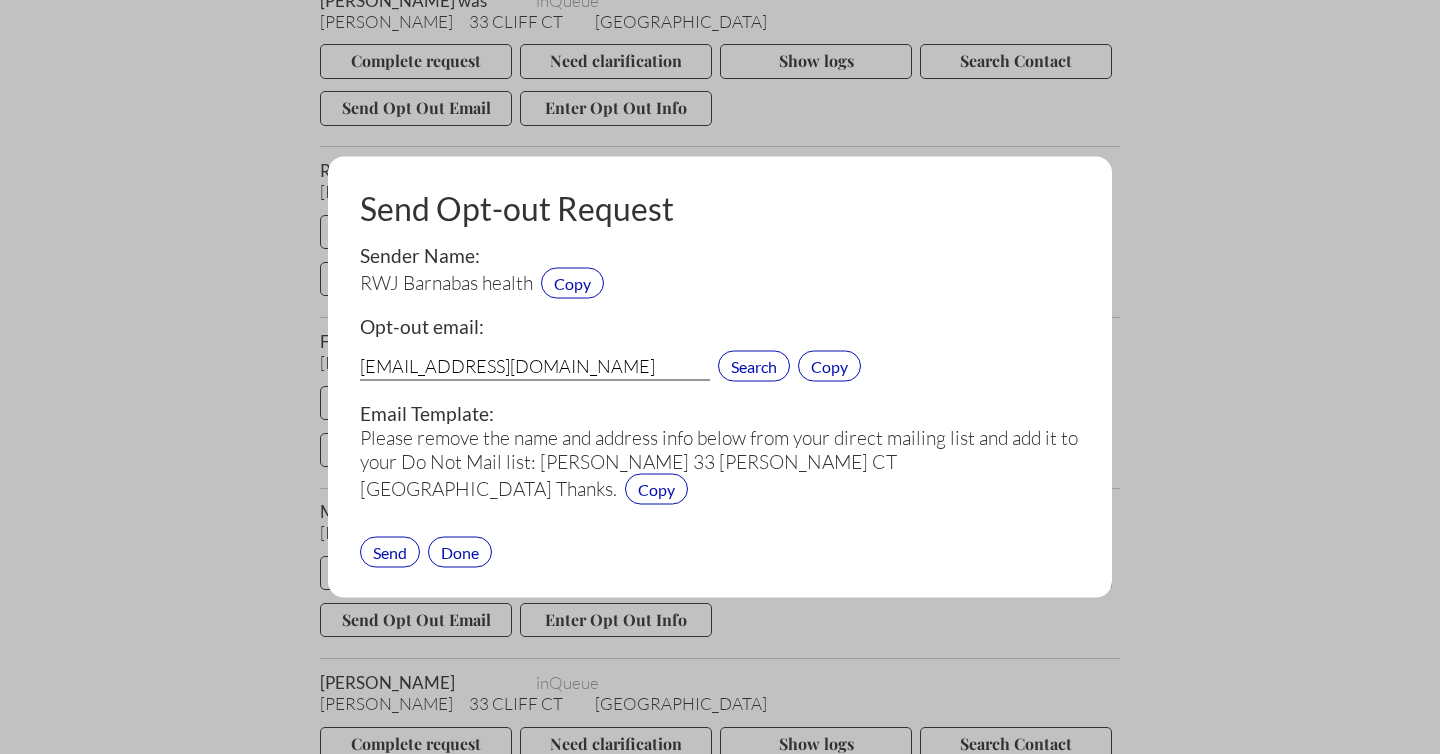 type on "compliance@rwjpe.com" 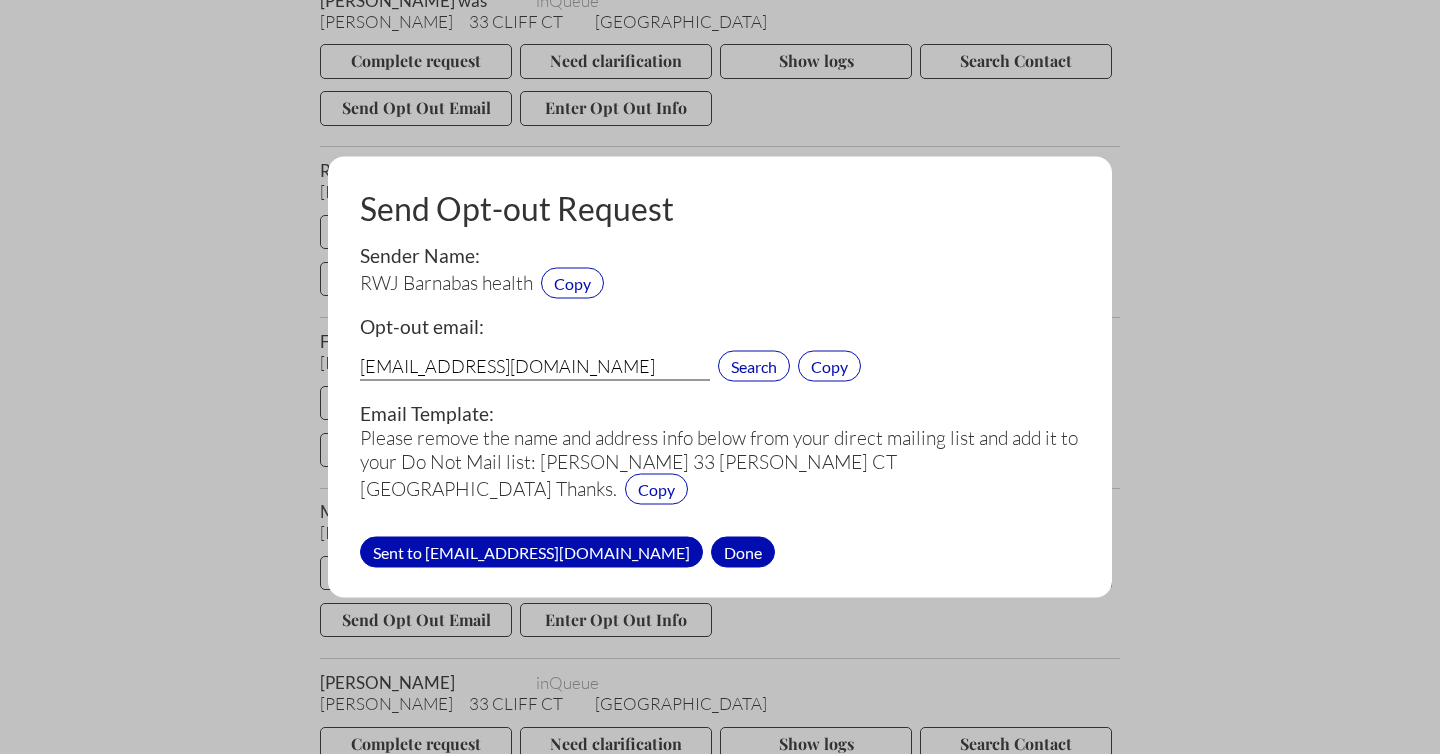 click on "Done" at bounding box center [743, 551] 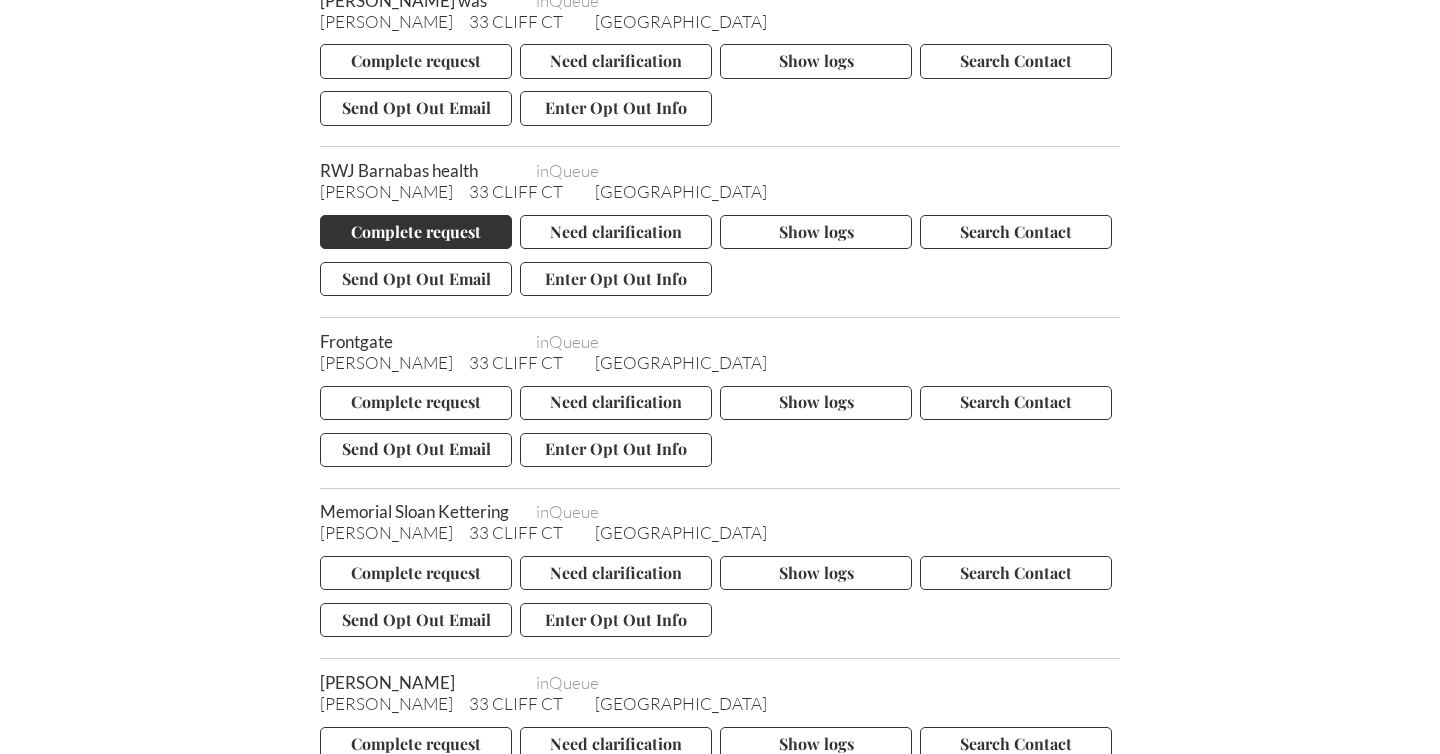 click on "Complete request" at bounding box center [416, 232] 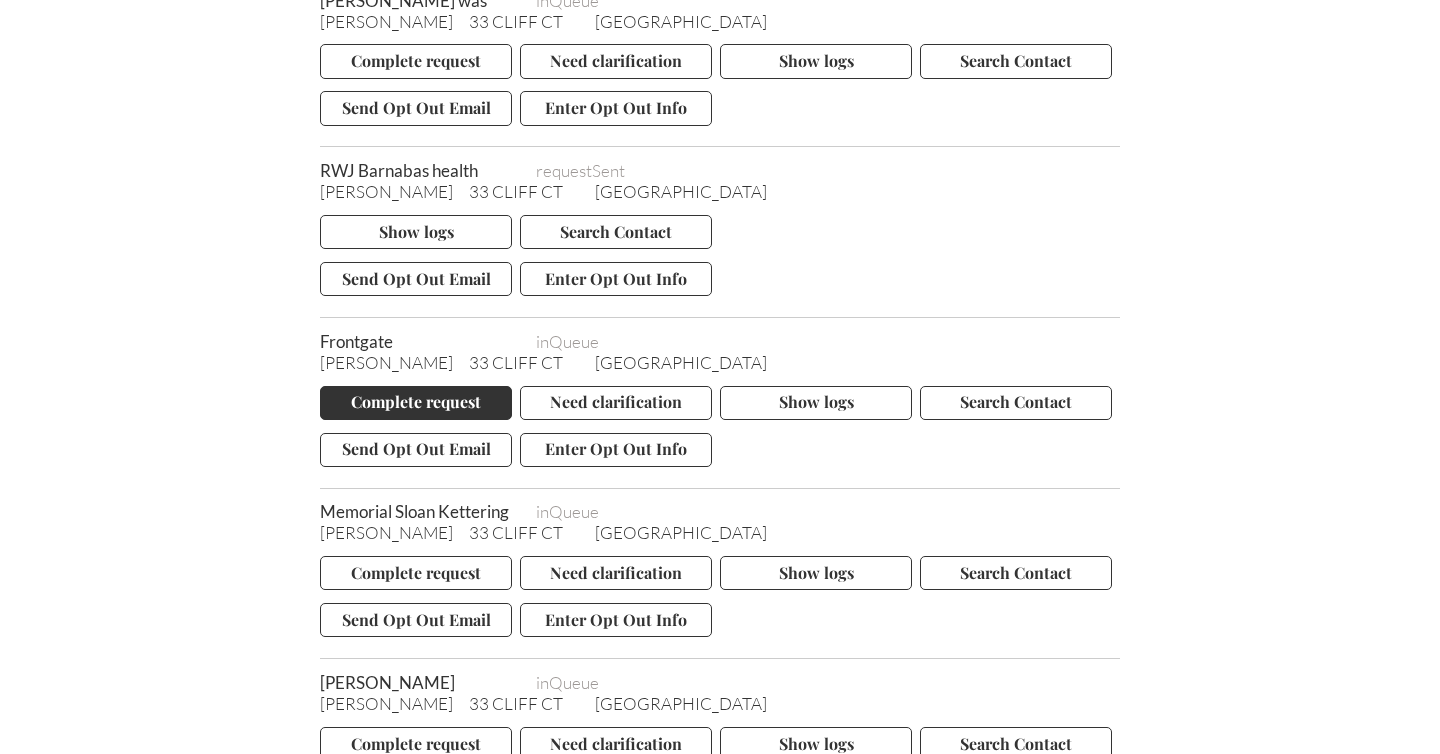 click on "Complete request" at bounding box center (416, 403) 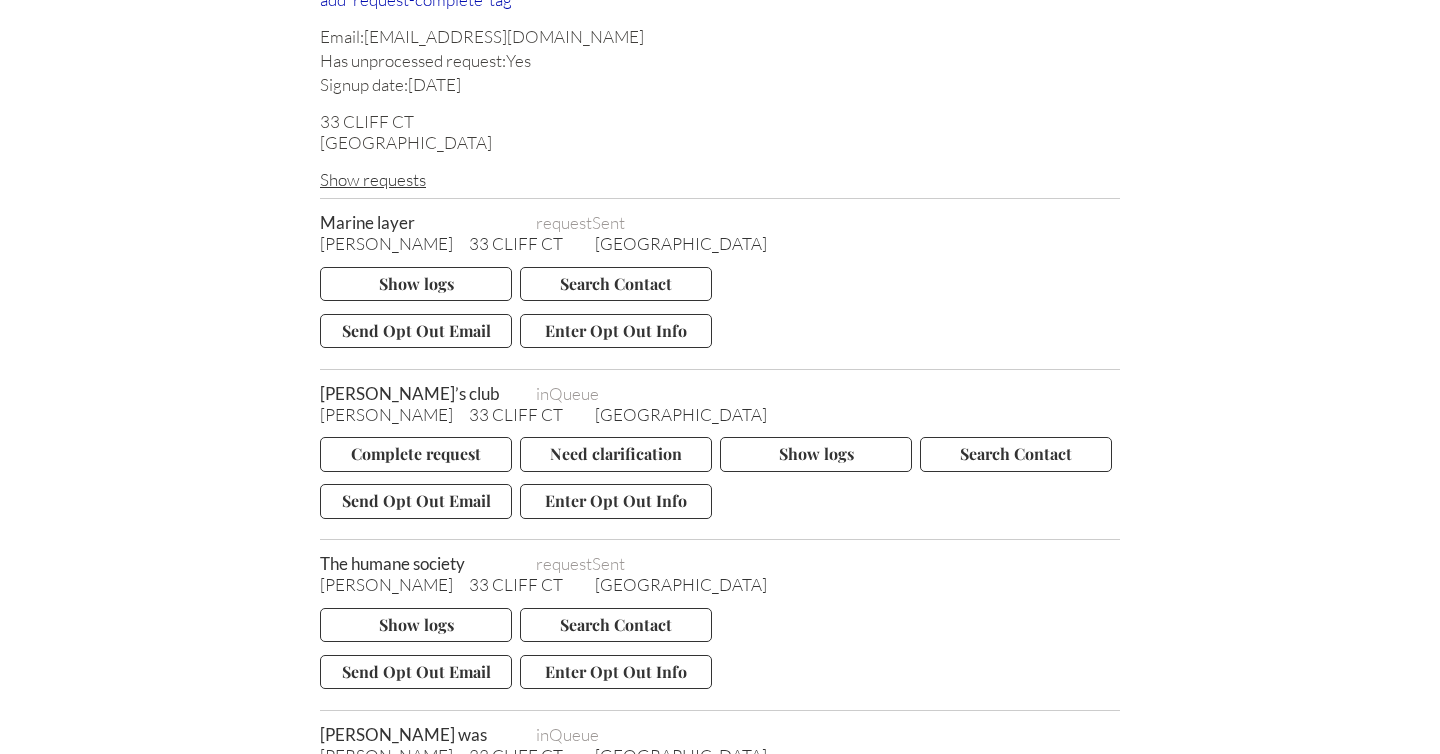 scroll, scrollTop: 7150, scrollLeft: 0, axis: vertical 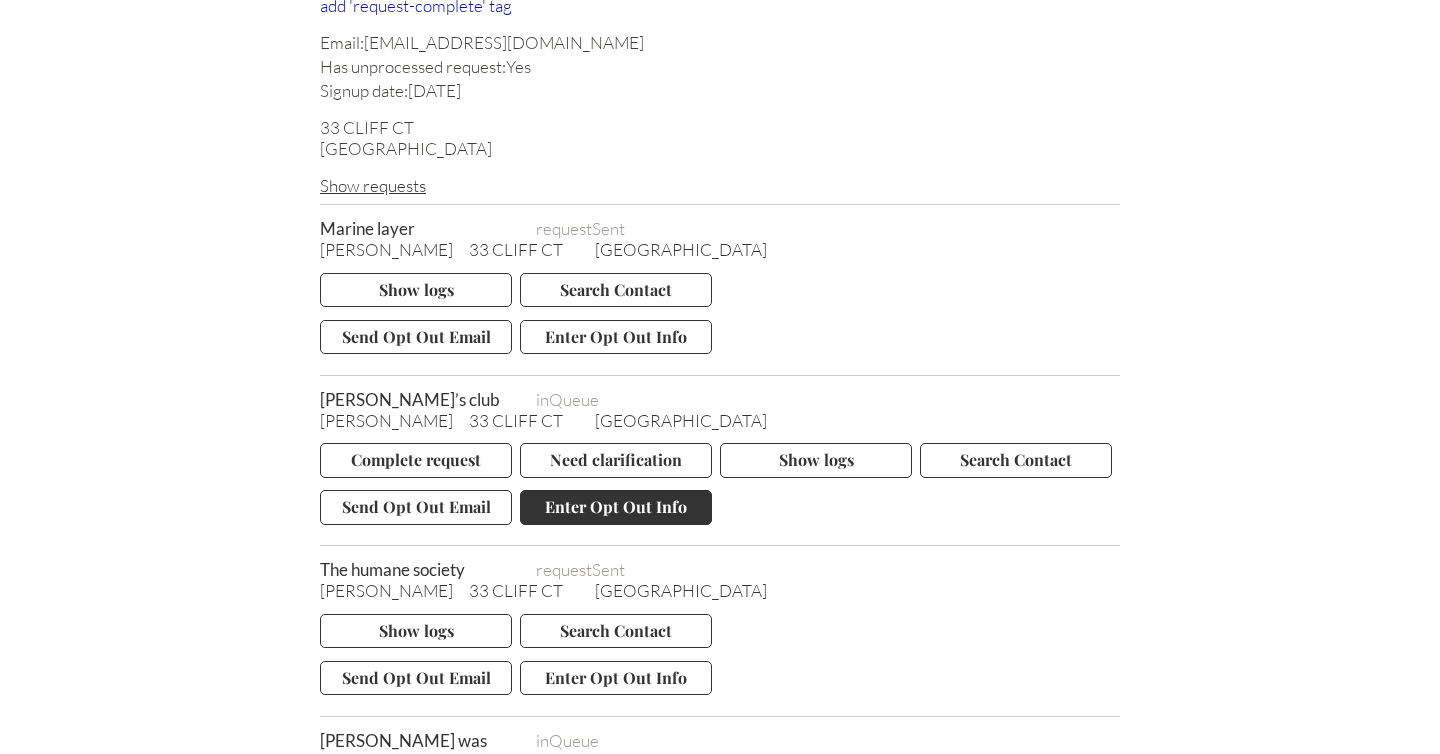 click on "Enter Opt Out Info" at bounding box center [616, 507] 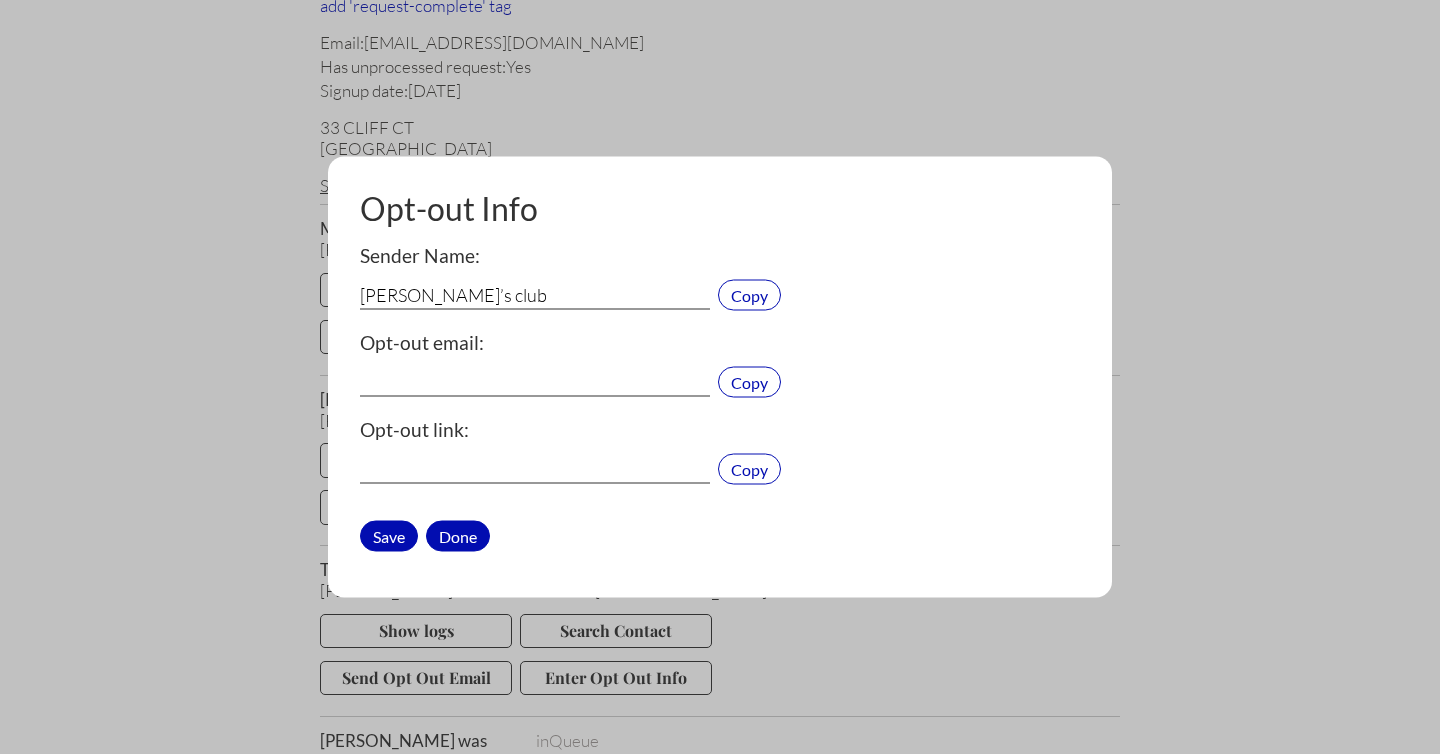 click on "Done" at bounding box center [458, 535] 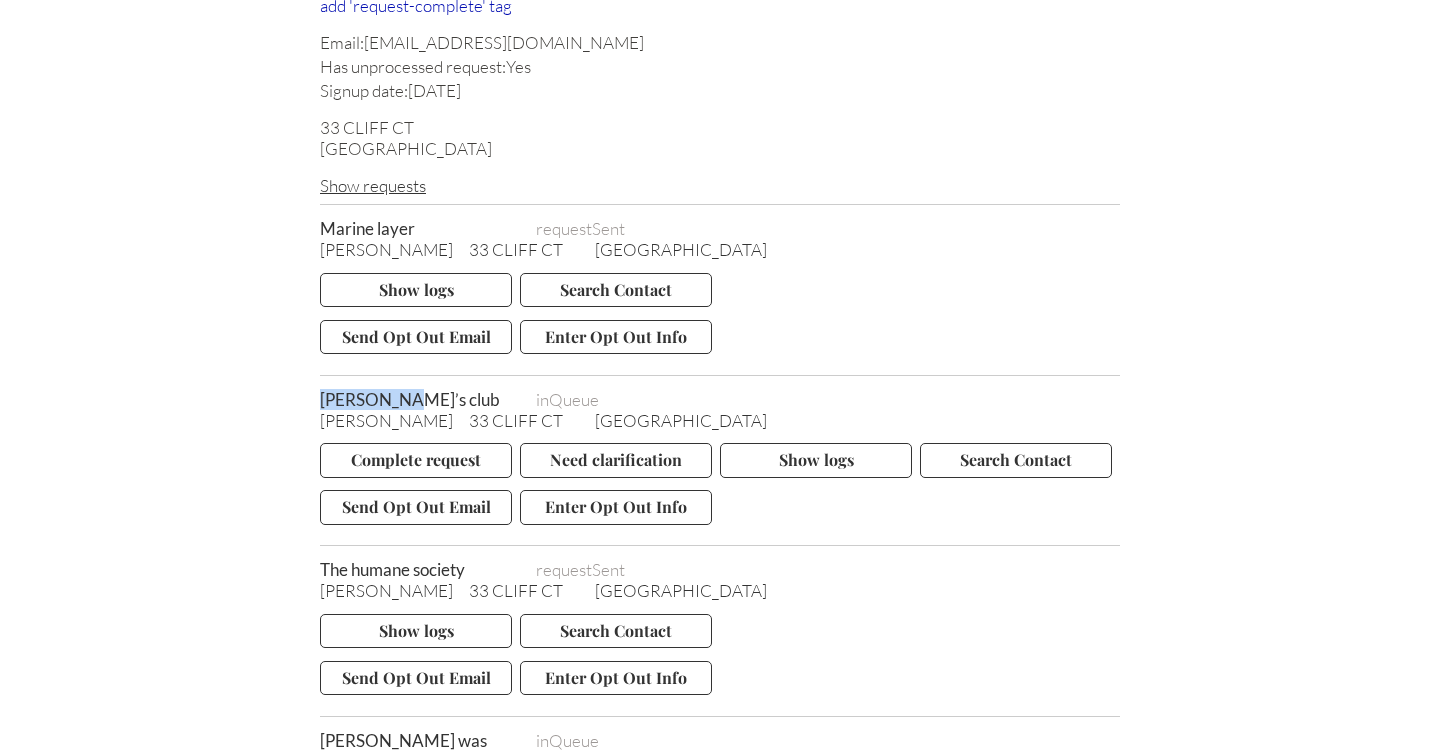 drag, startPoint x: 399, startPoint y: 328, endPoint x: 320, endPoint y: 329, distance: 79.00633 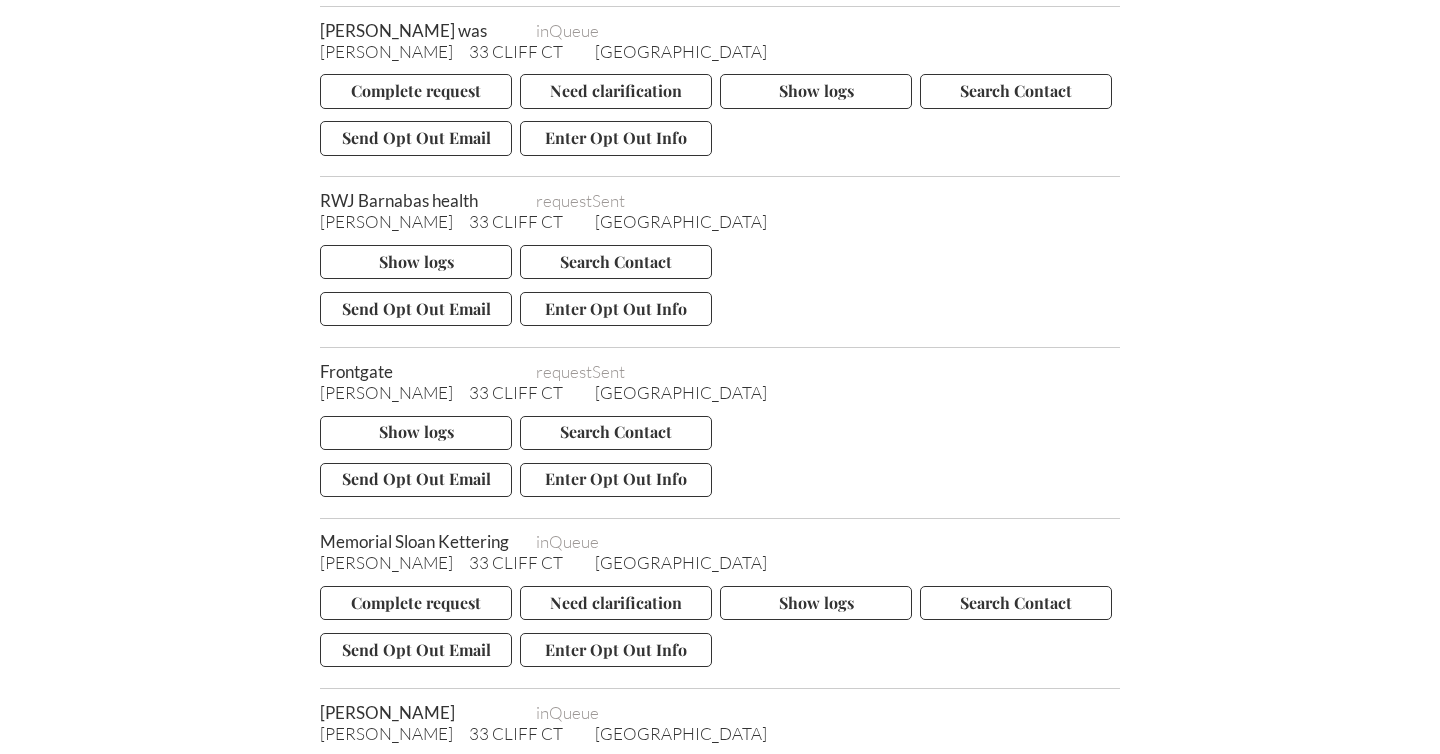scroll, scrollTop: 7878, scrollLeft: 0, axis: vertical 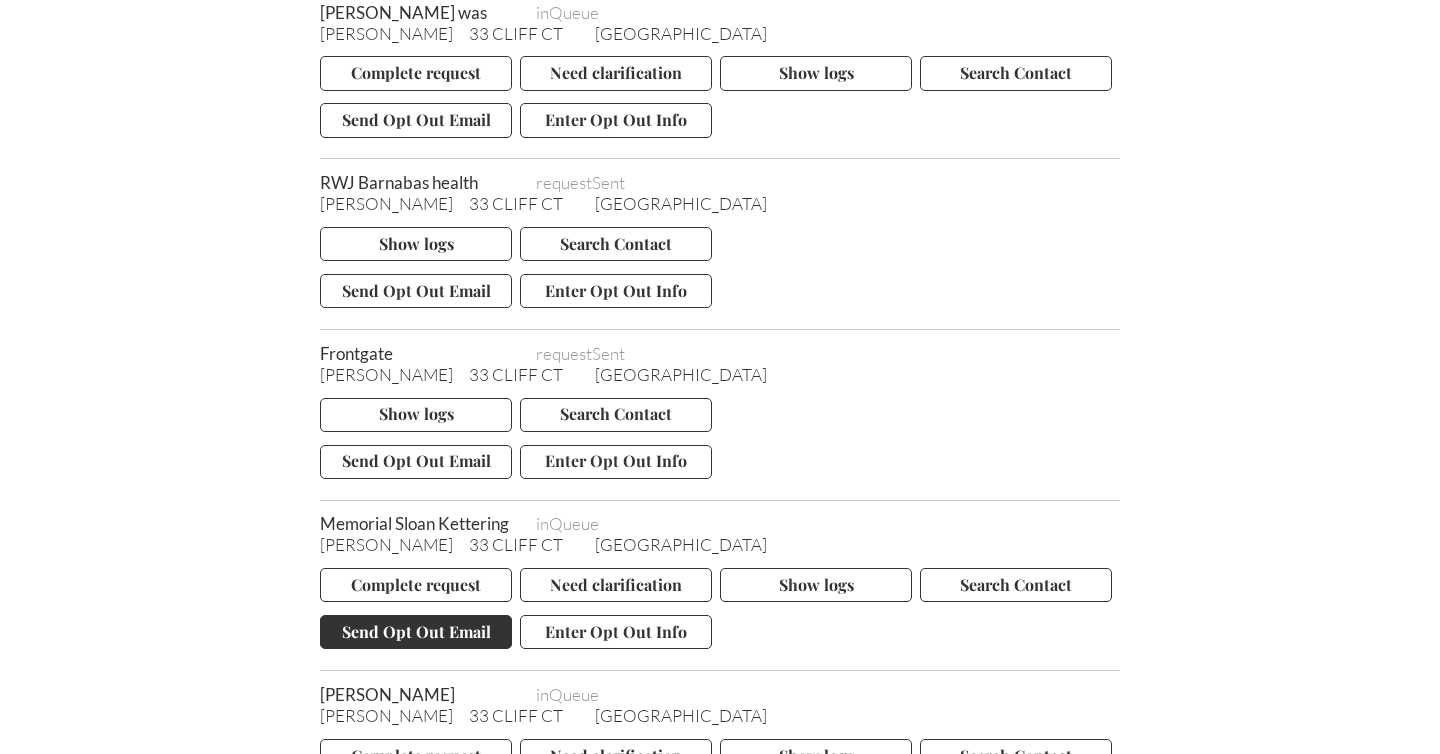 click on "Send Opt Out Email" at bounding box center [416, 632] 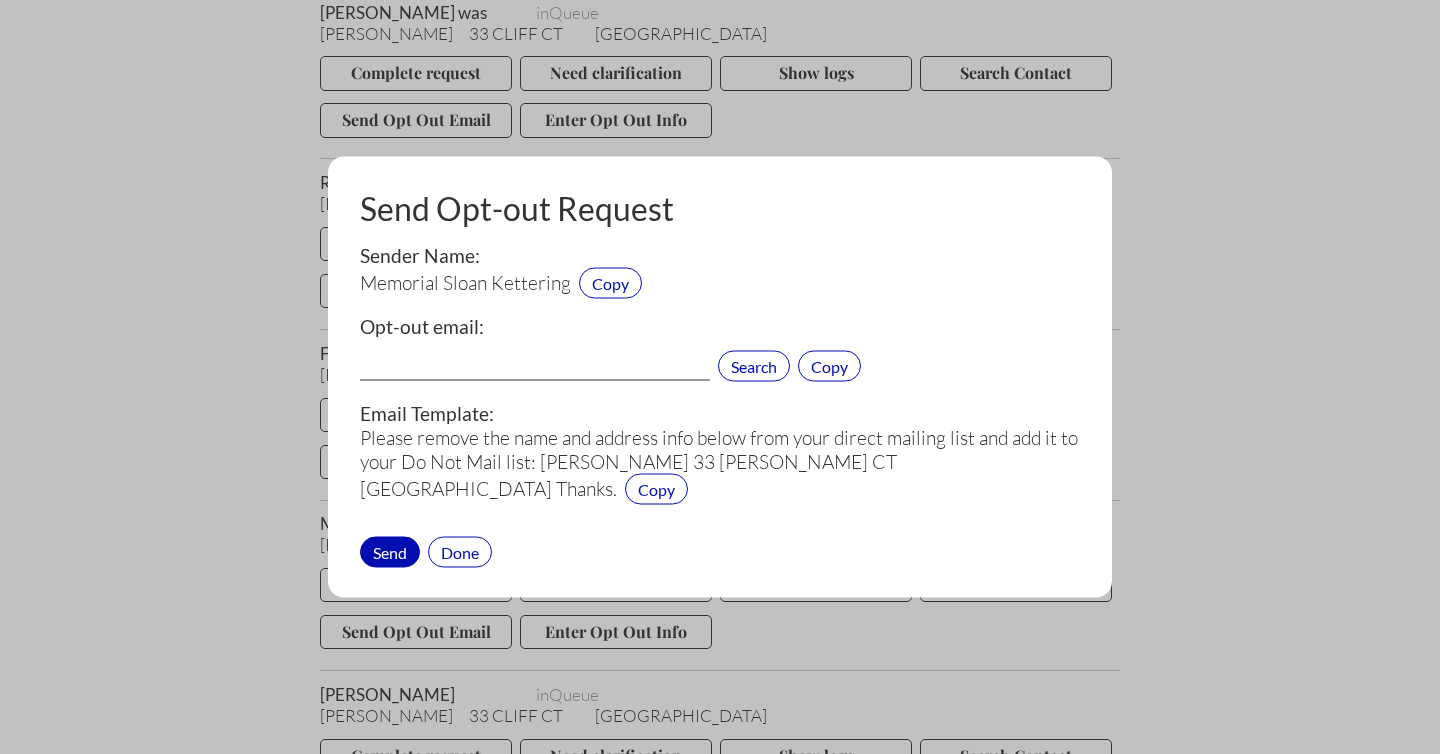 click at bounding box center [535, 368] 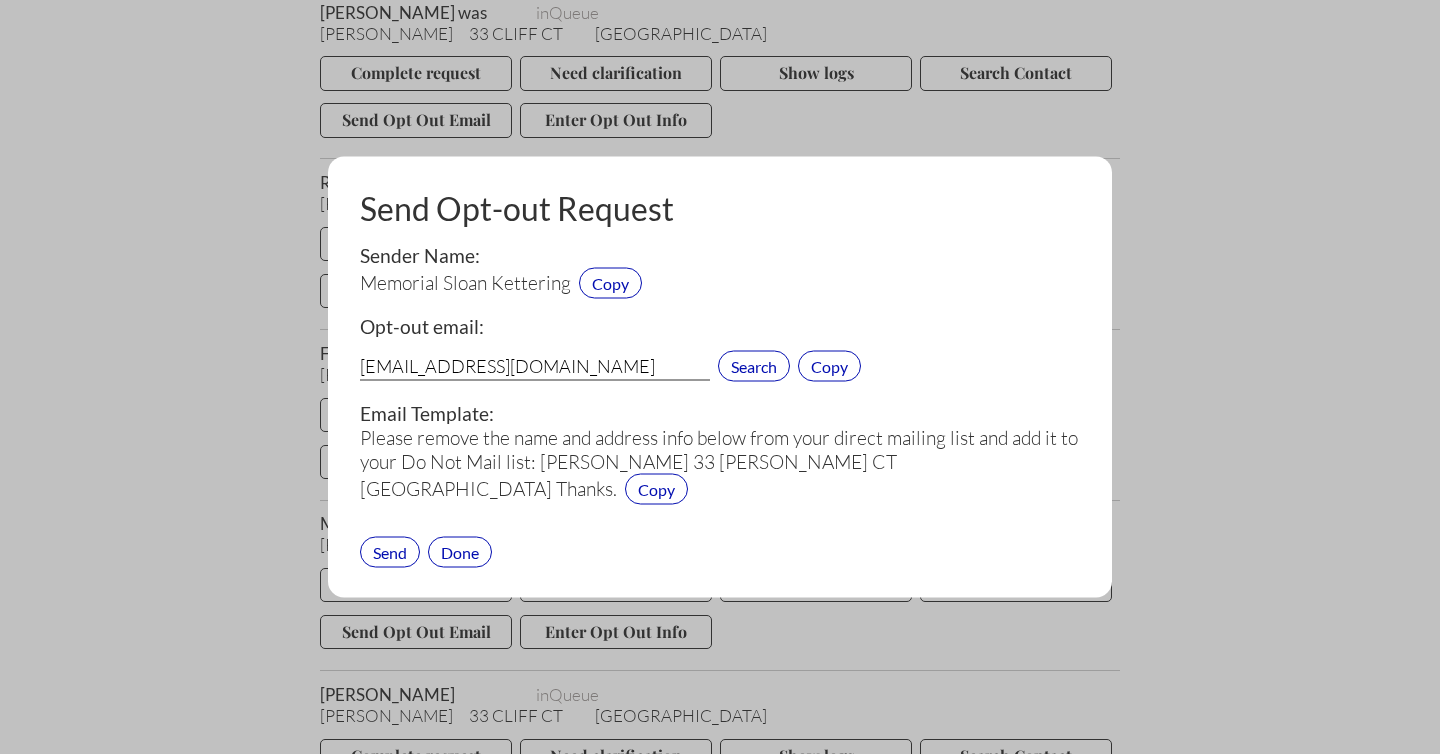 type on "PrivacyOfficer@mskcc.org" 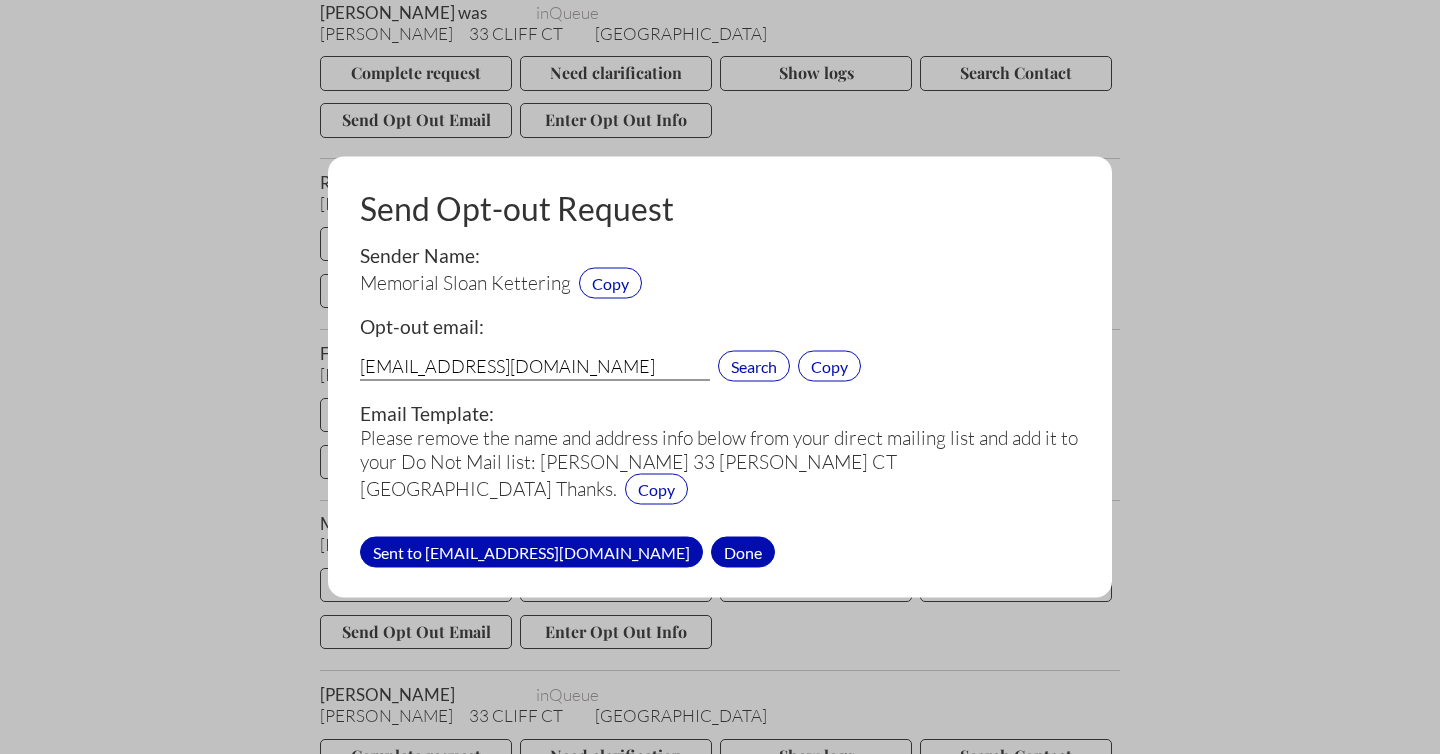 click on "Done" at bounding box center [743, 551] 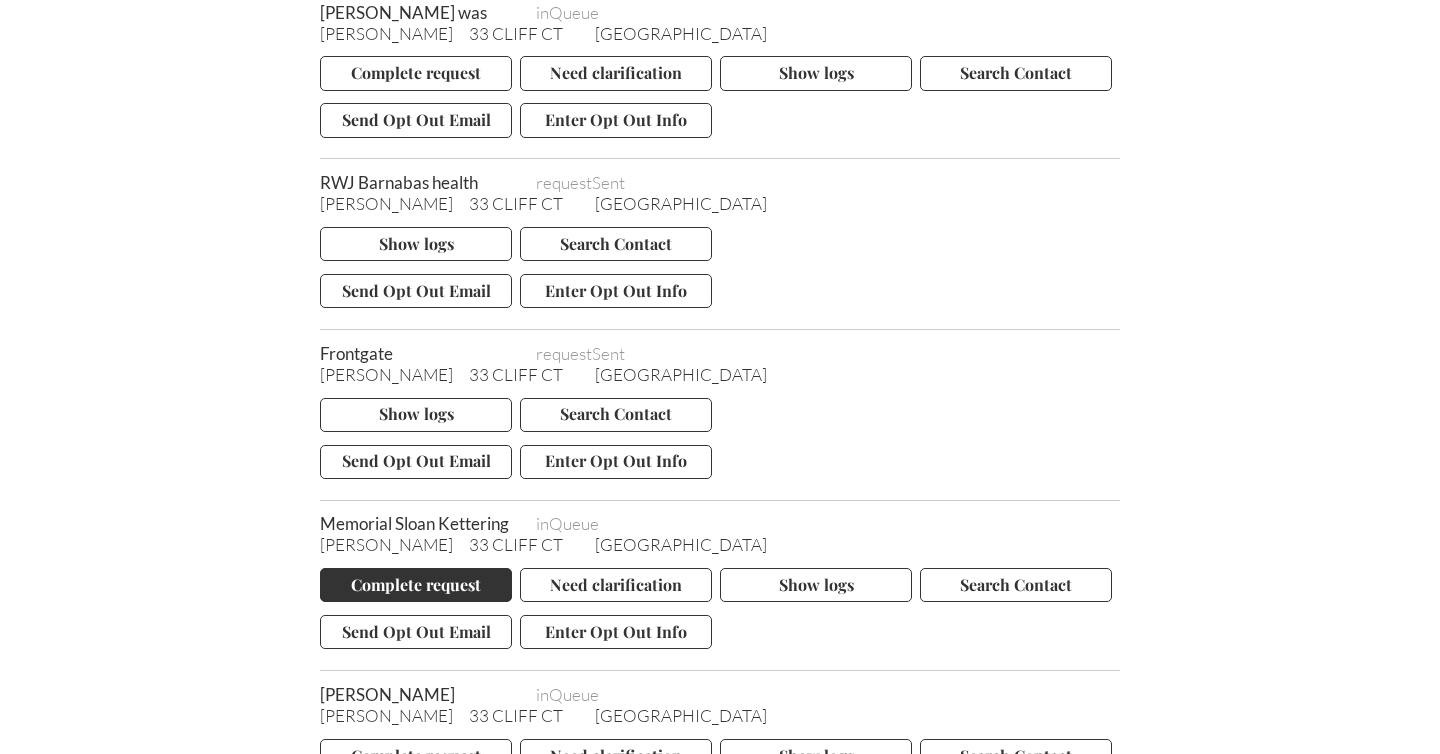 click on "Complete request" at bounding box center [416, 585] 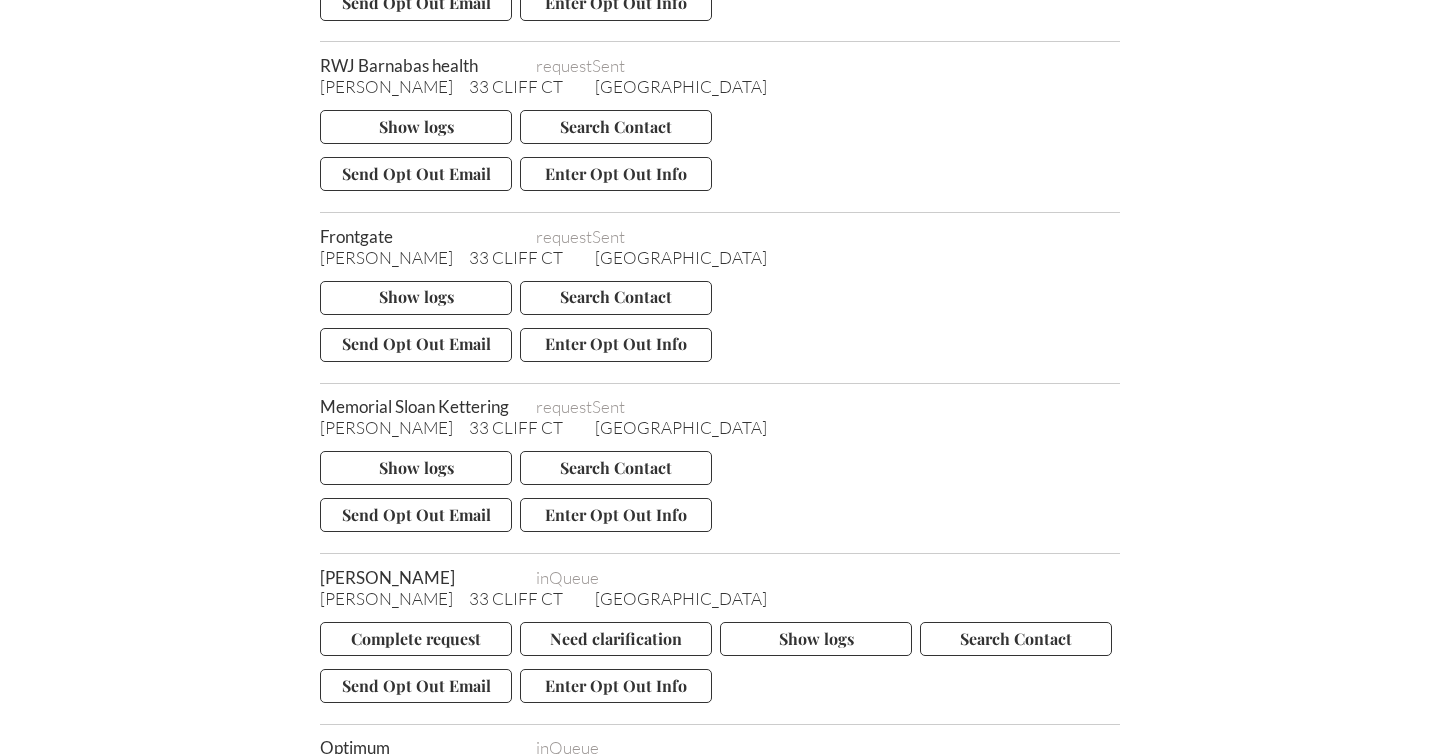 scroll, scrollTop: 8058, scrollLeft: 0, axis: vertical 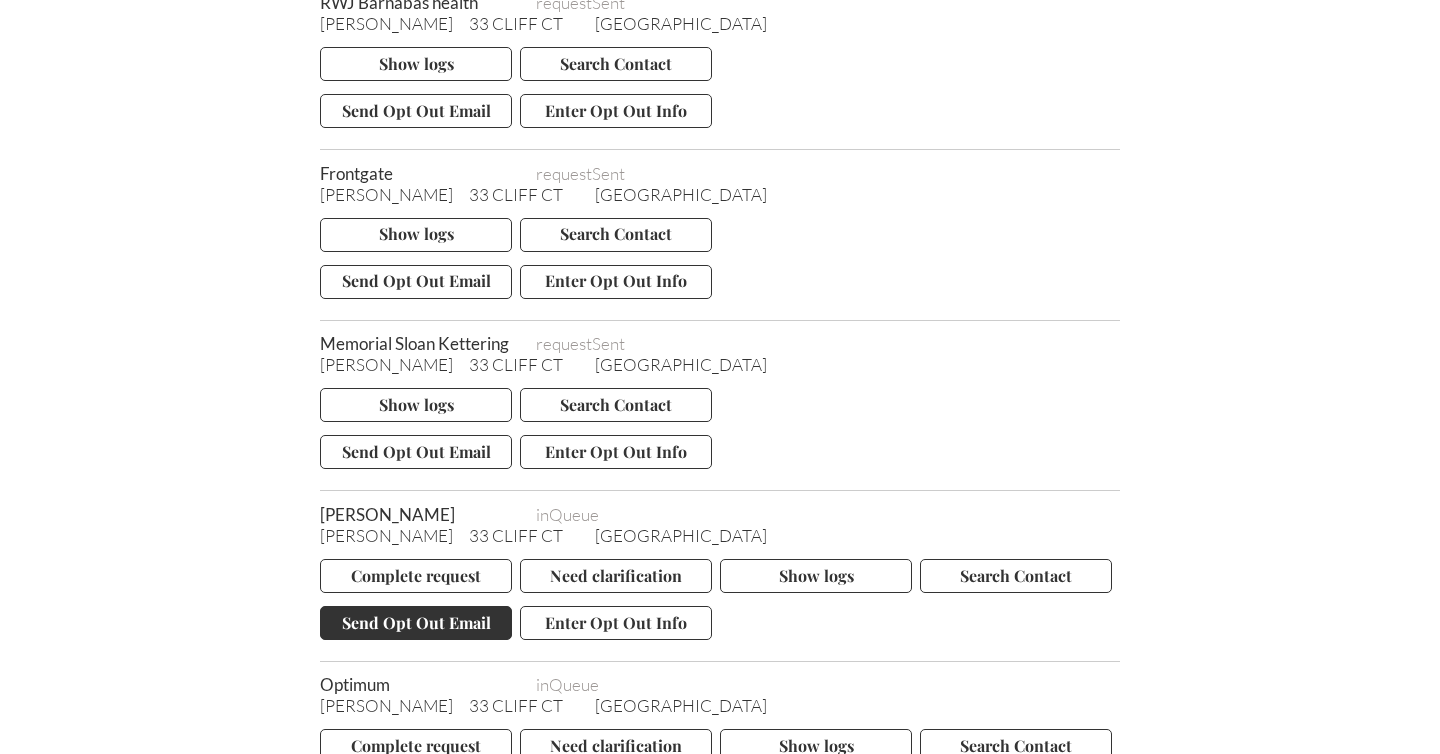 click on "Send Opt Out Email" at bounding box center [416, 623] 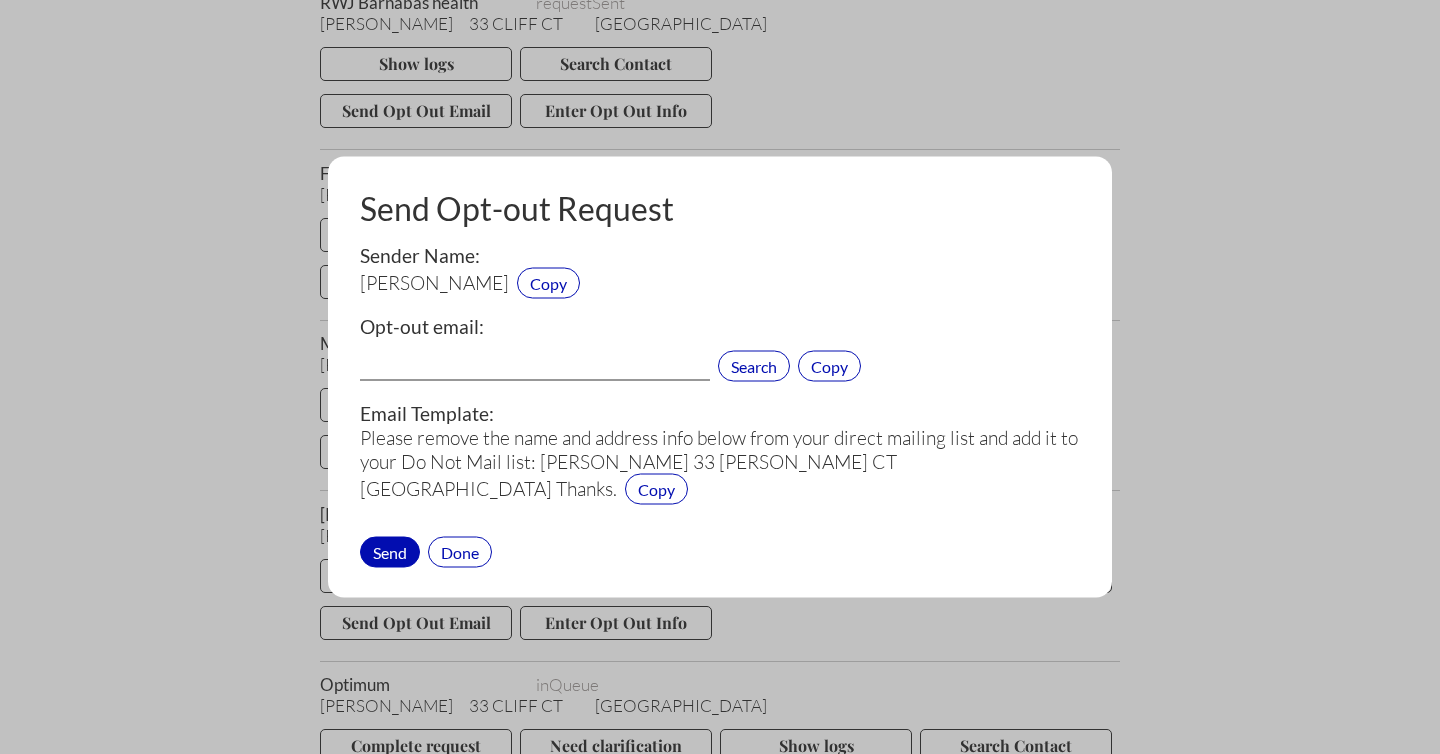 type 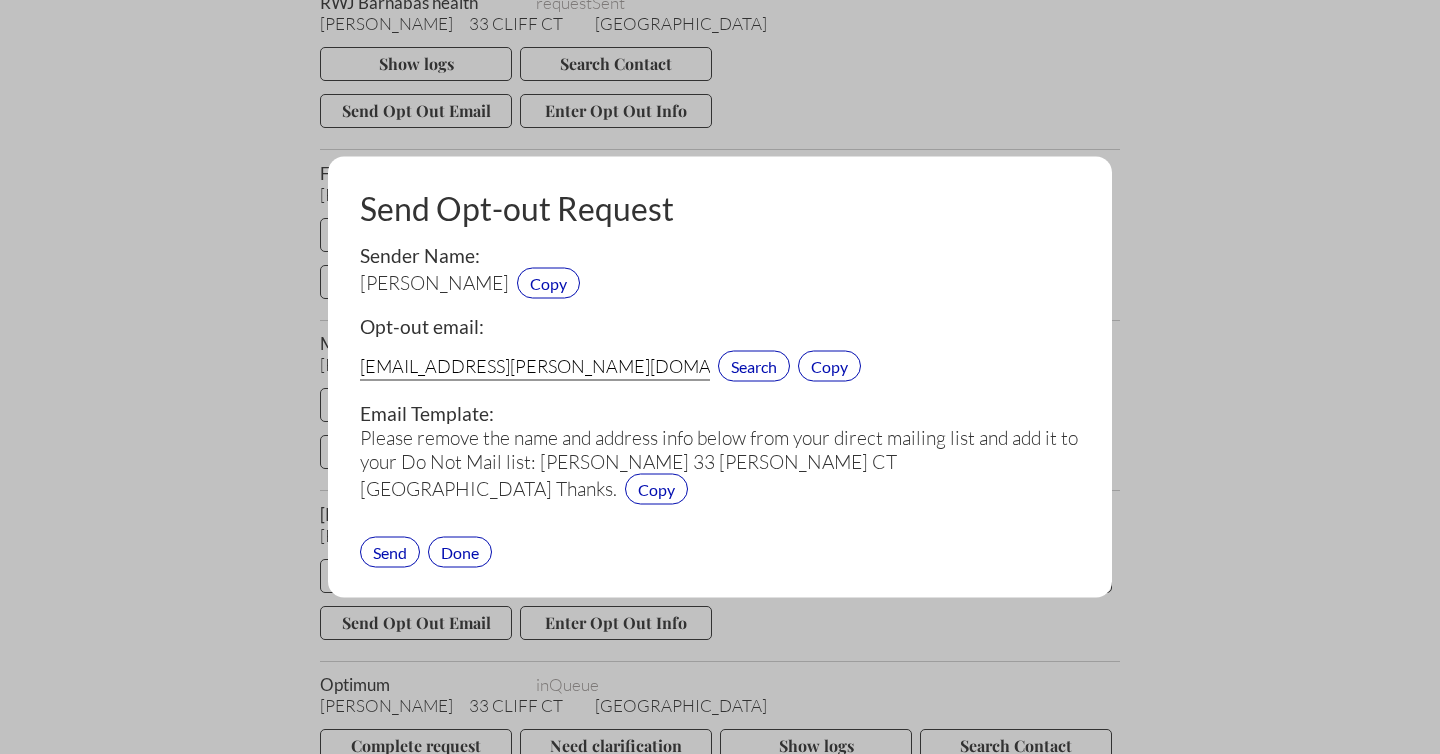 type on "legal@angi.com" 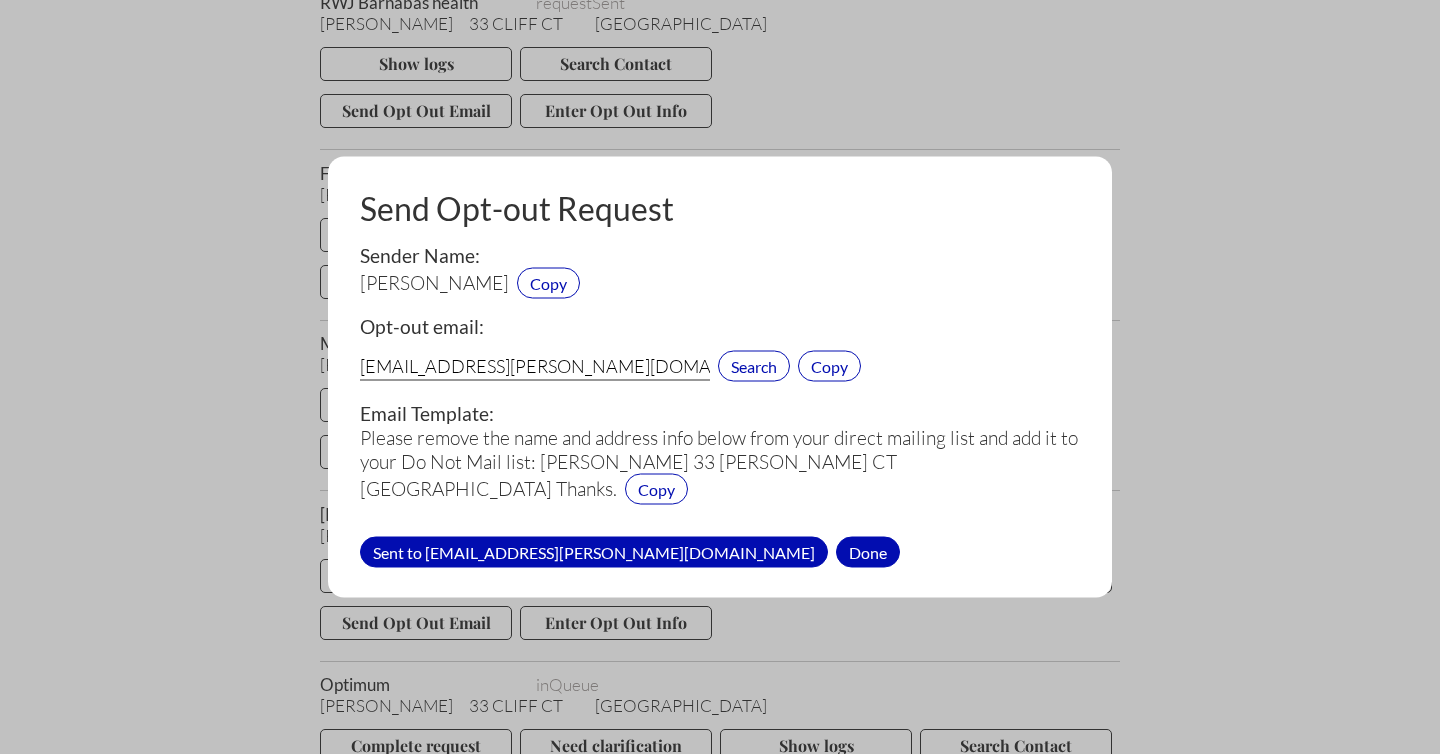 click on "Done" at bounding box center (868, 551) 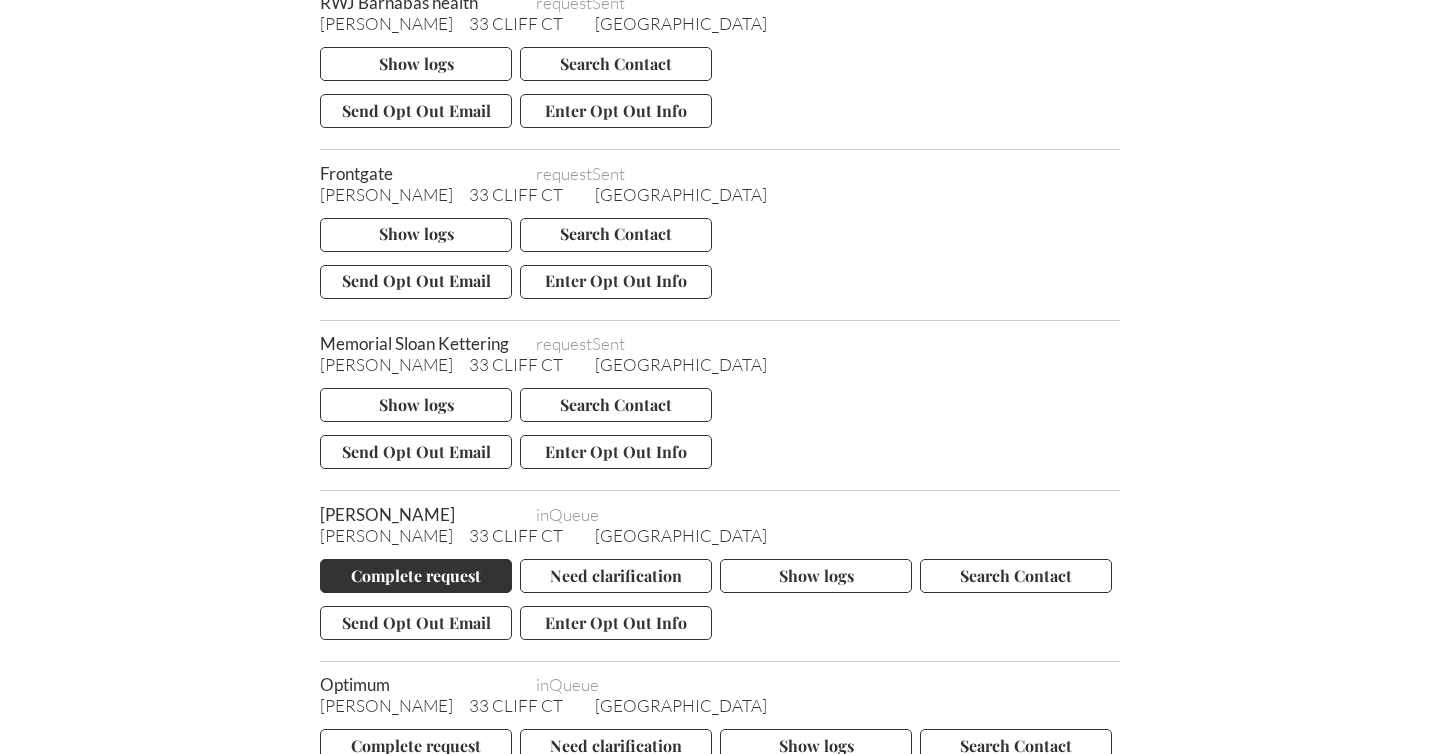 click on "Complete request" at bounding box center (416, 576) 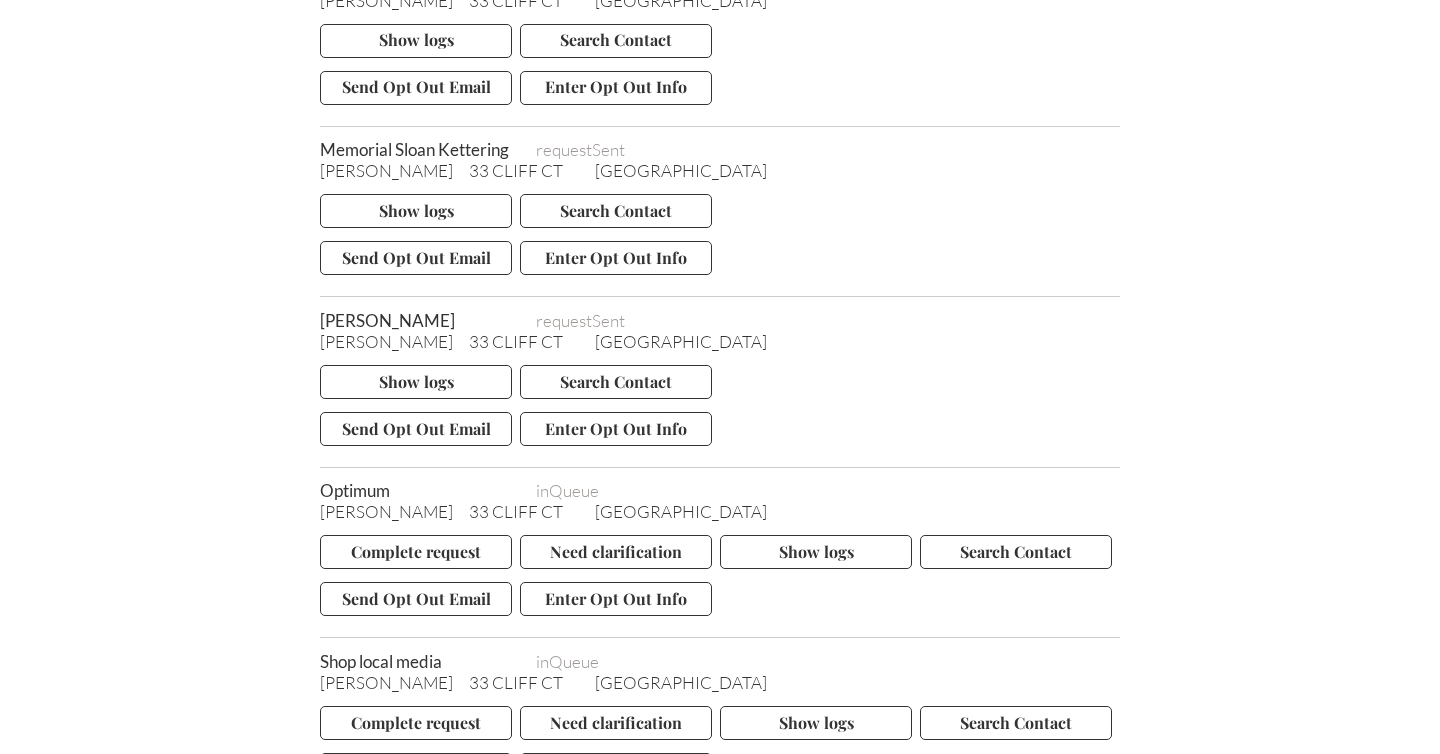 scroll, scrollTop: 8260, scrollLeft: 0, axis: vertical 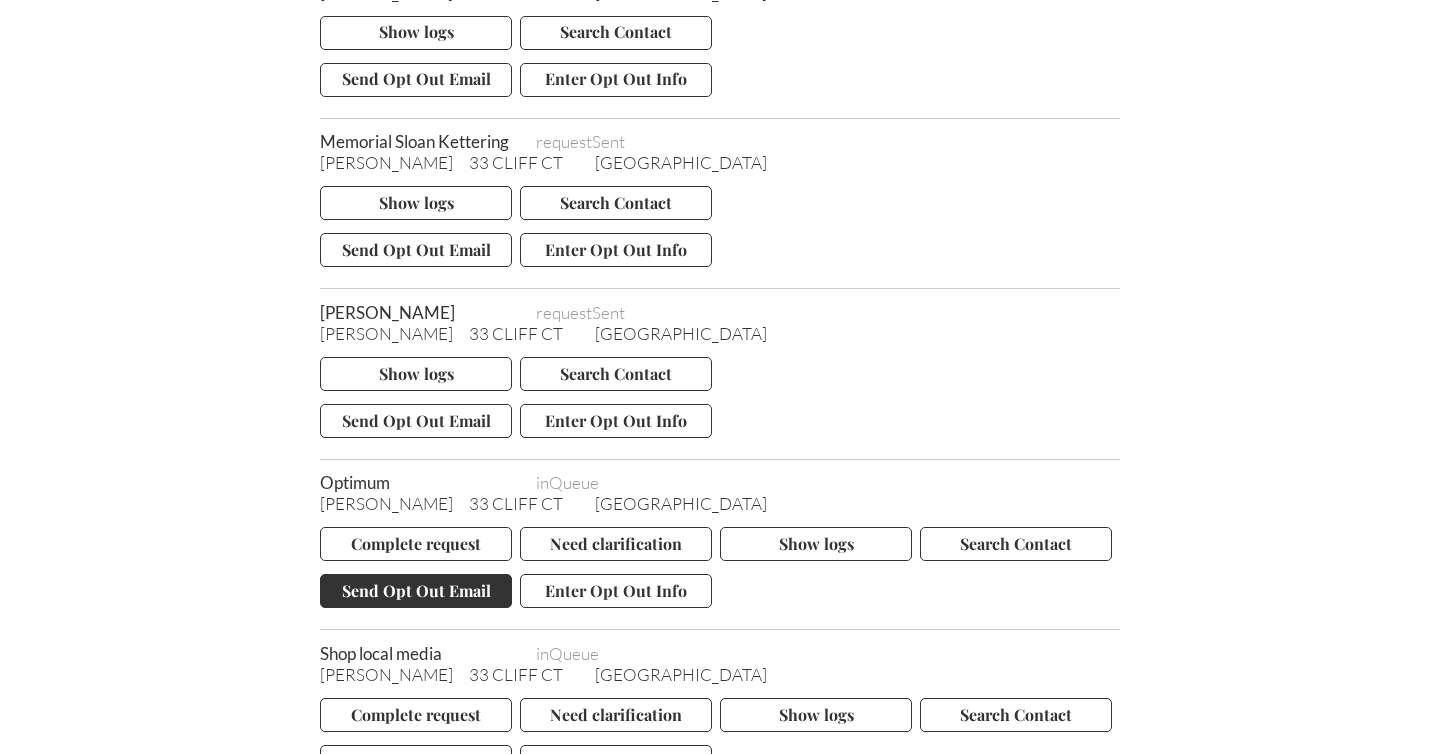 click on "Send Opt Out Email" at bounding box center [416, 591] 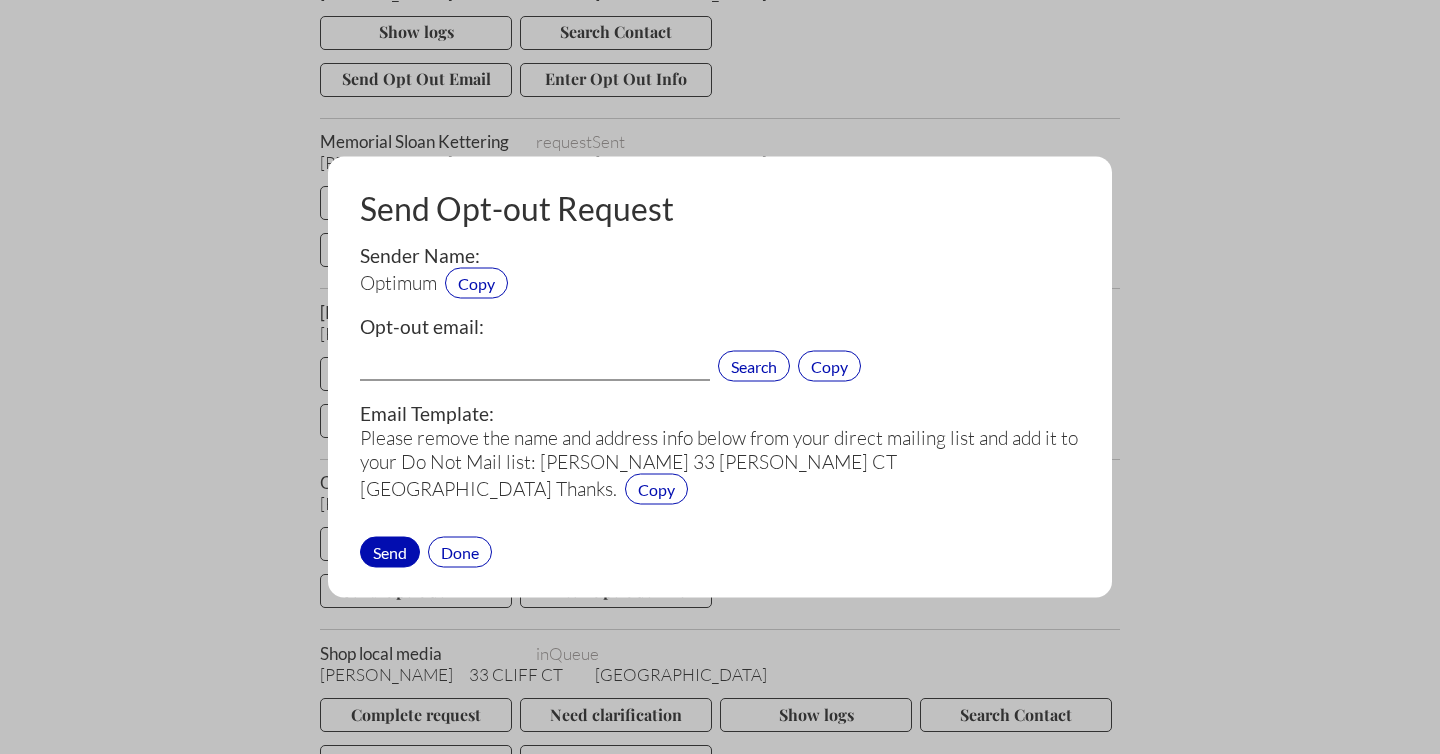 click at bounding box center [535, 368] 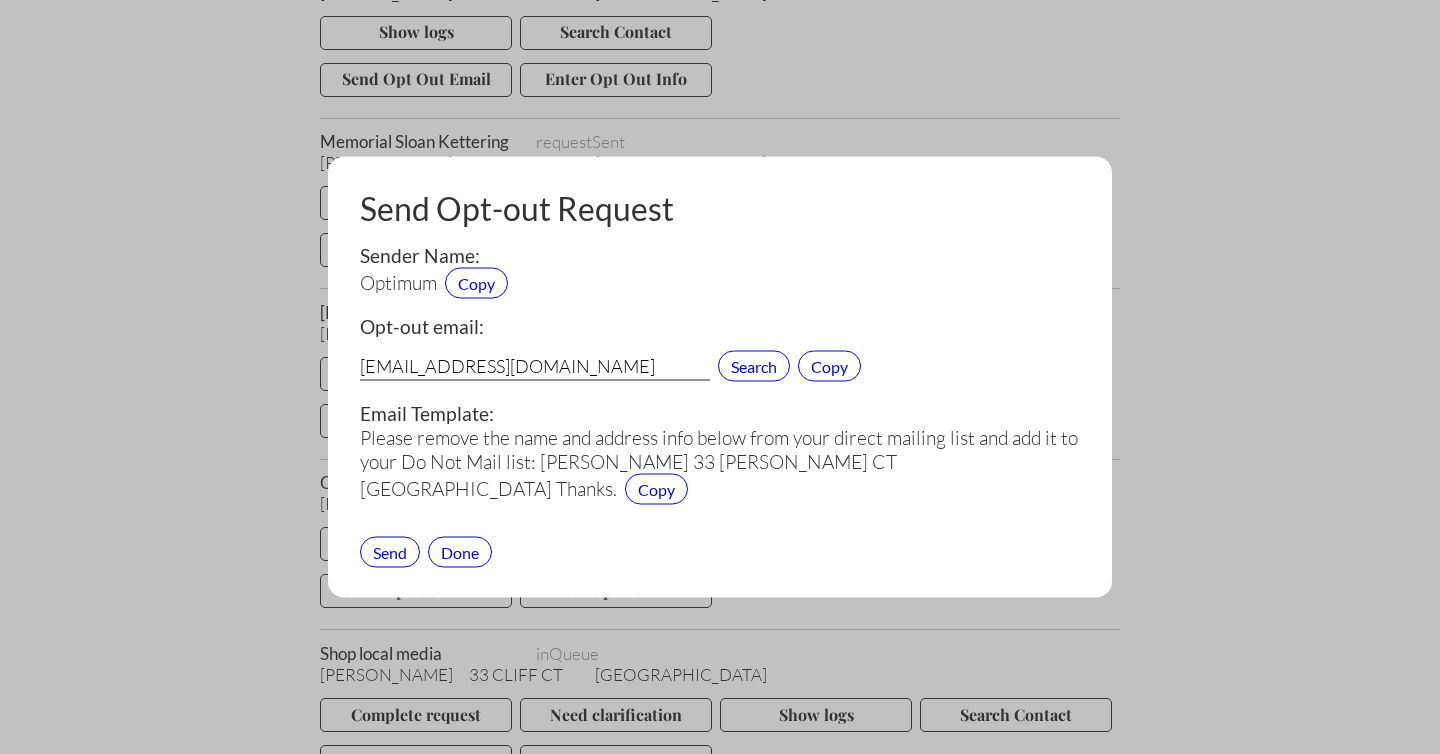 type on "privacy@alticeusa.com" 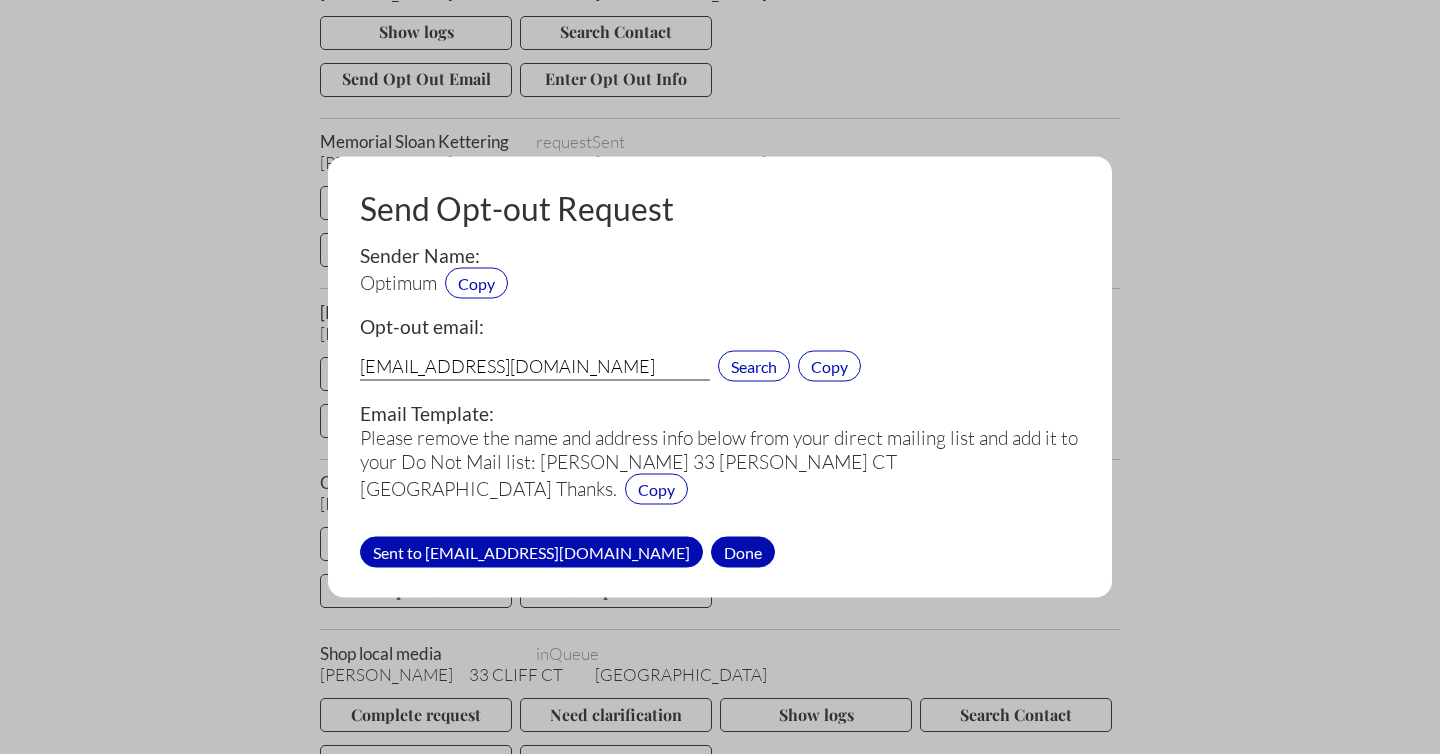 click on "Done" at bounding box center [743, 551] 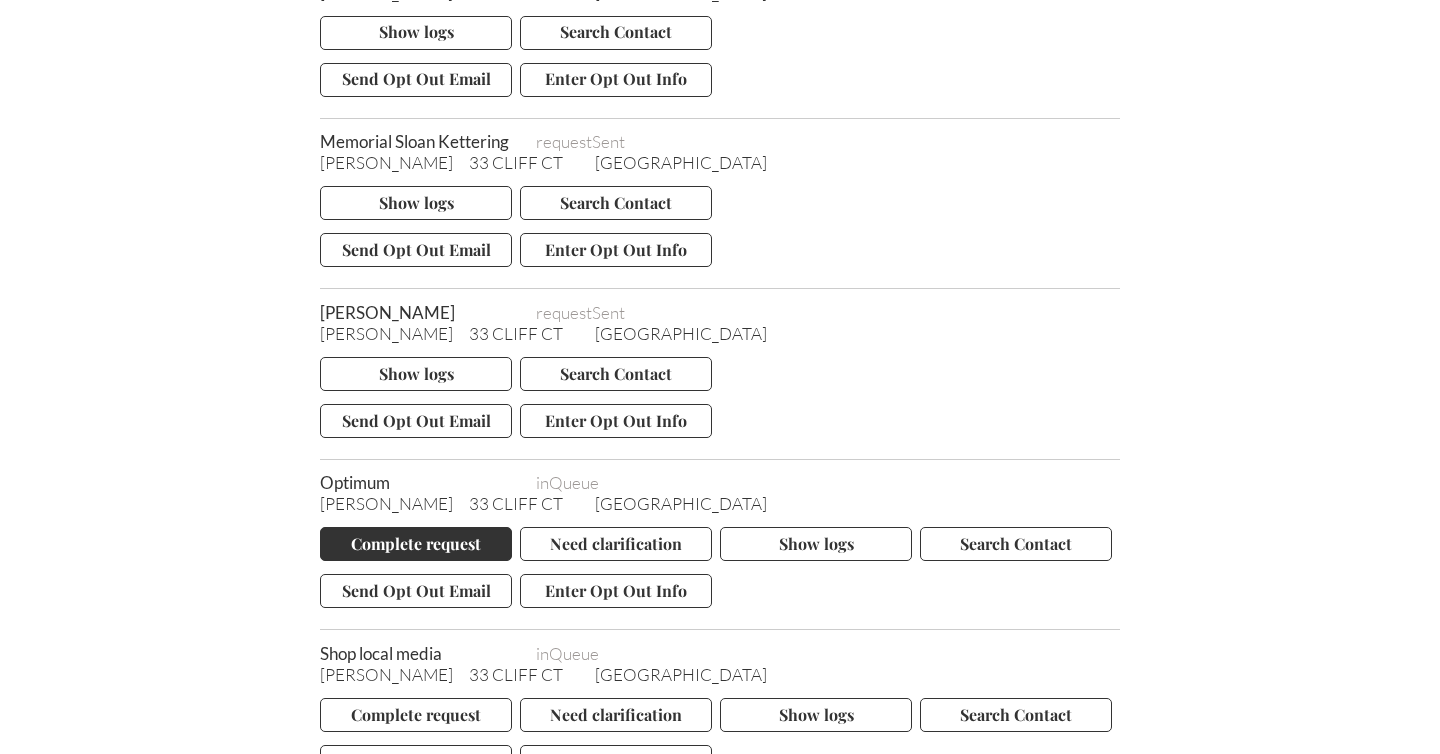 click on "Complete request" at bounding box center (416, 544) 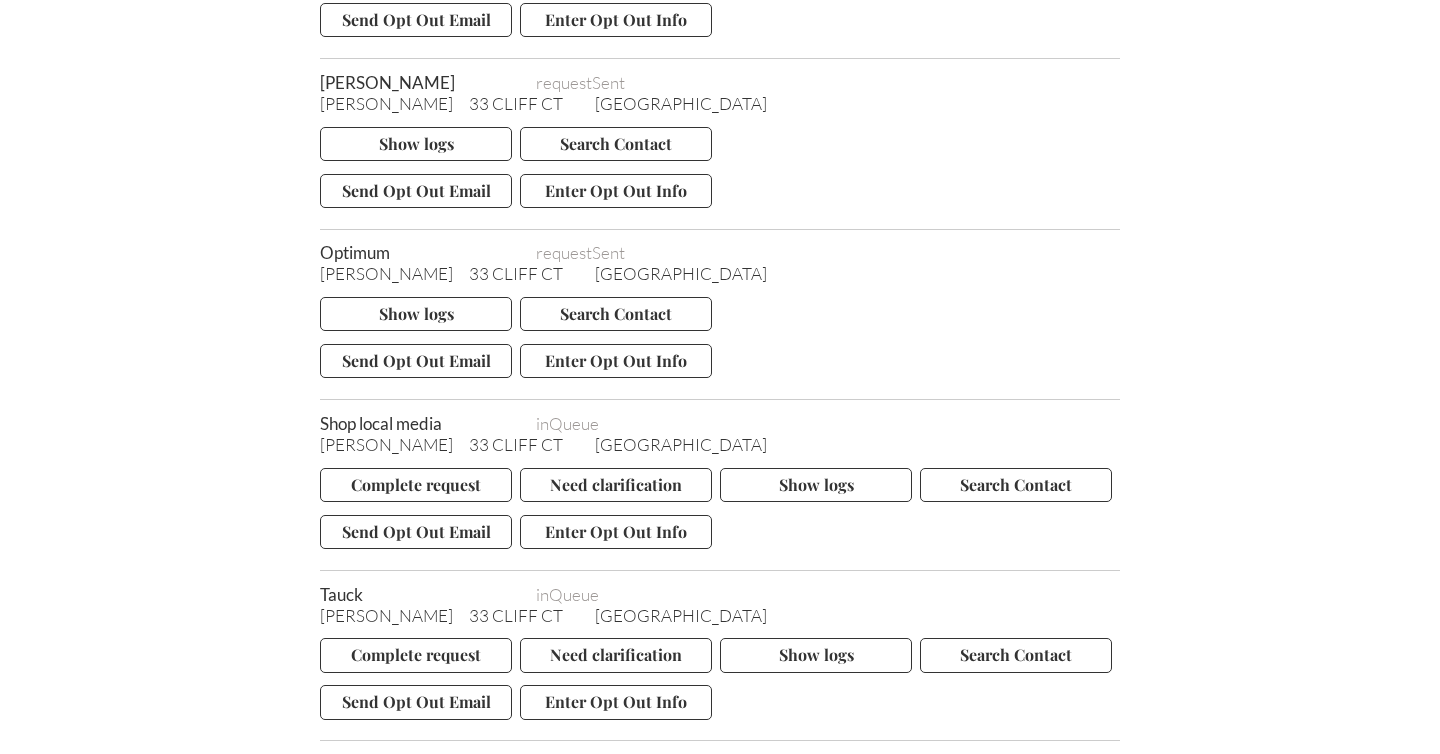 scroll, scrollTop: 8500, scrollLeft: 0, axis: vertical 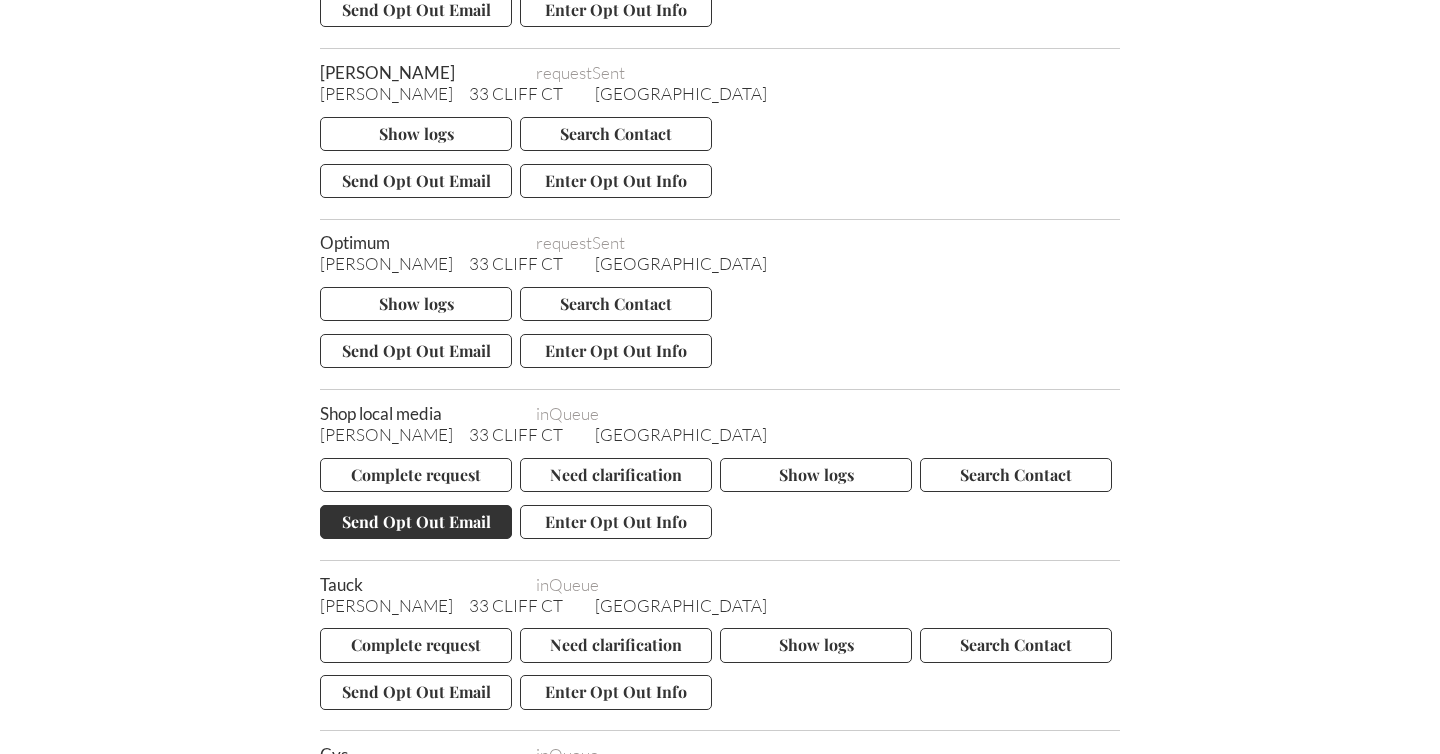 click on "Send Opt Out Email" at bounding box center [416, 522] 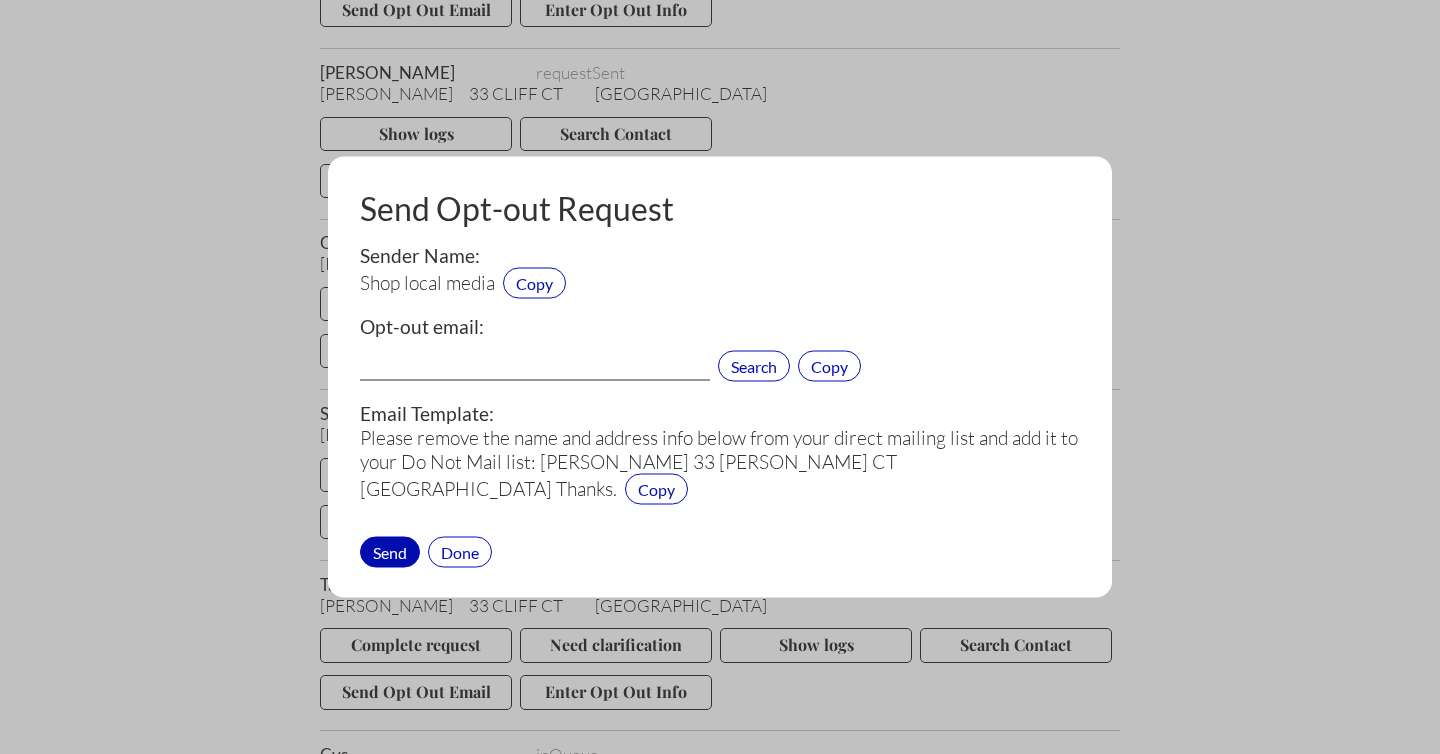 click at bounding box center (535, 368) 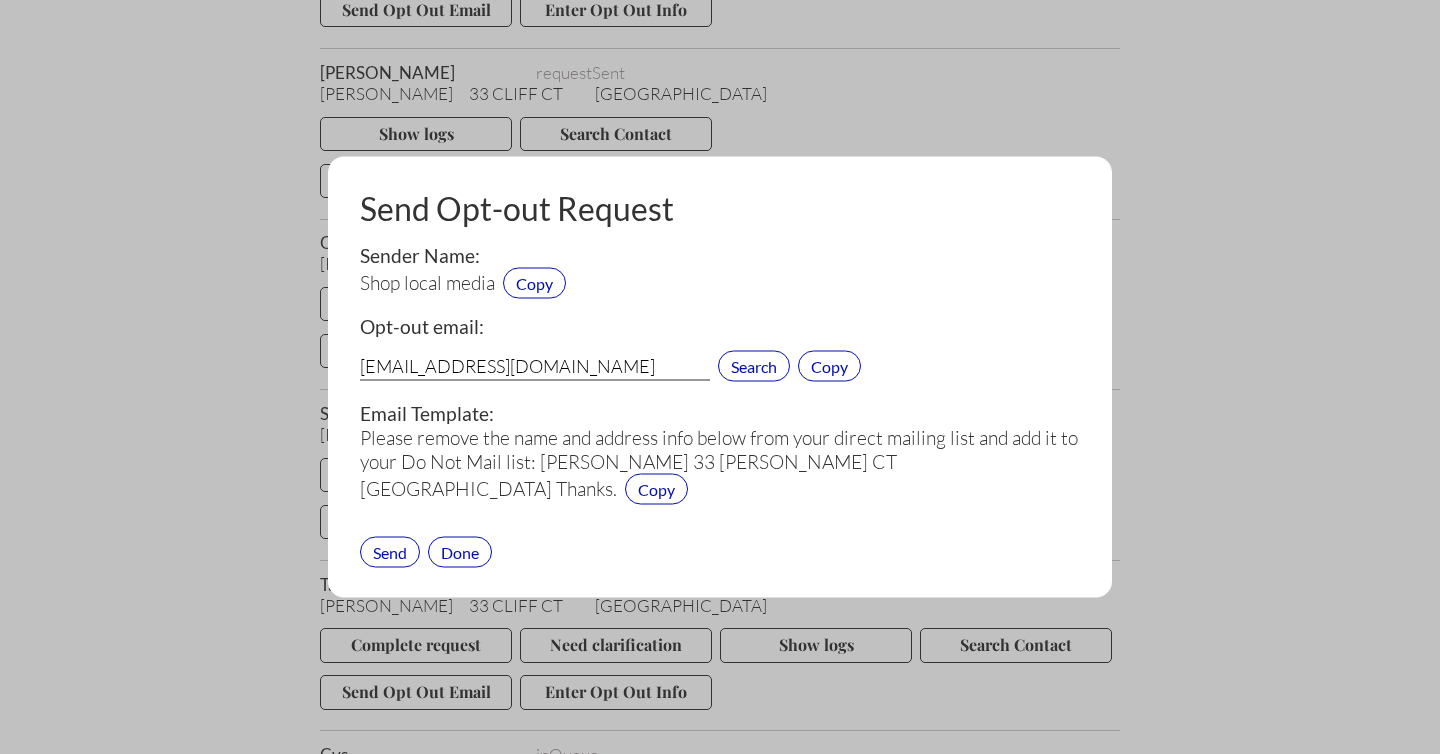 type on "info@shoplocalmedia.co.uk" 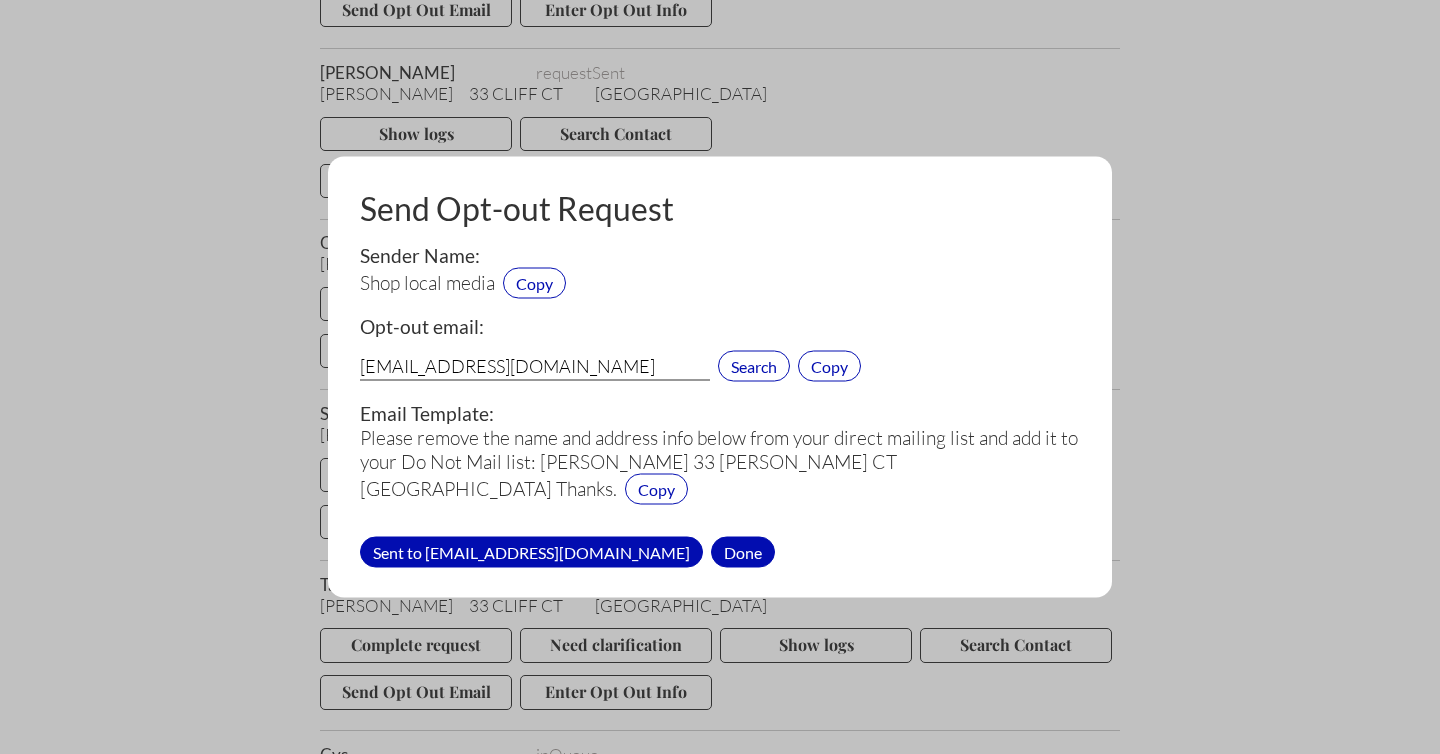 click on "Done" at bounding box center (743, 551) 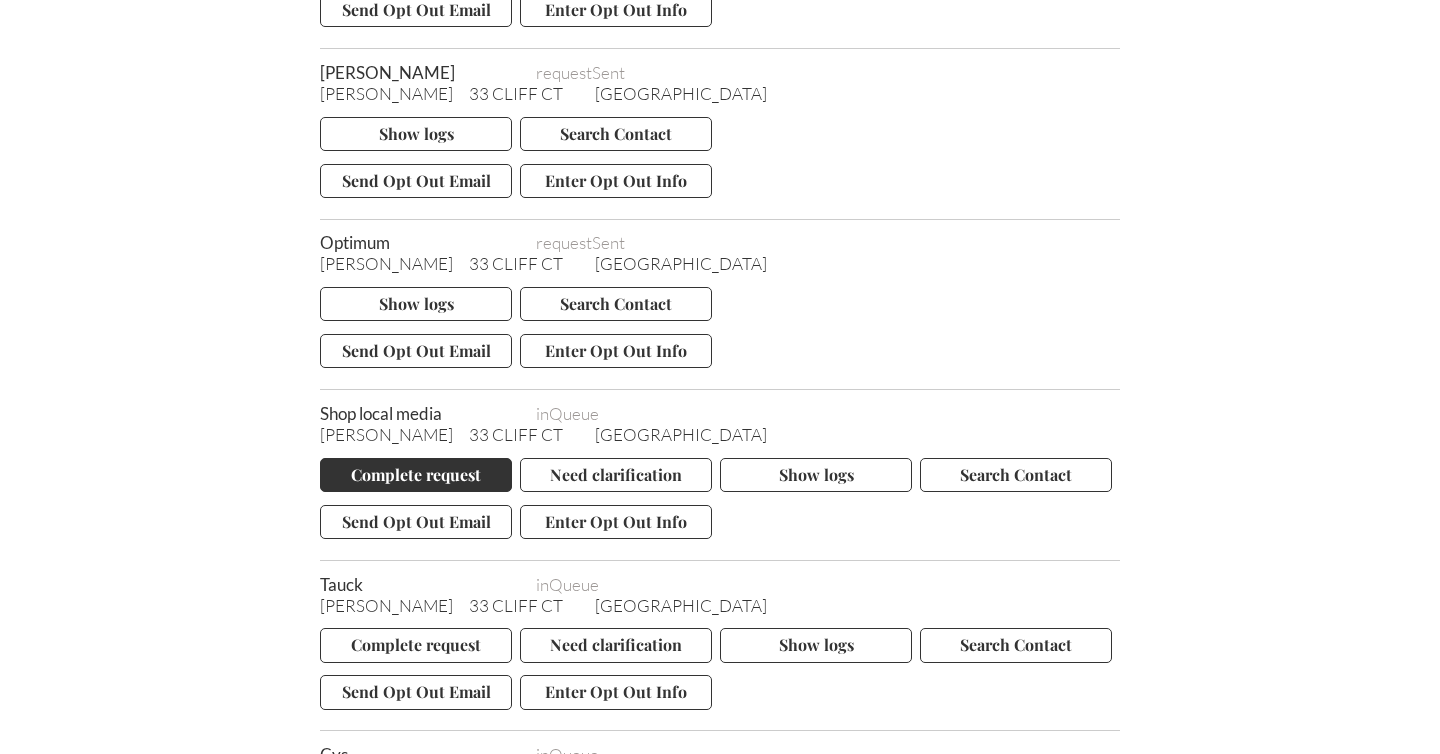 click on "Complete request" at bounding box center [416, 475] 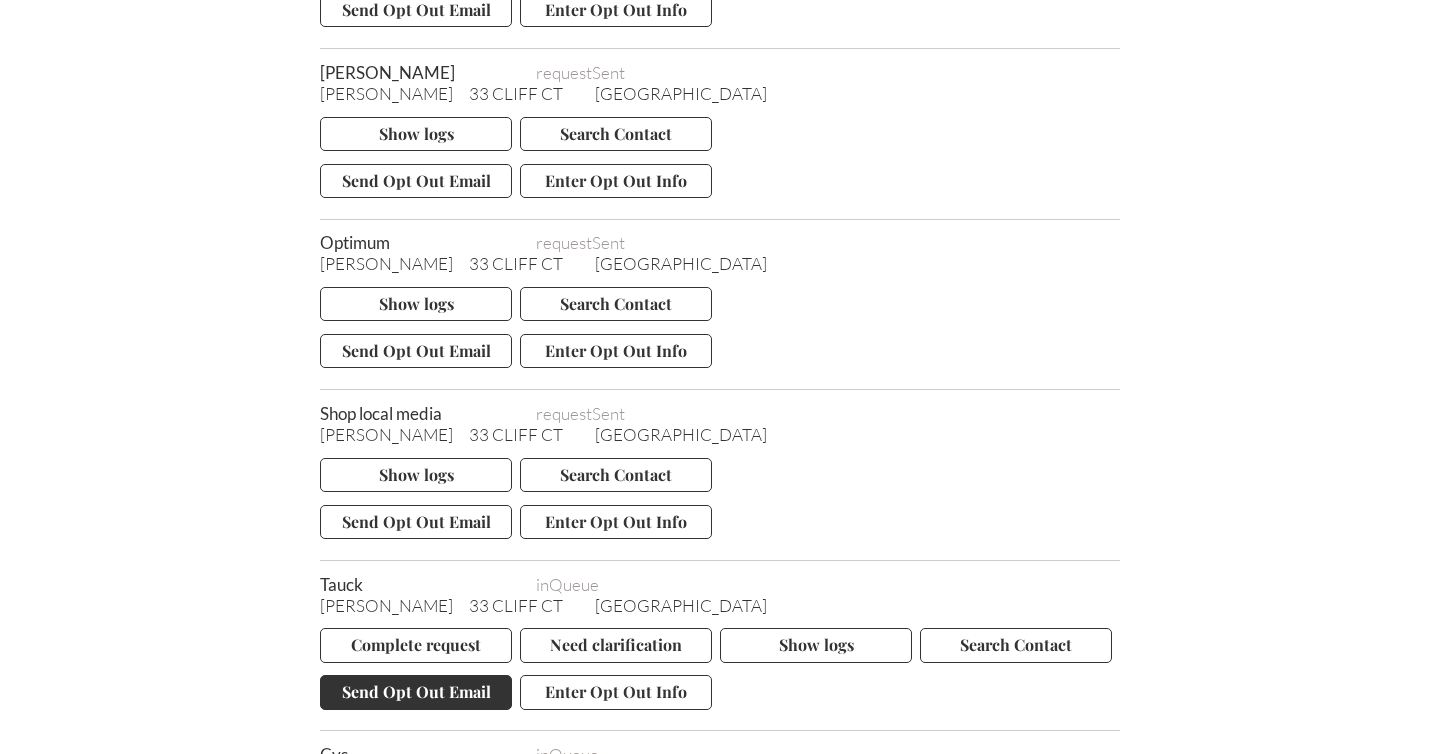 click on "Send Opt Out Email" at bounding box center (416, 692) 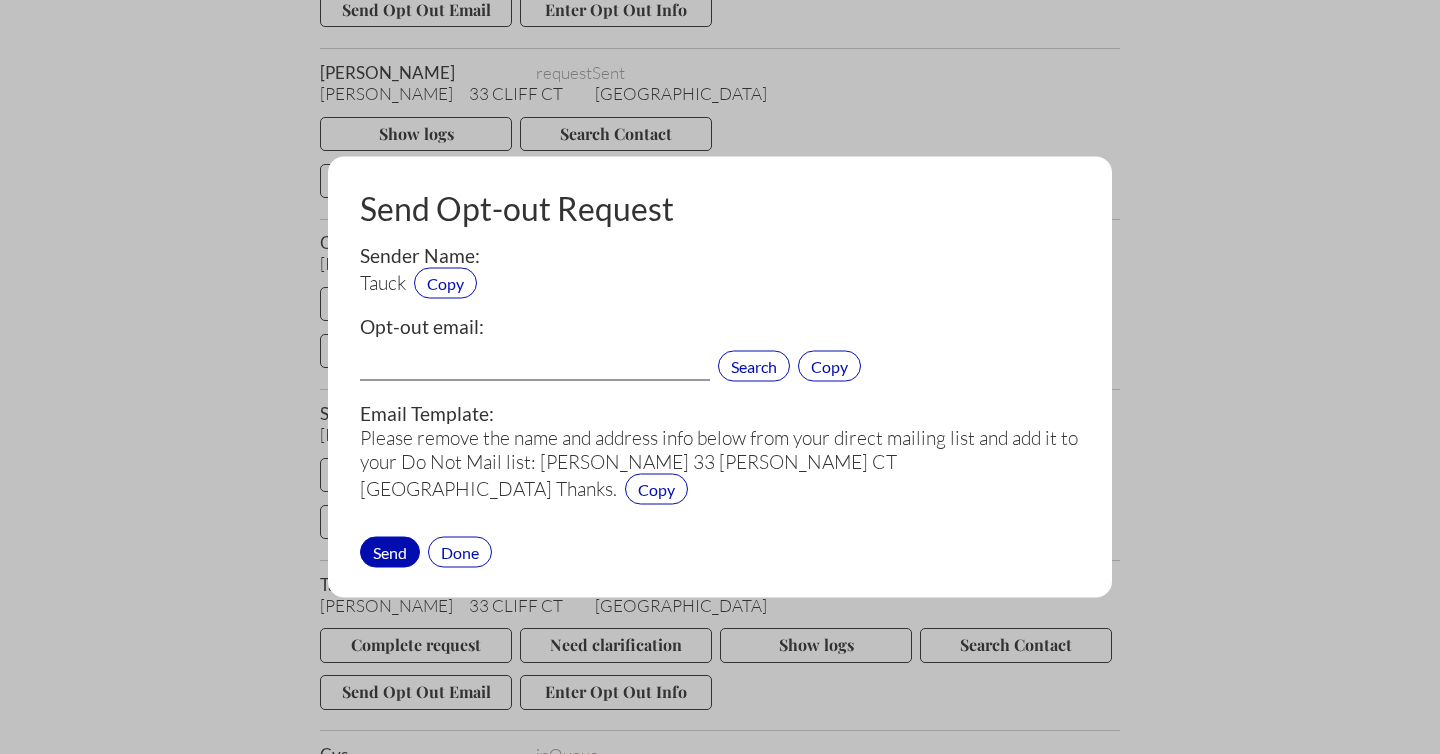 click at bounding box center [535, 368] 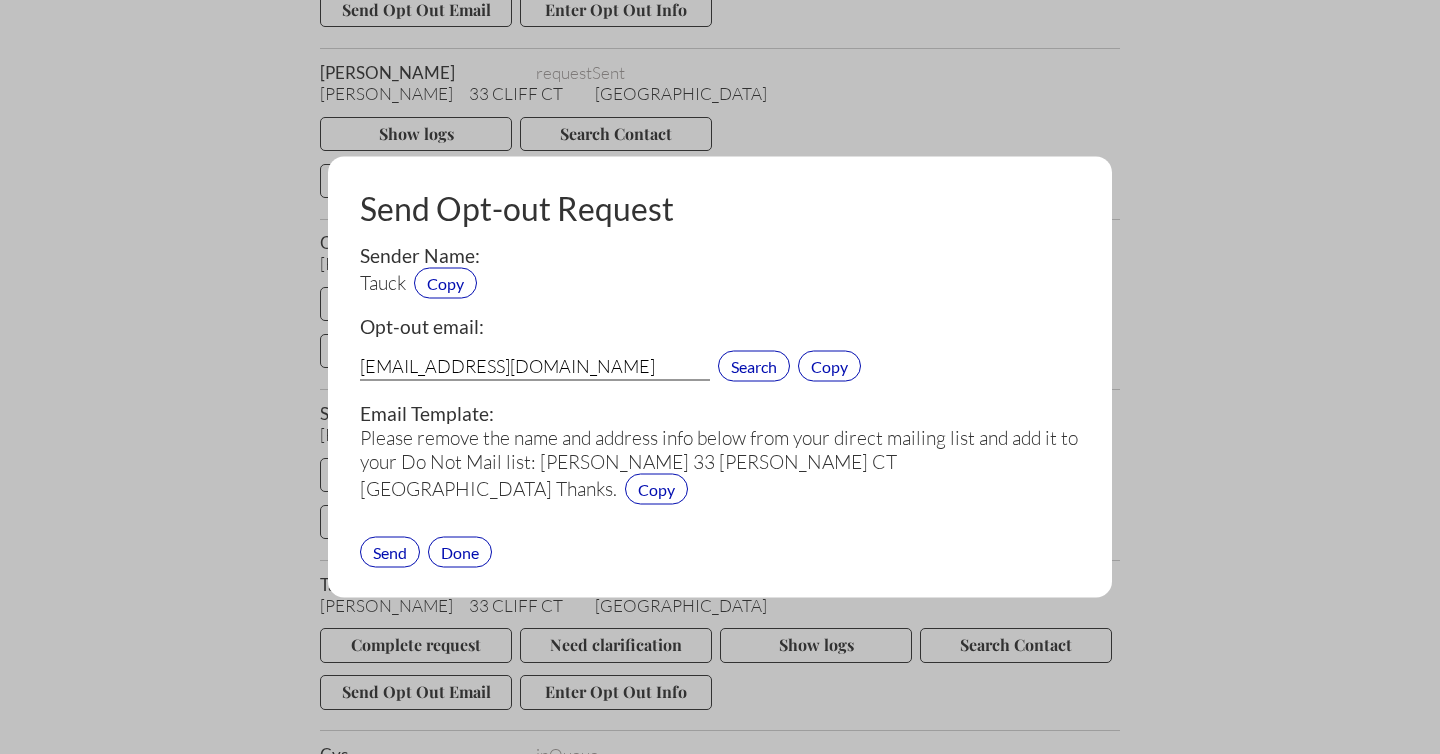 type on "privacy@tauck.com" 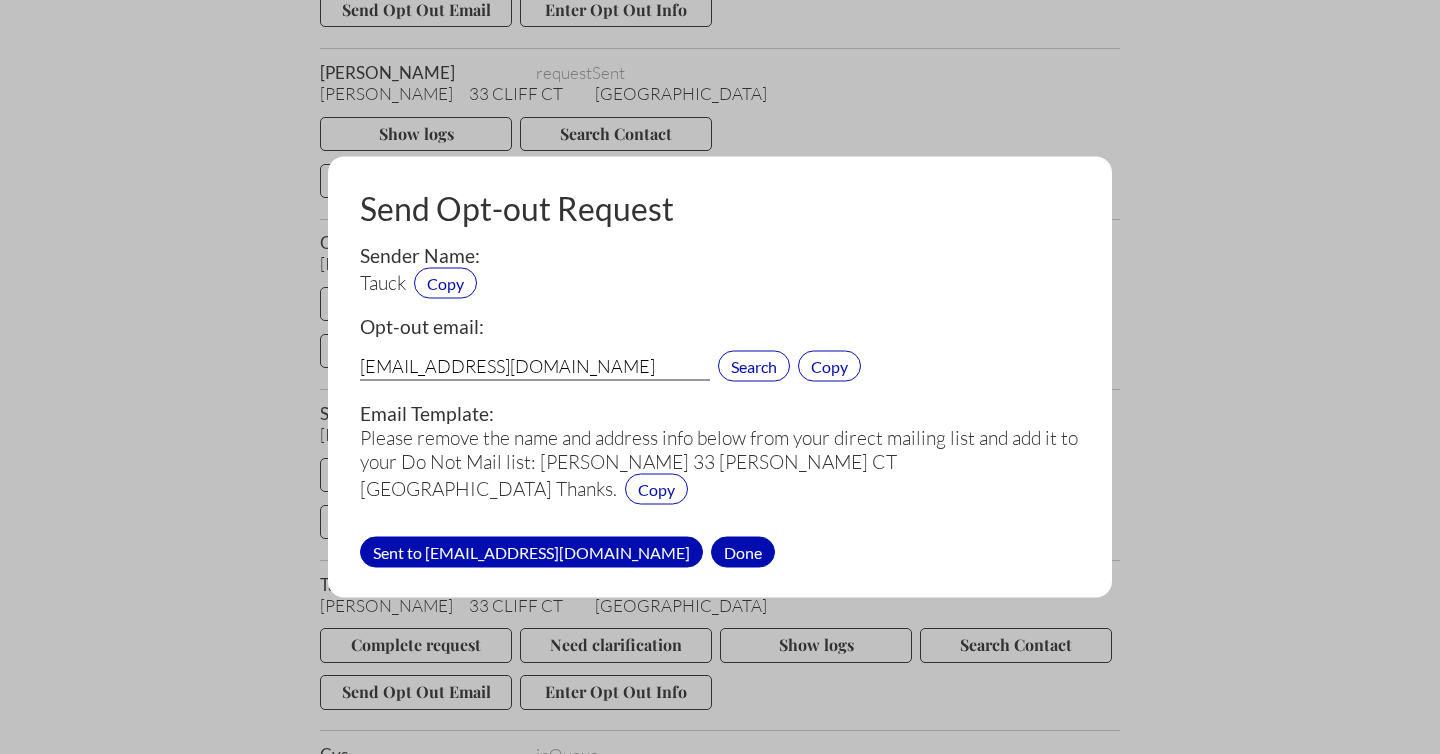 click on "Done" at bounding box center (743, 551) 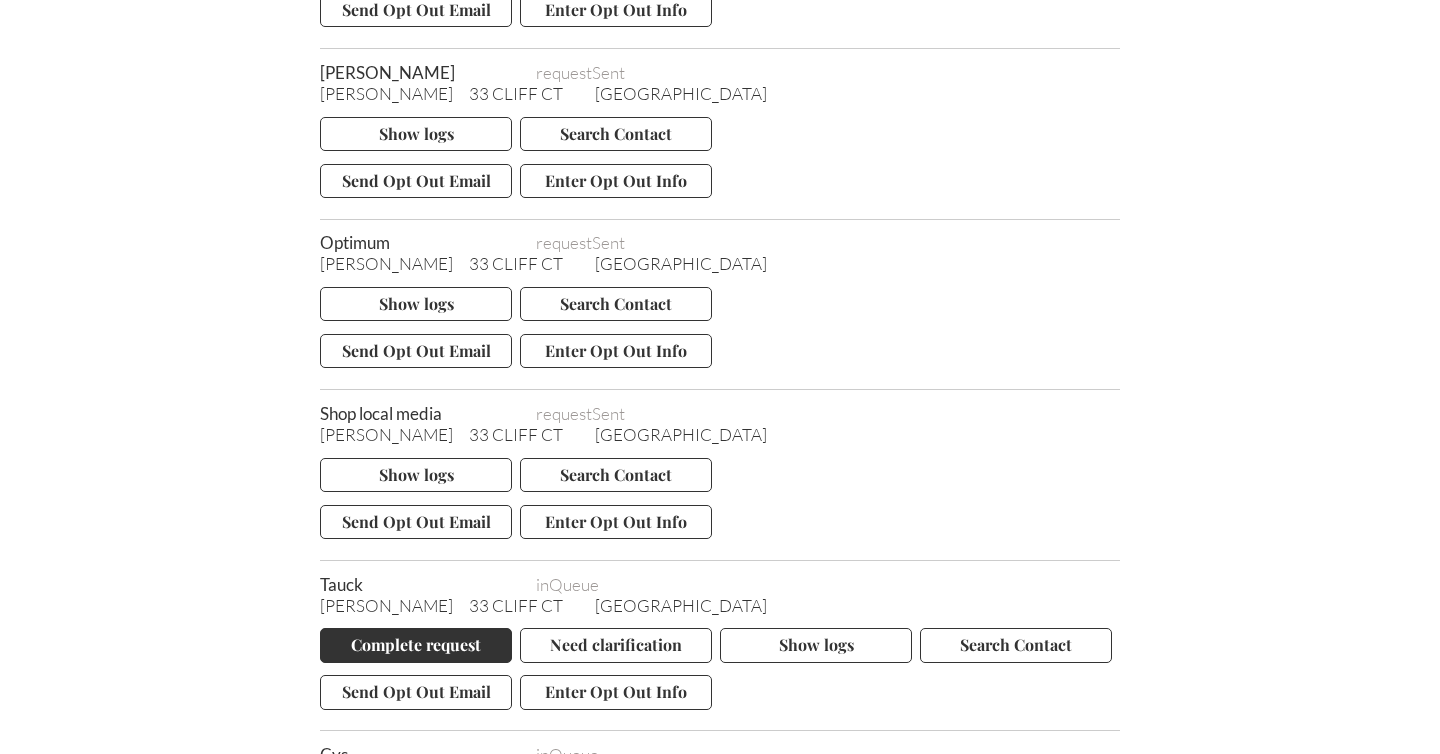 click on "Complete request" at bounding box center (416, 645) 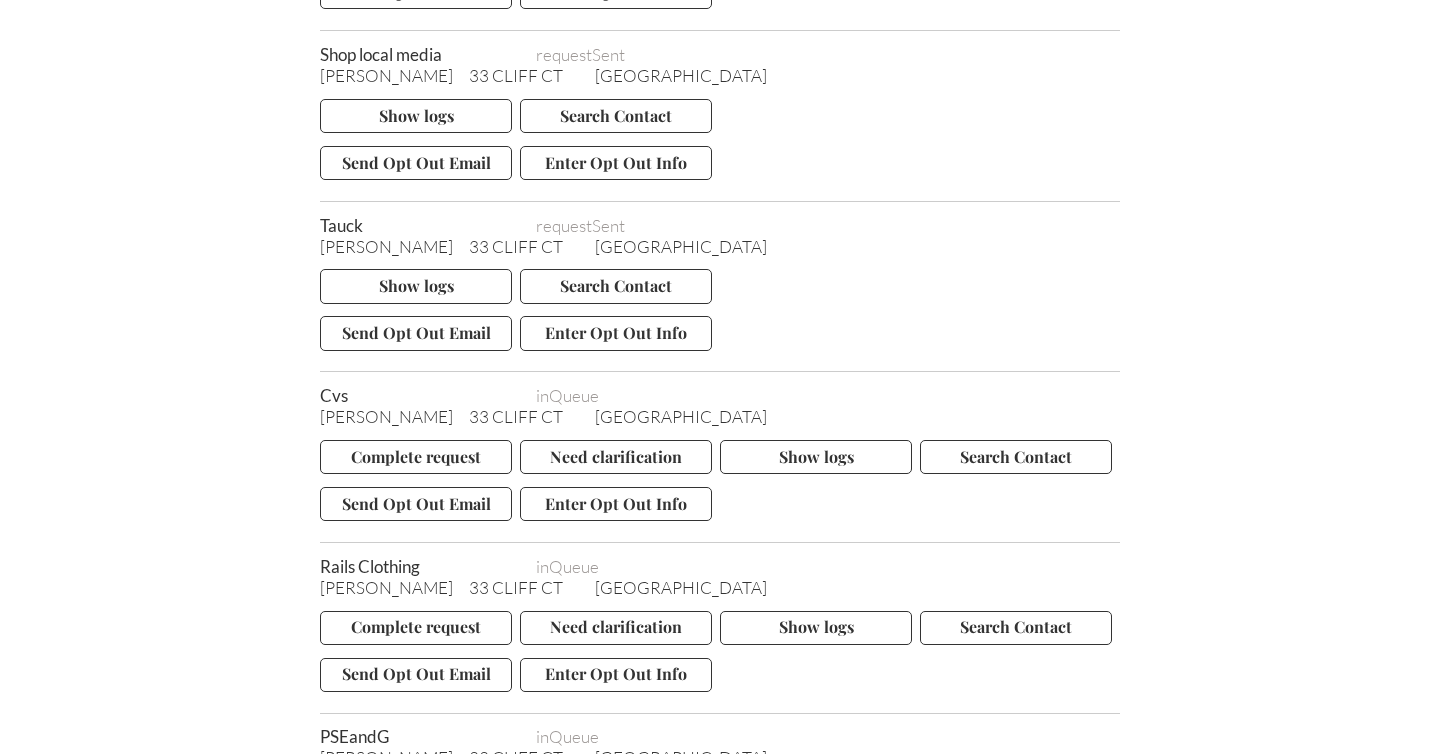 scroll, scrollTop: 8865, scrollLeft: 0, axis: vertical 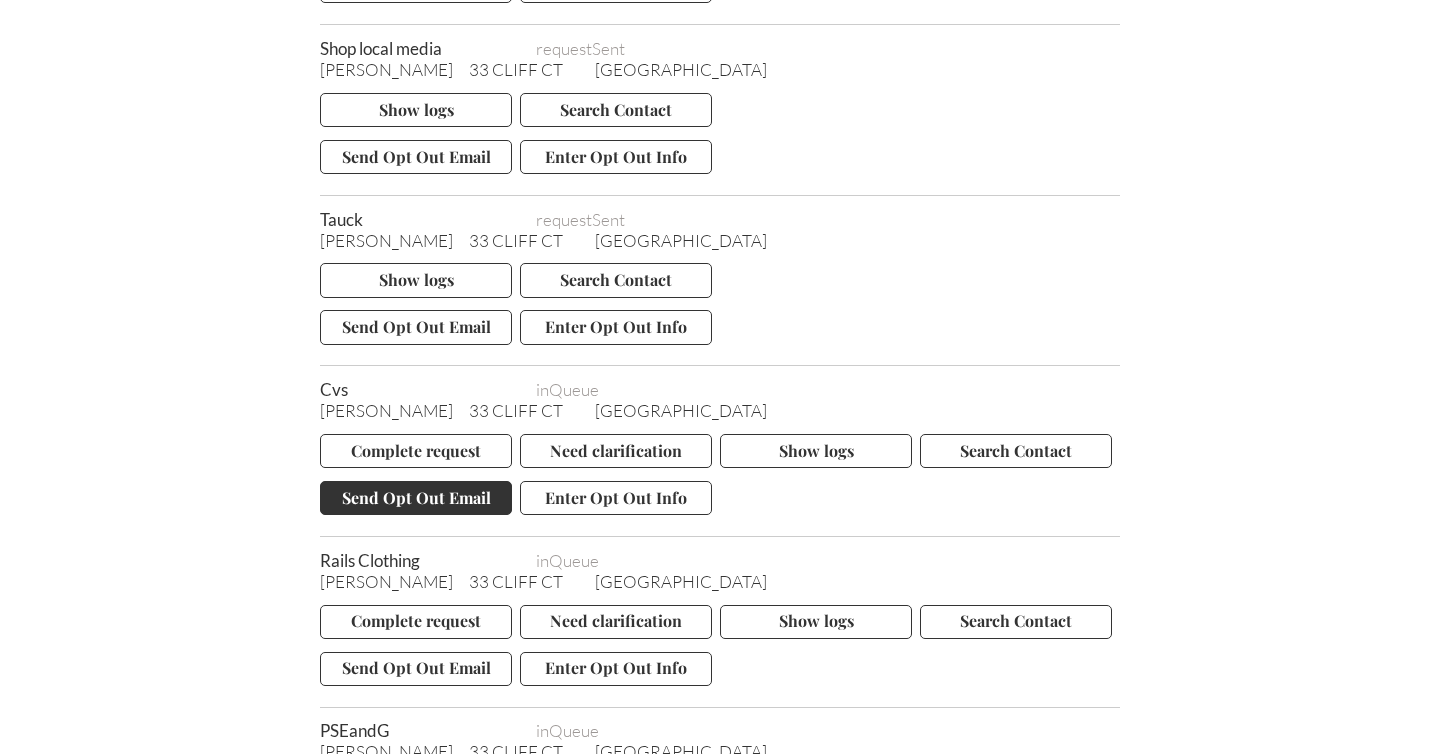 click on "Send Opt Out Email" at bounding box center [416, 498] 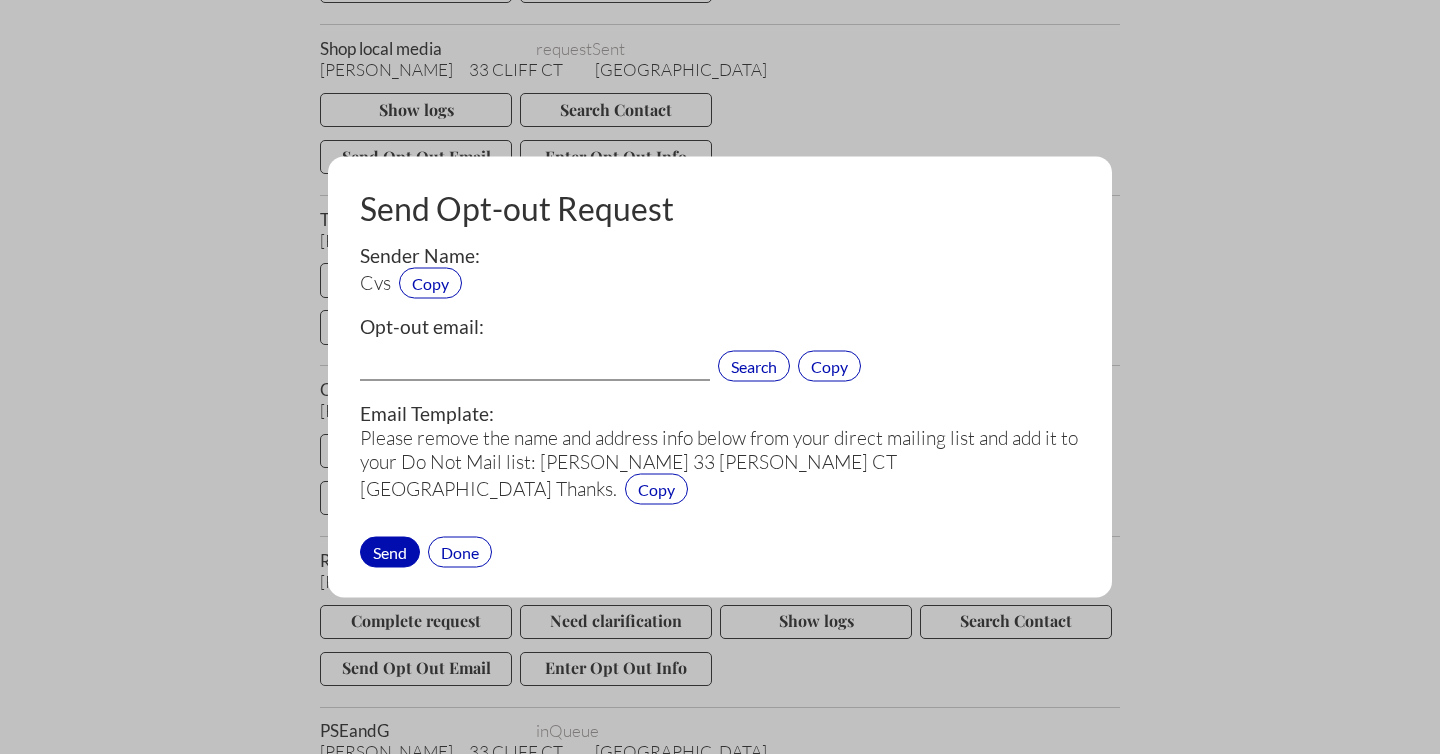 click at bounding box center [535, 368] 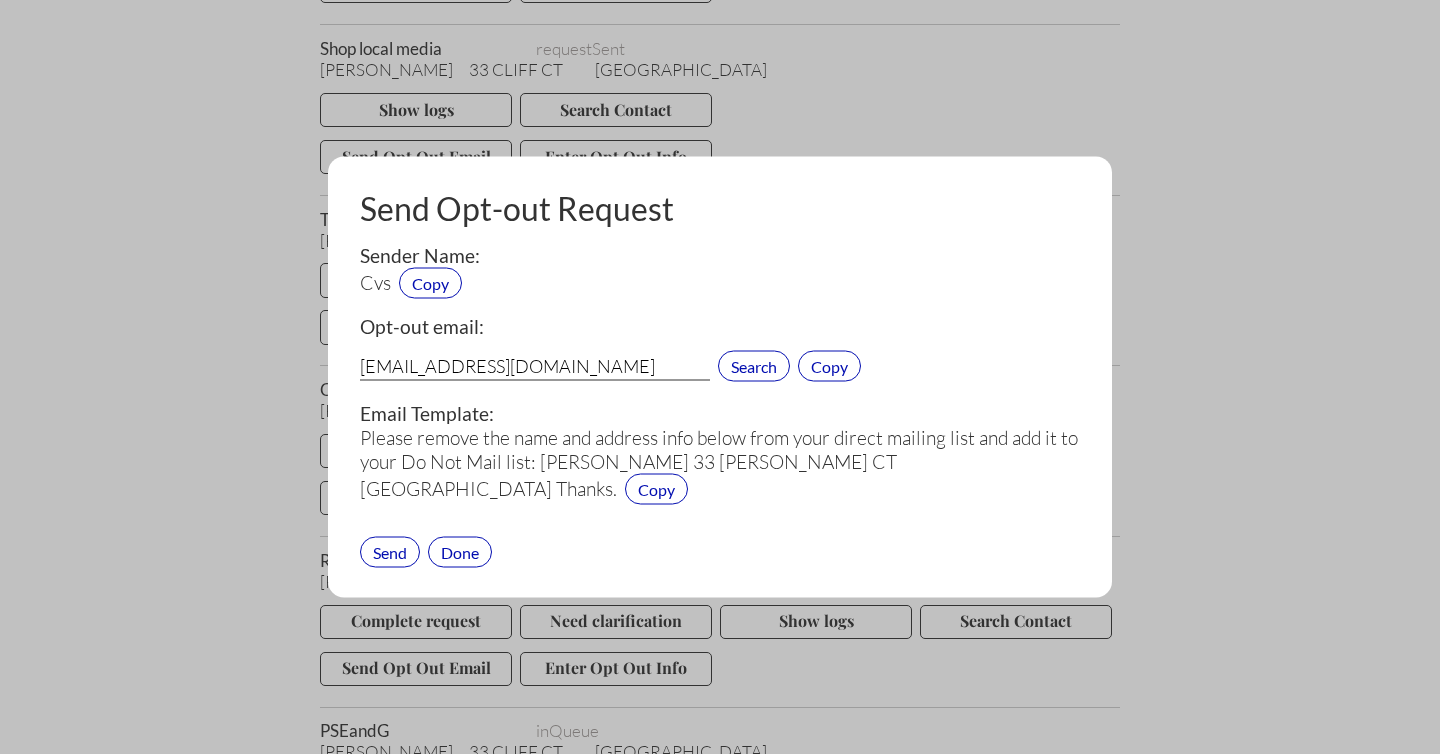 type on "PrivacyOffice@CVSHealth.com" 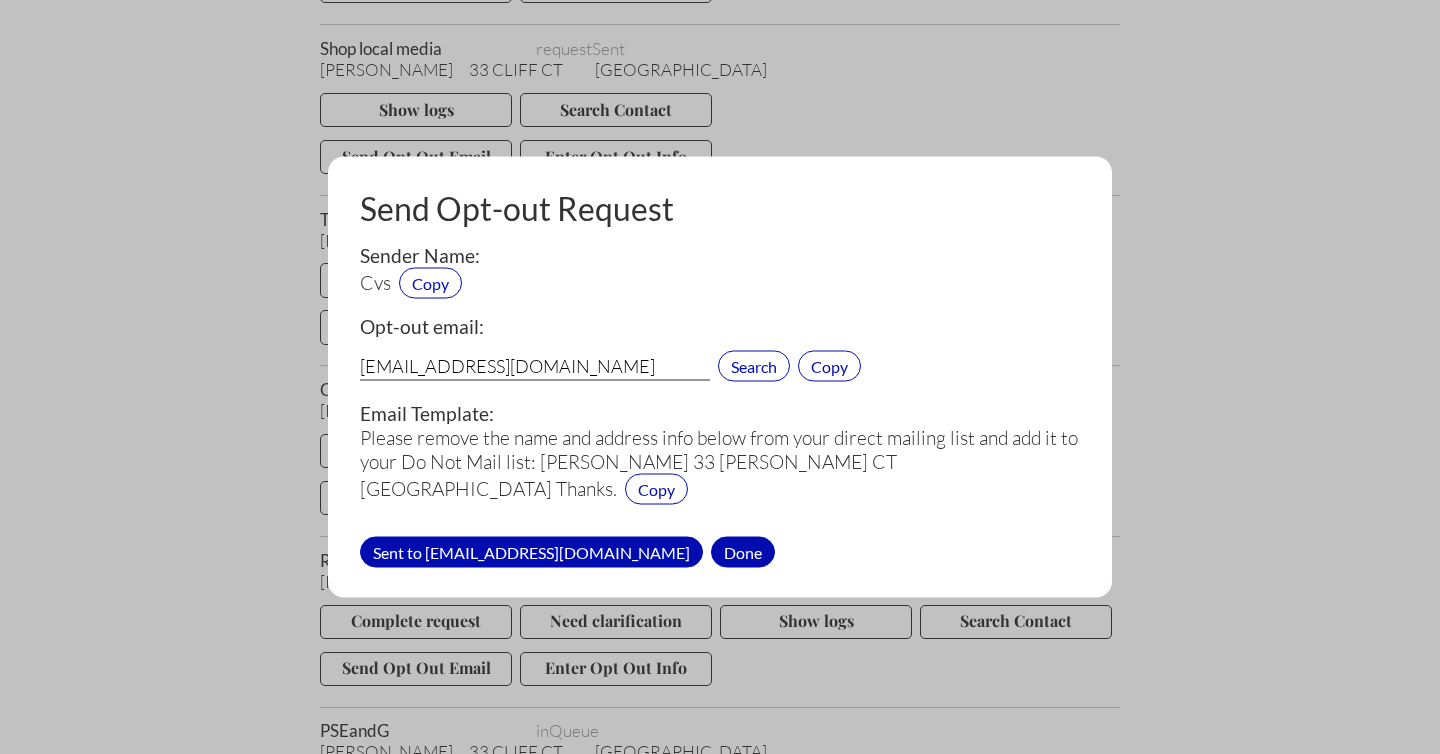 click on "Done" at bounding box center [743, 551] 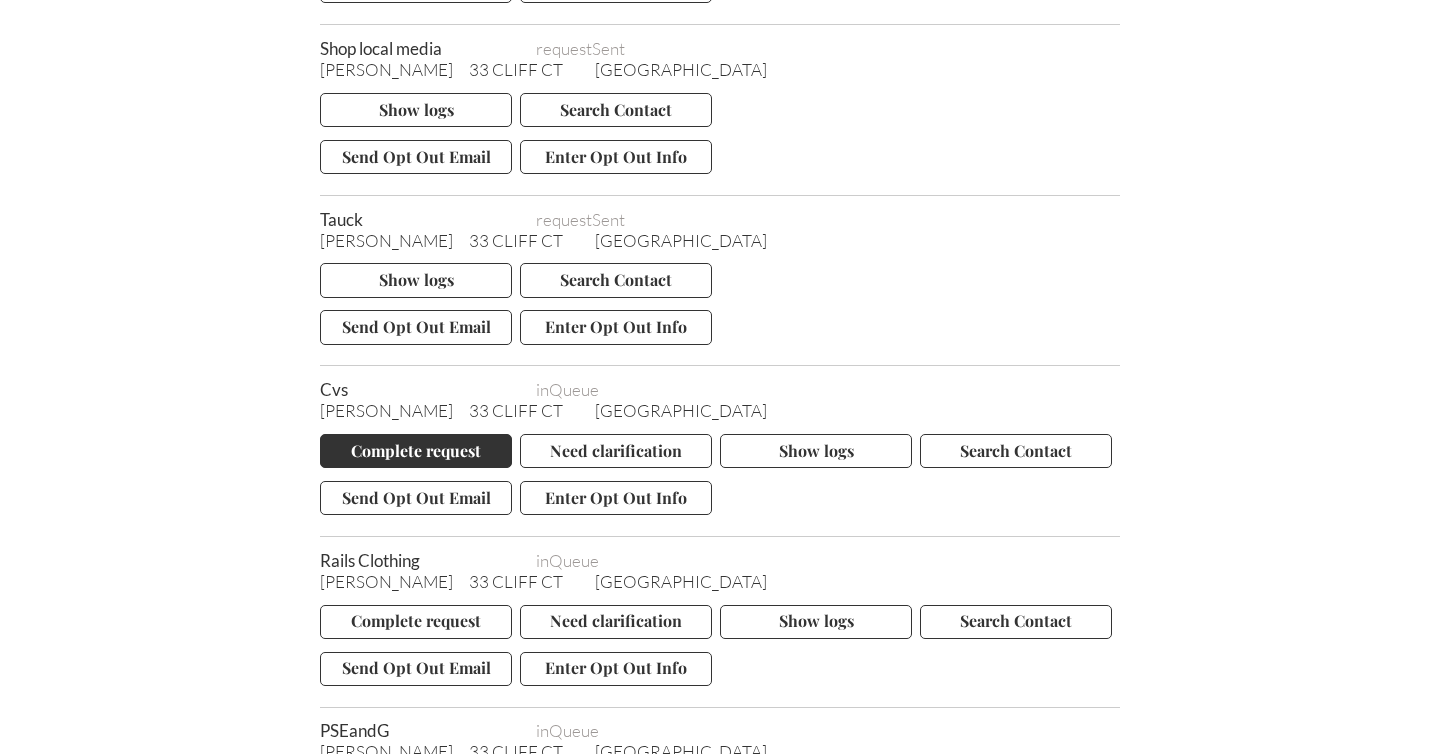 click on "Complete request" at bounding box center [416, 451] 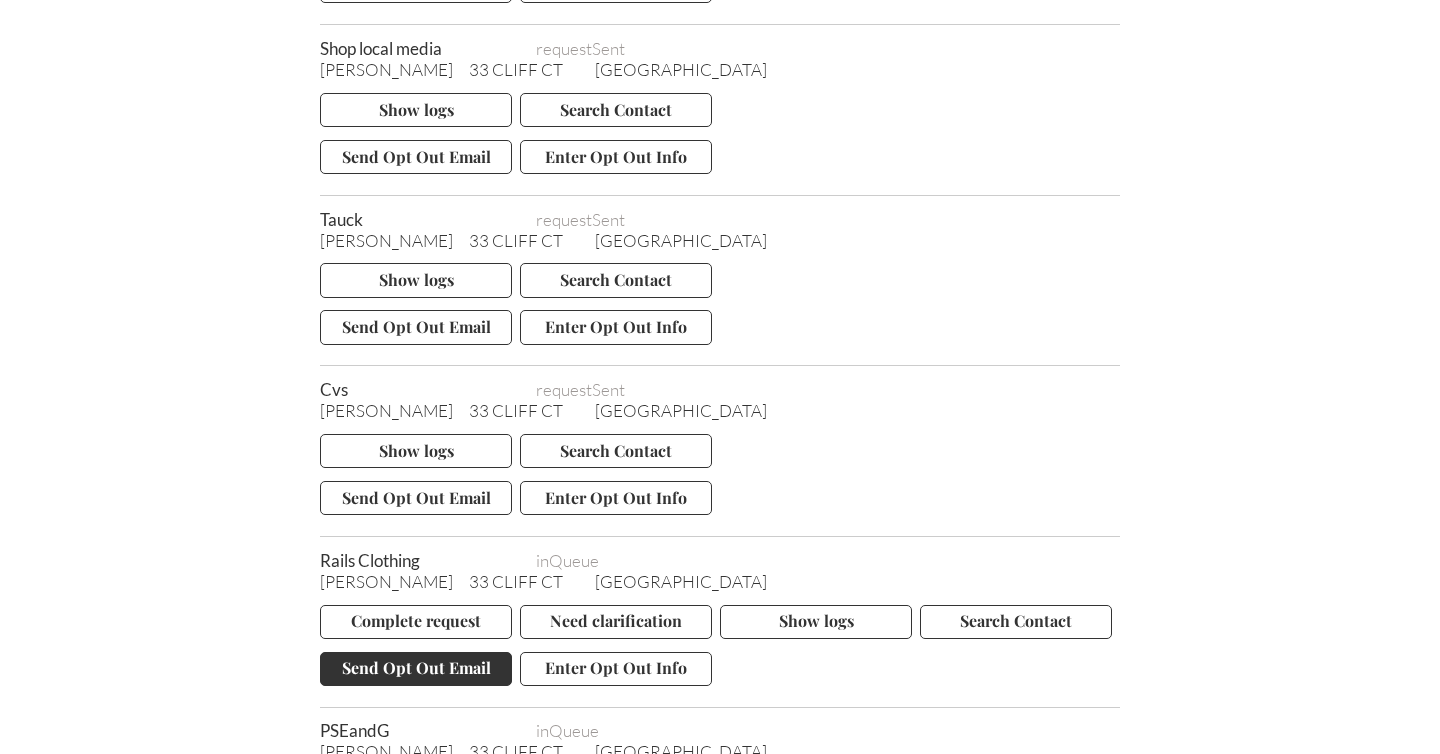 click on "Send Opt Out Email" at bounding box center [416, 669] 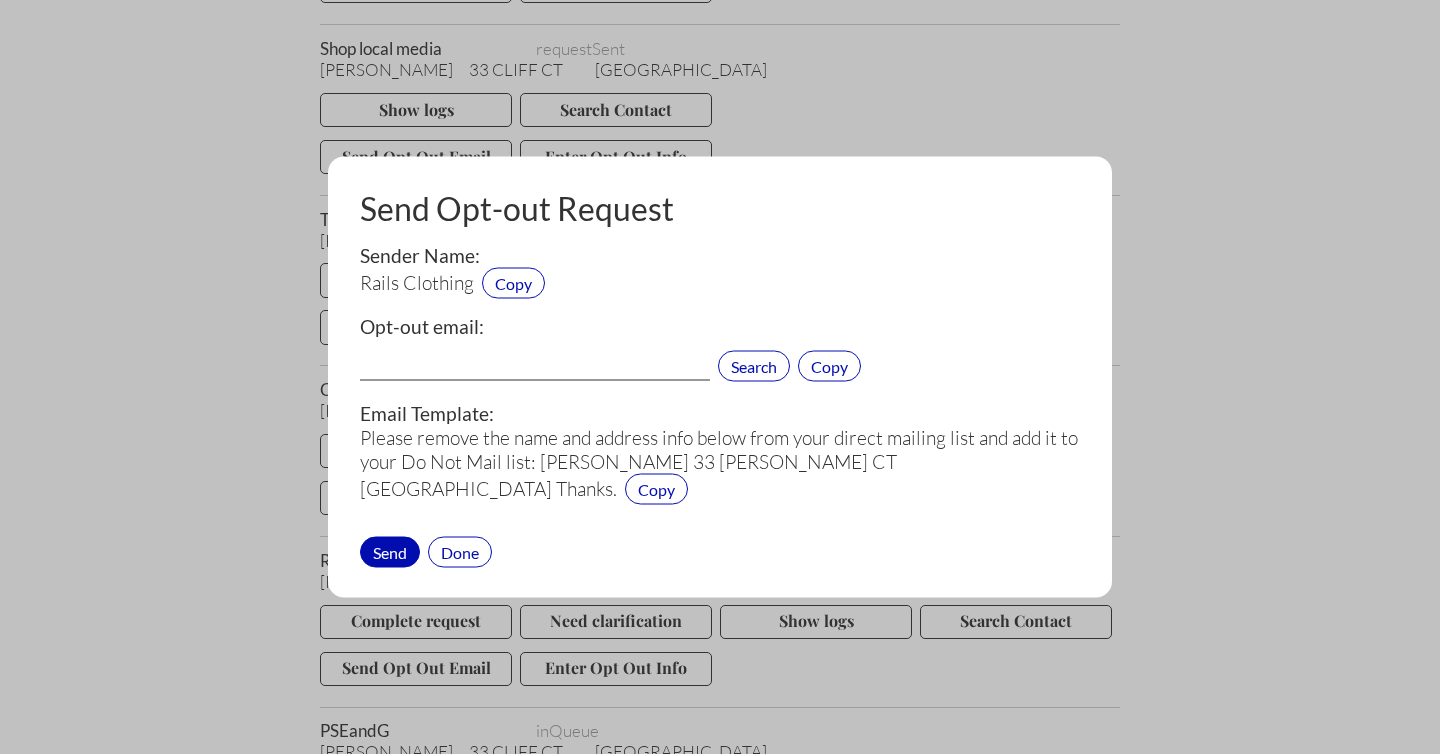 click at bounding box center [535, 368] 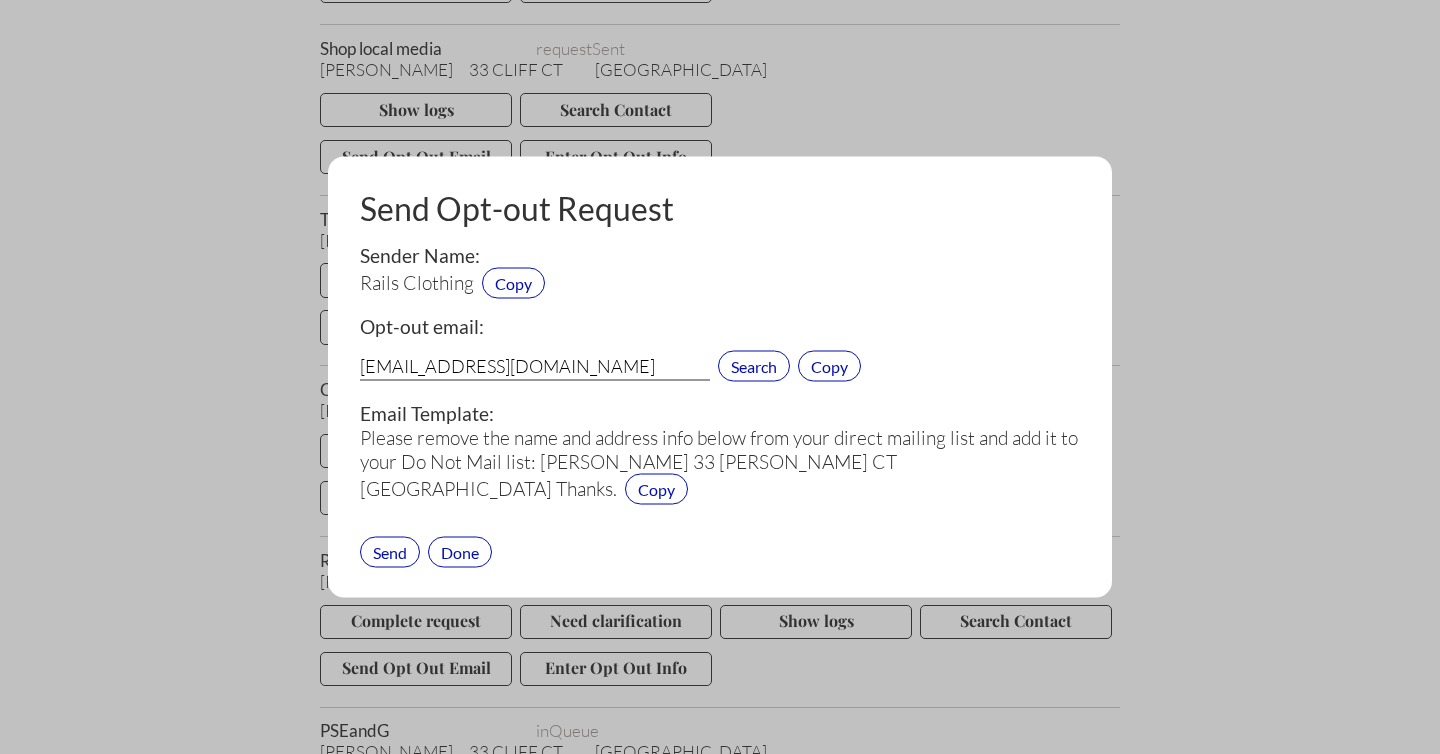 type on "privacy@rails.com" 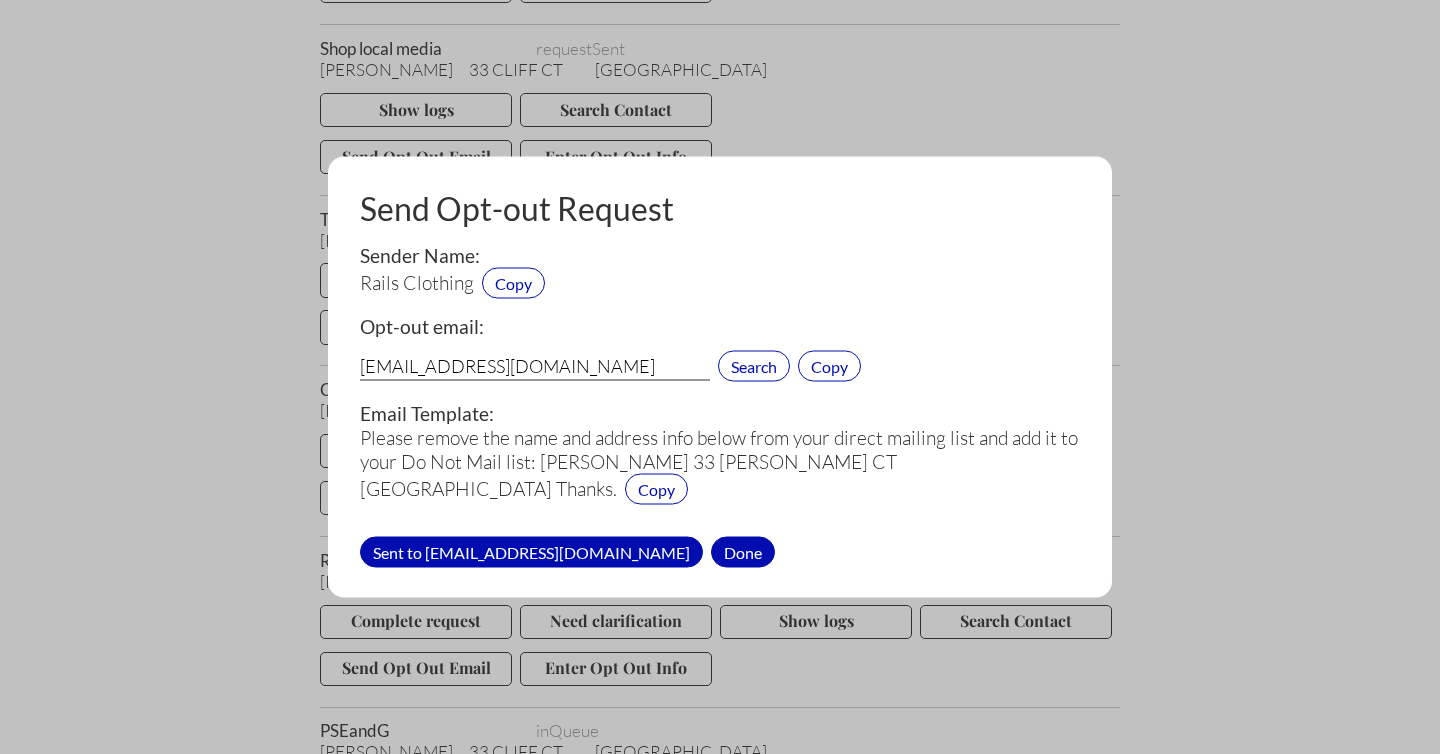 click on "Done" at bounding box center [743, 551] 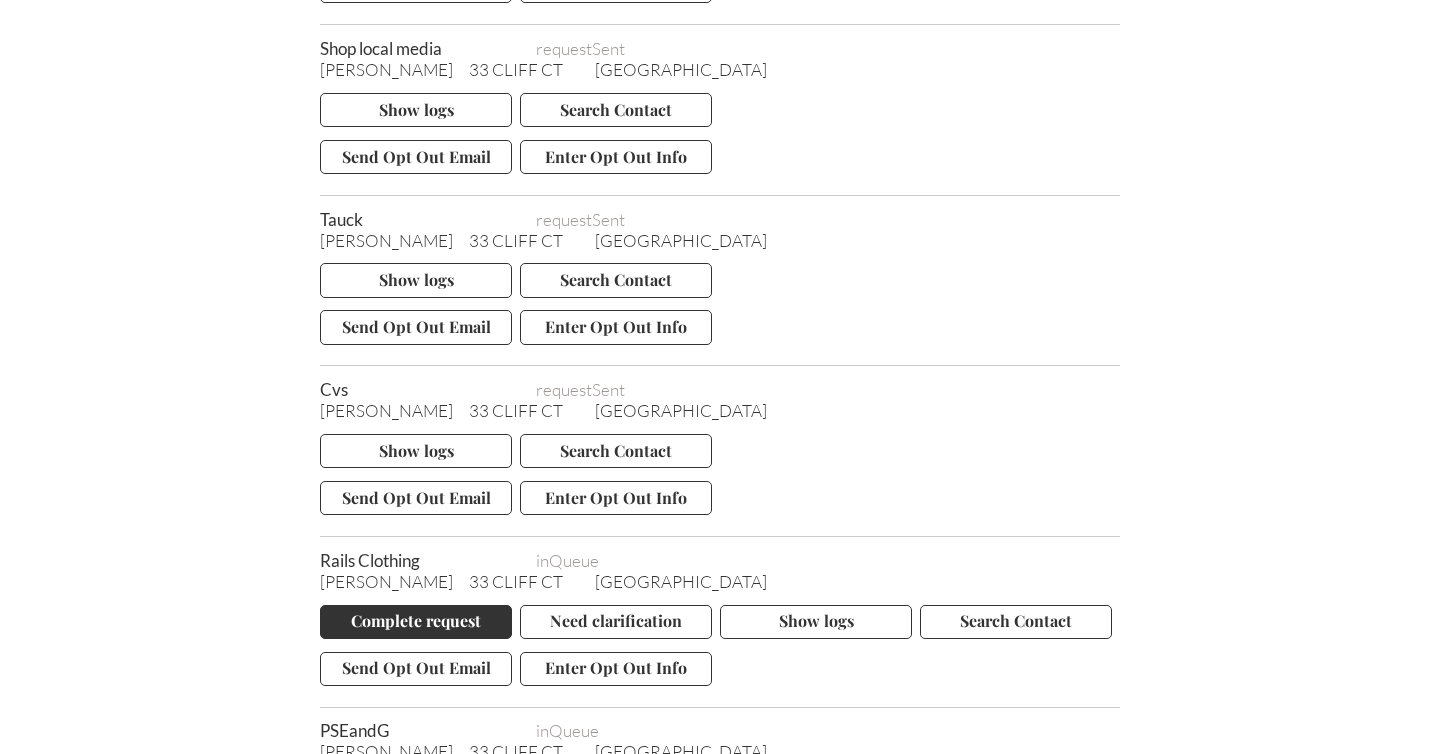 click on "Complete request" at bounding box center [416, 622] 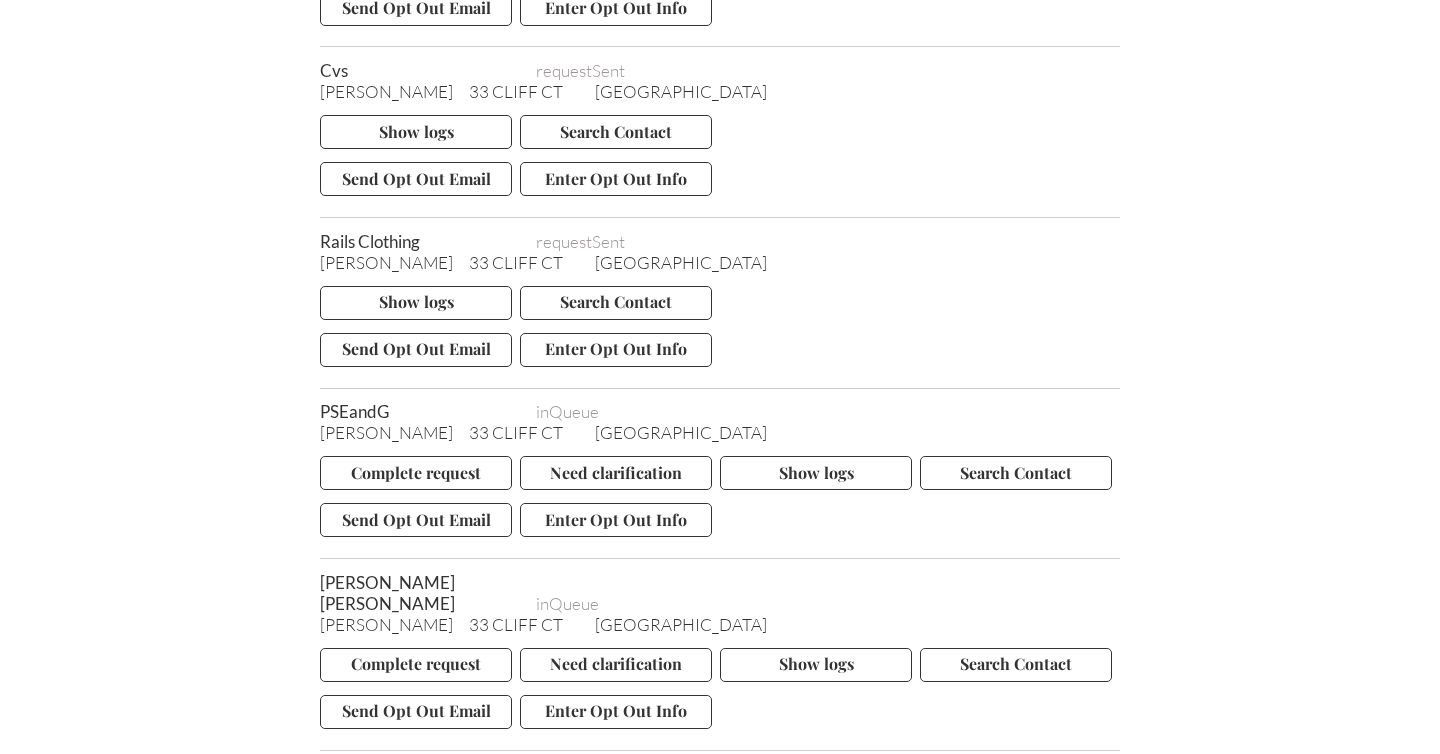 scroll, scrollTop: 9236, scrollLeft: 0, axis: vertical 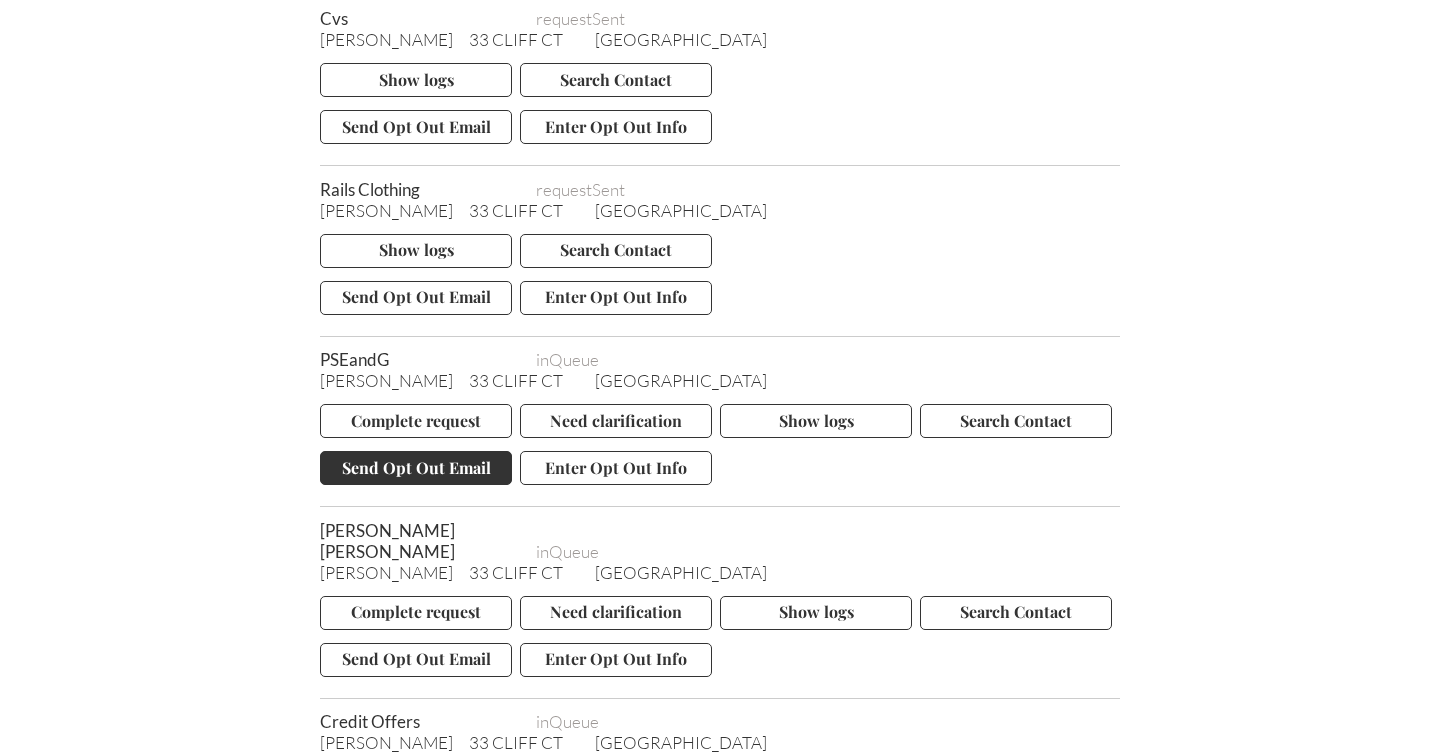 click on "Send Opt Out Email" at bounding box center [416, 468] 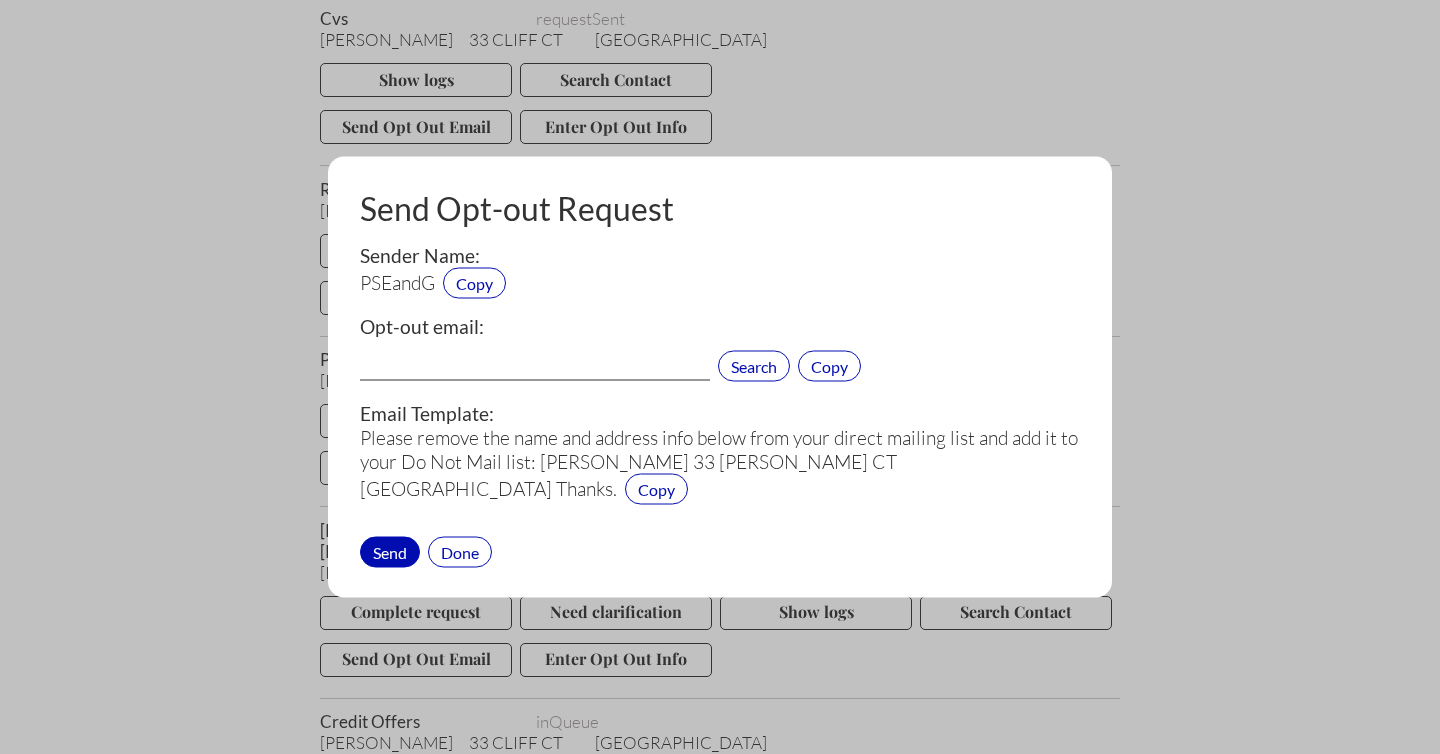 click at bounding box center (535, 368) 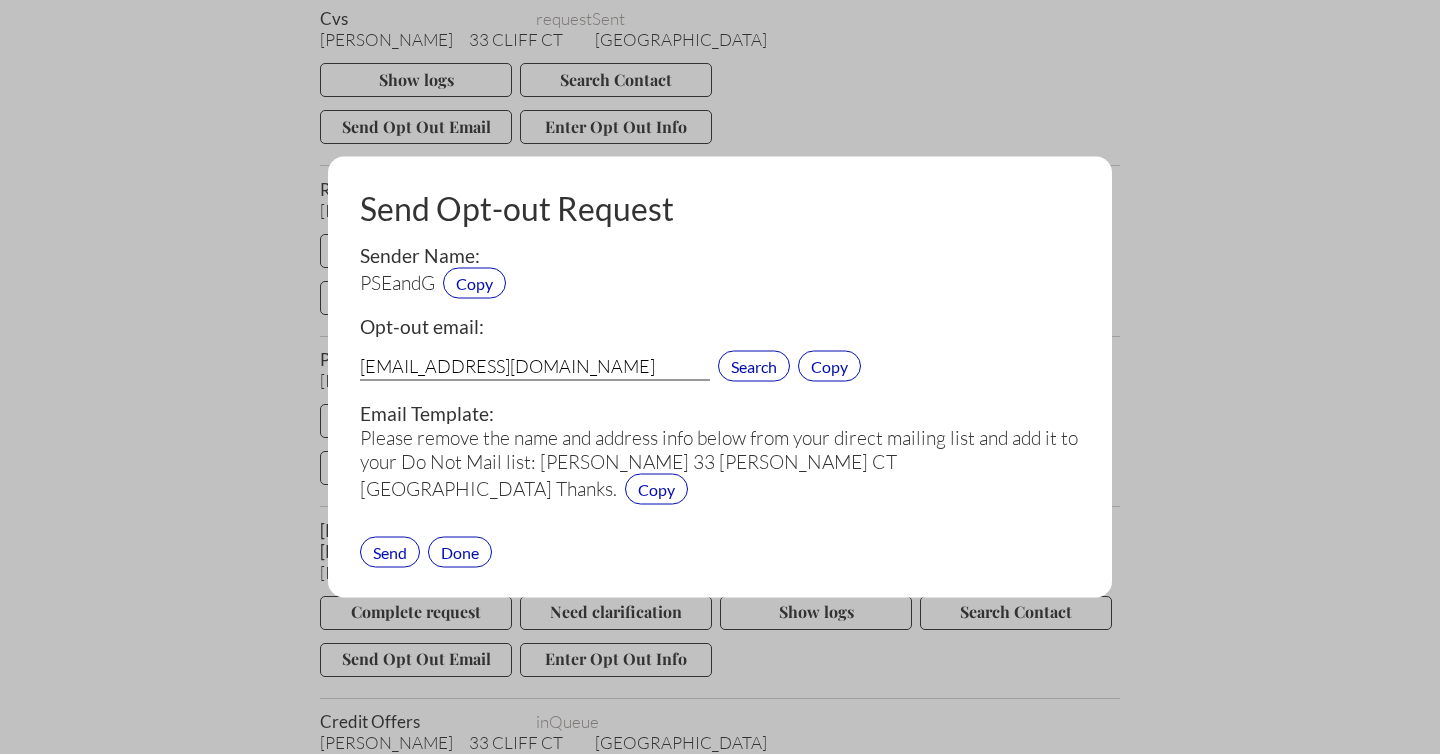 type on "privacy@pseg.com" 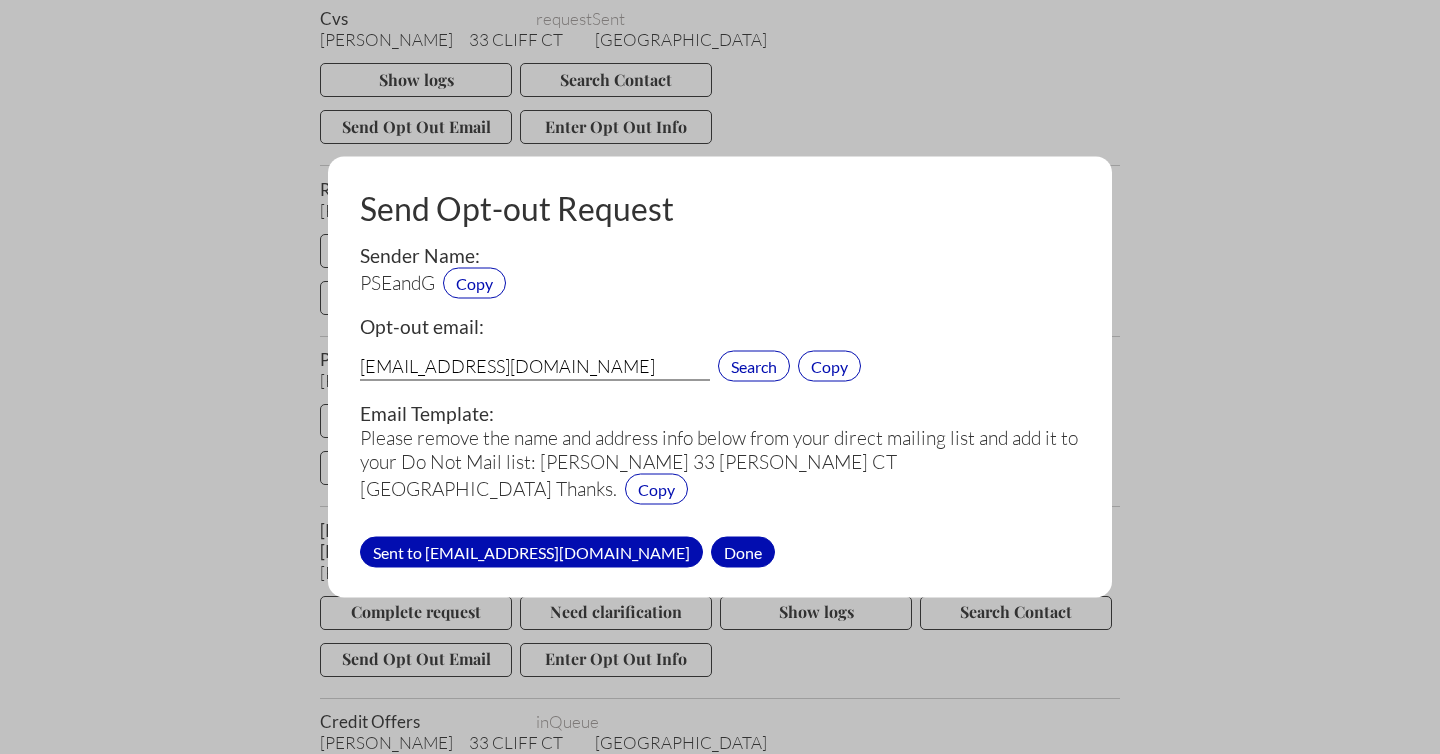 click on "Done" at bounding box center [743, 551] 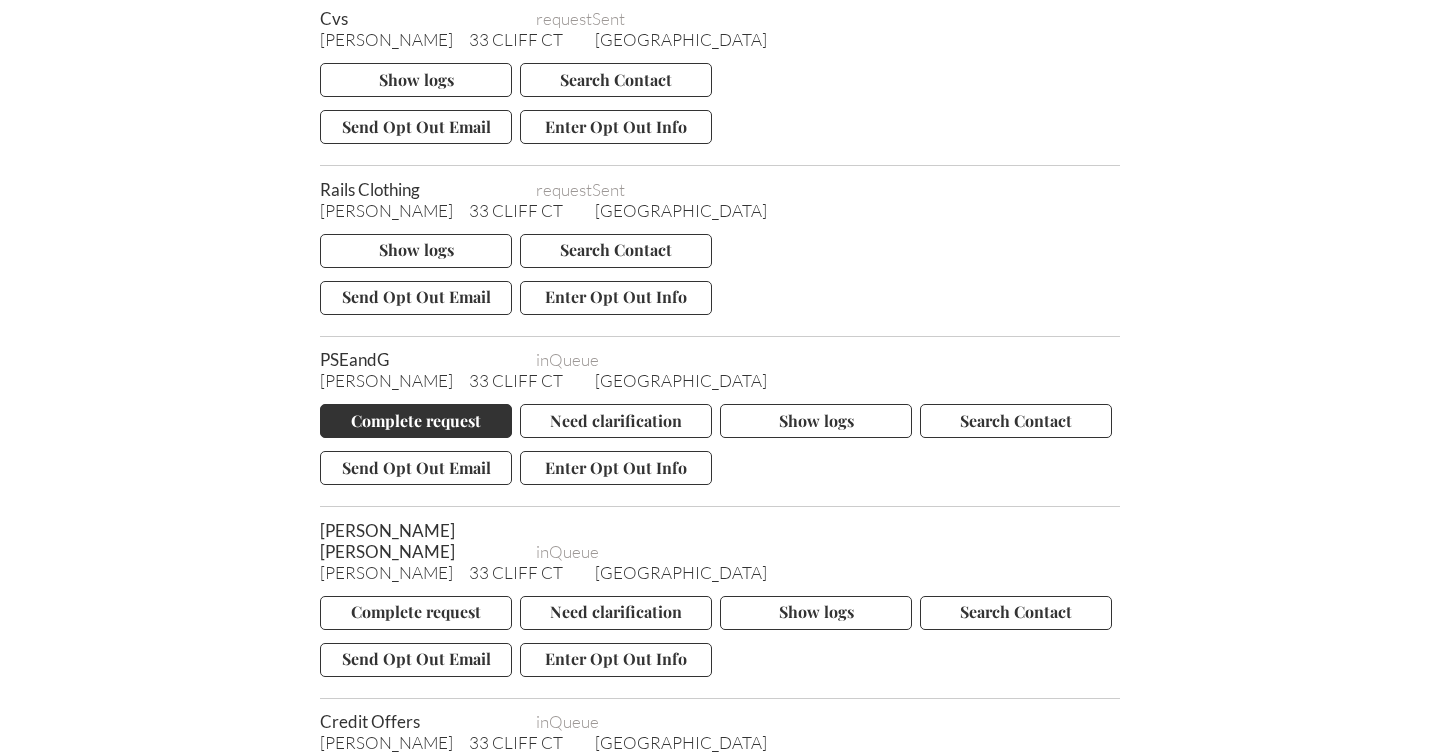 click on "Complete request" at bounding box center (416, 421) 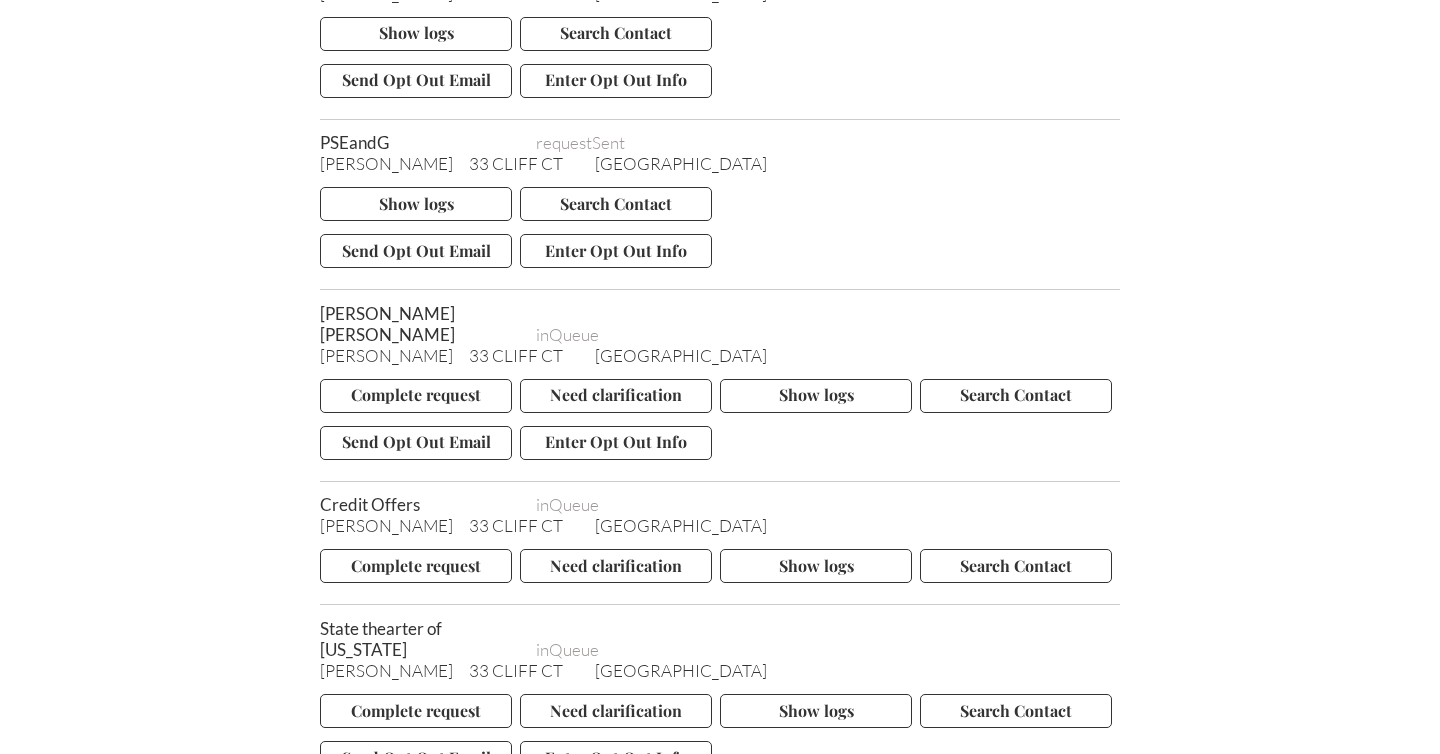 scroll, scrollTop: 9458, scrollLeft: 0, axis: vertical 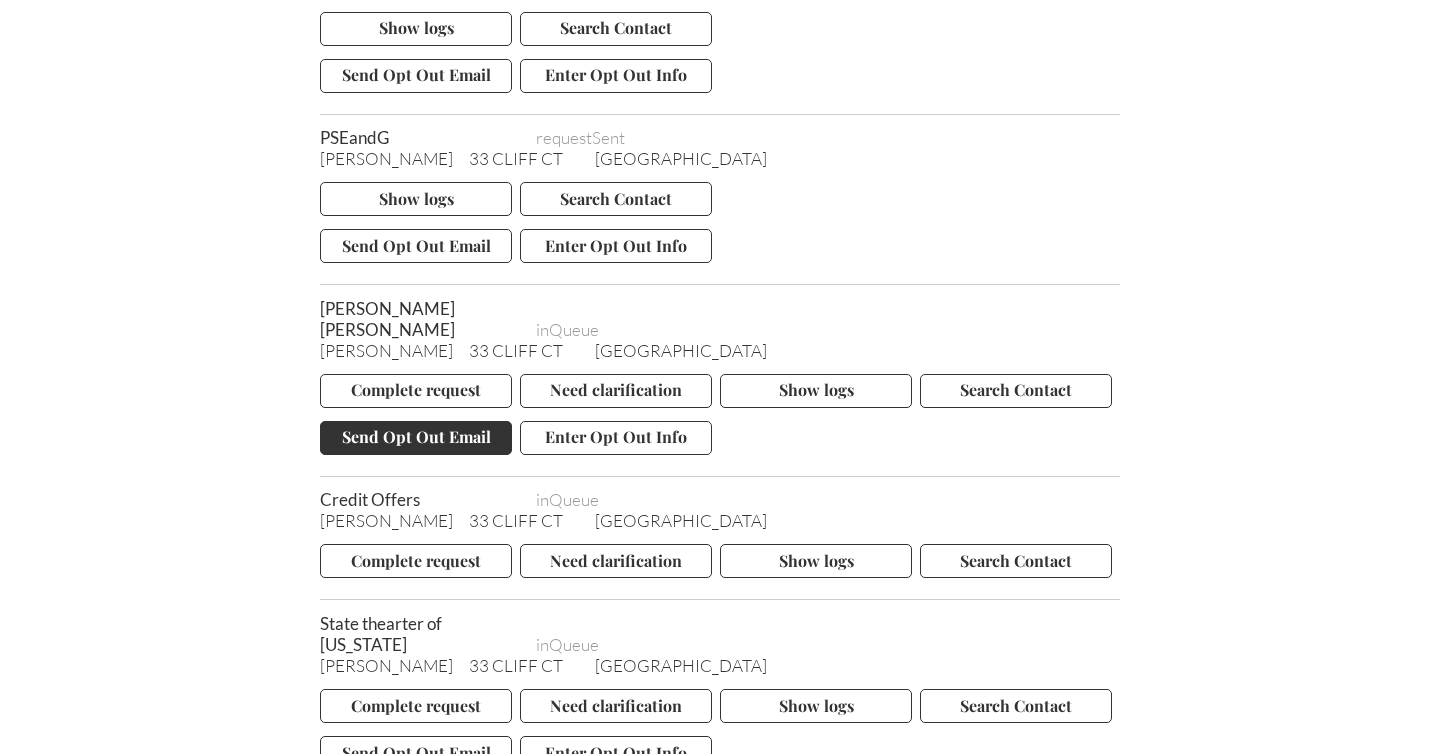 click on "Send Opt Out Email" at bounding box center (416, 438) 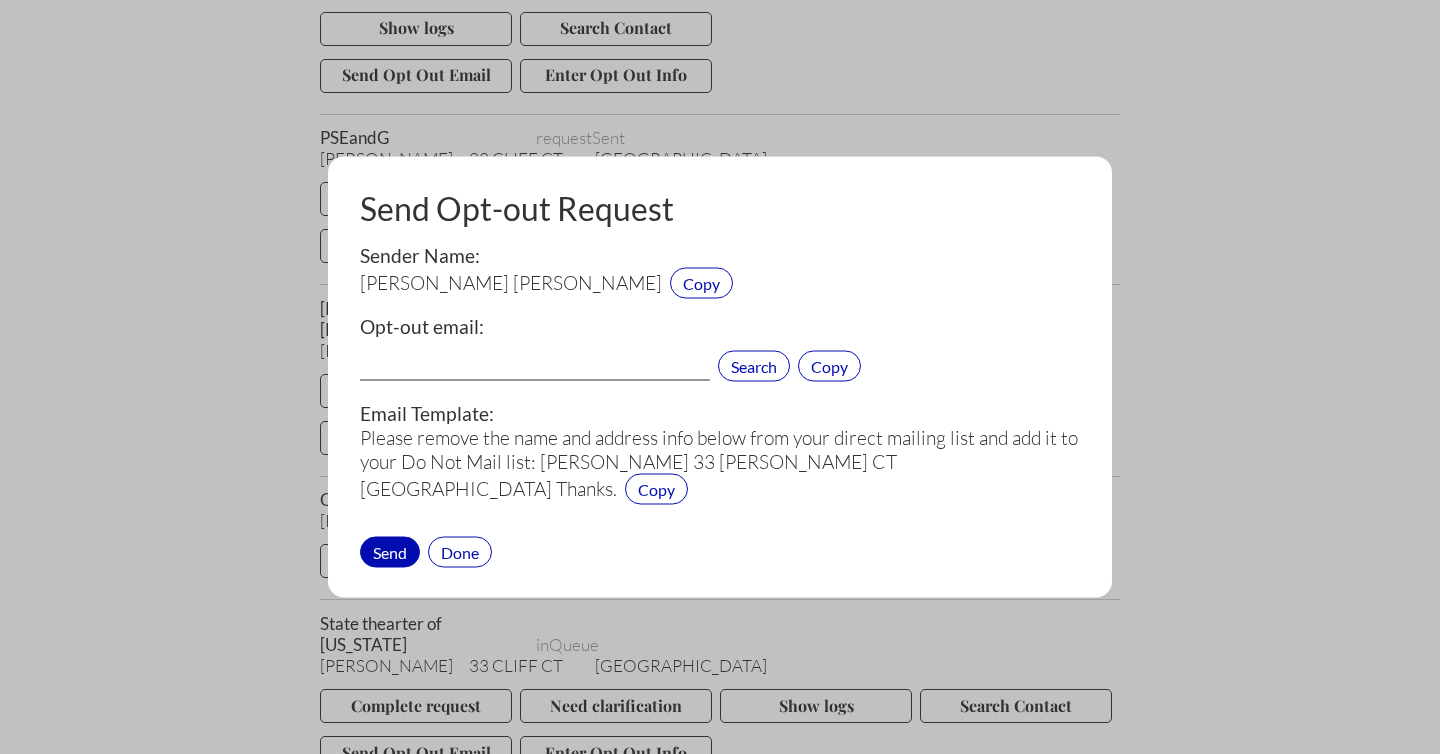click at bounding box center [535, 368] 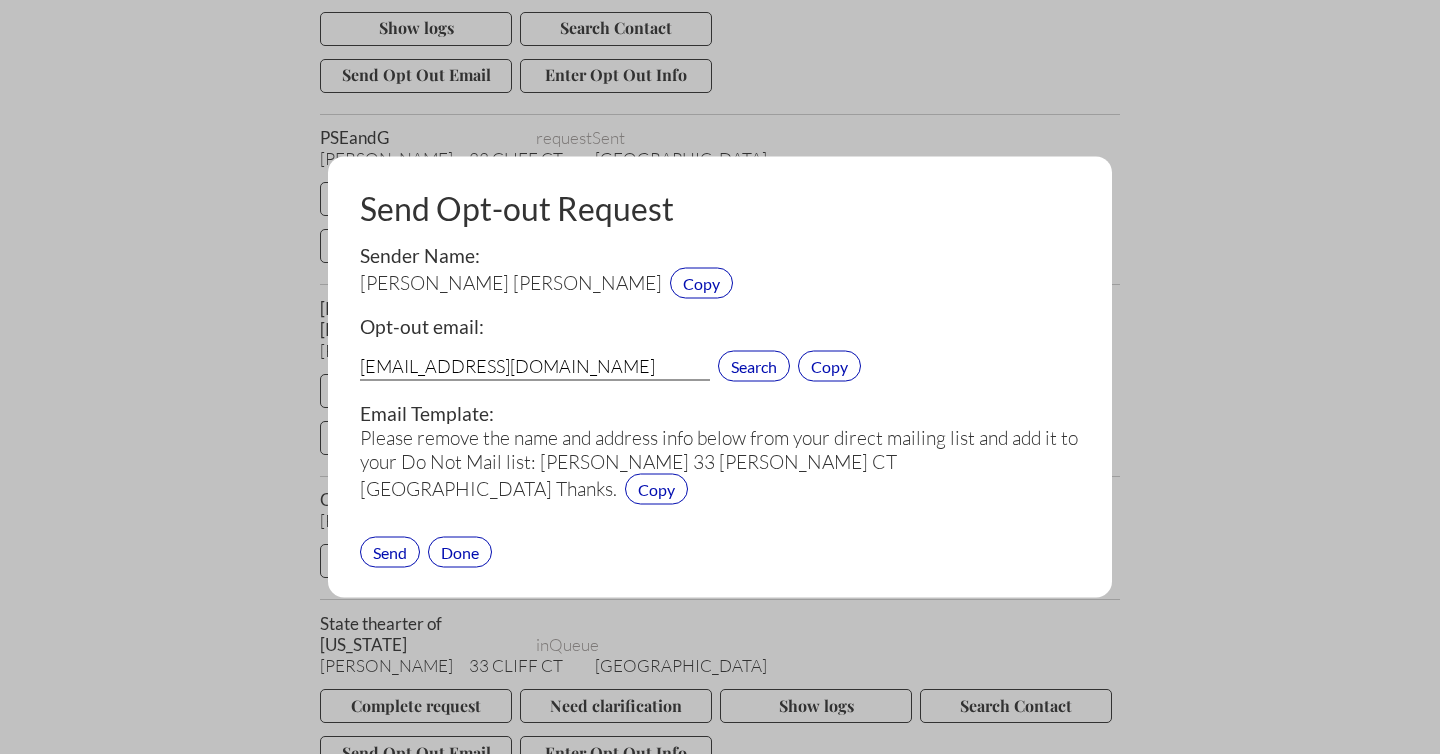 type on "service@montgomeryward.com" 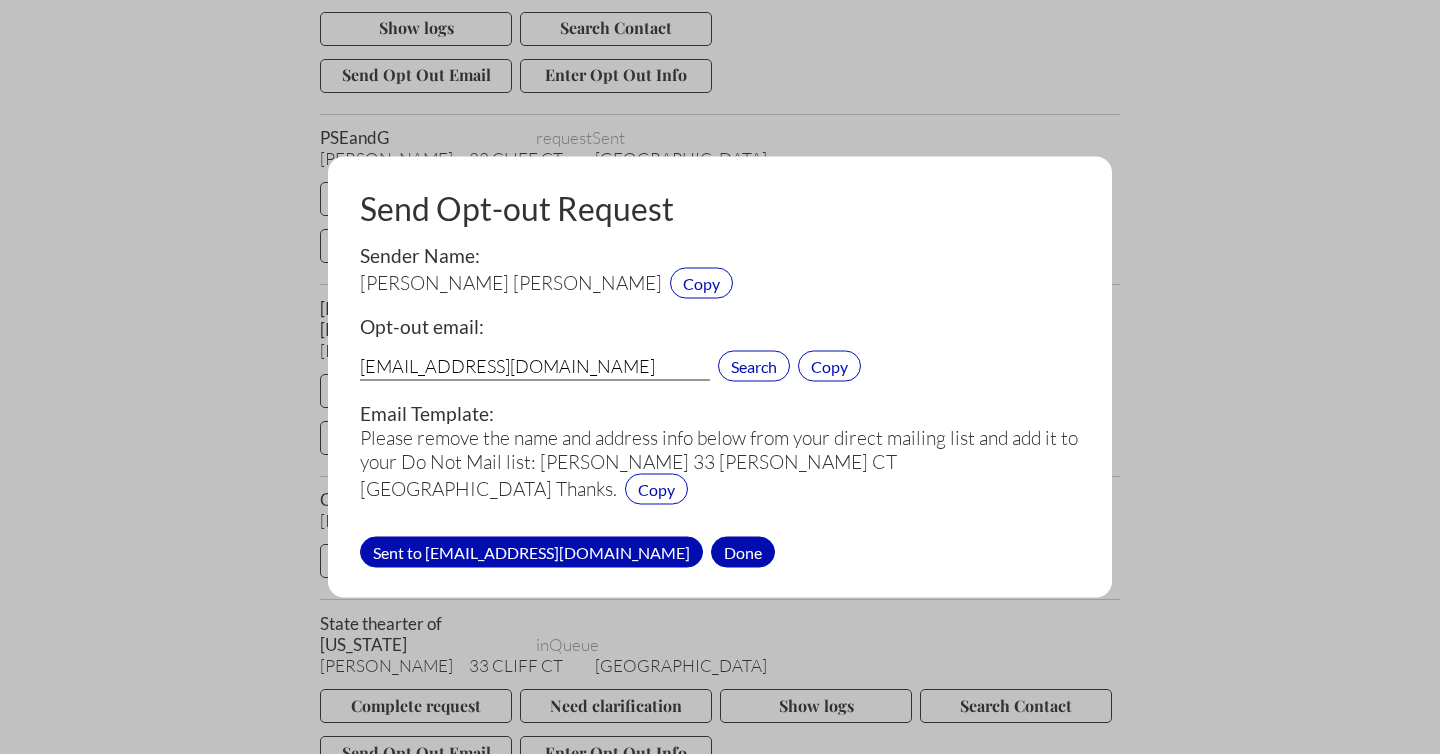 click on "Done" at bounding box center (743, 551) 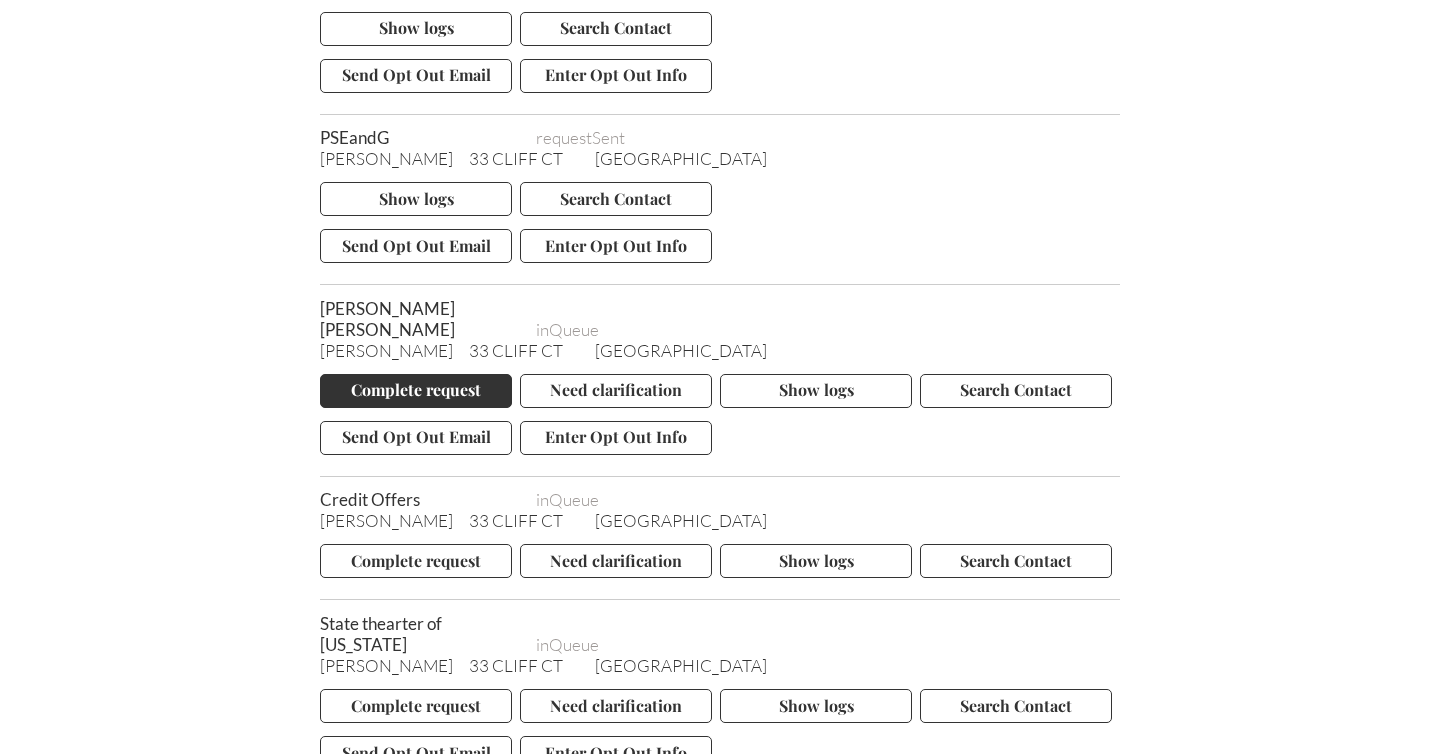 click on "Complete request" at bounding box center [416, 391] 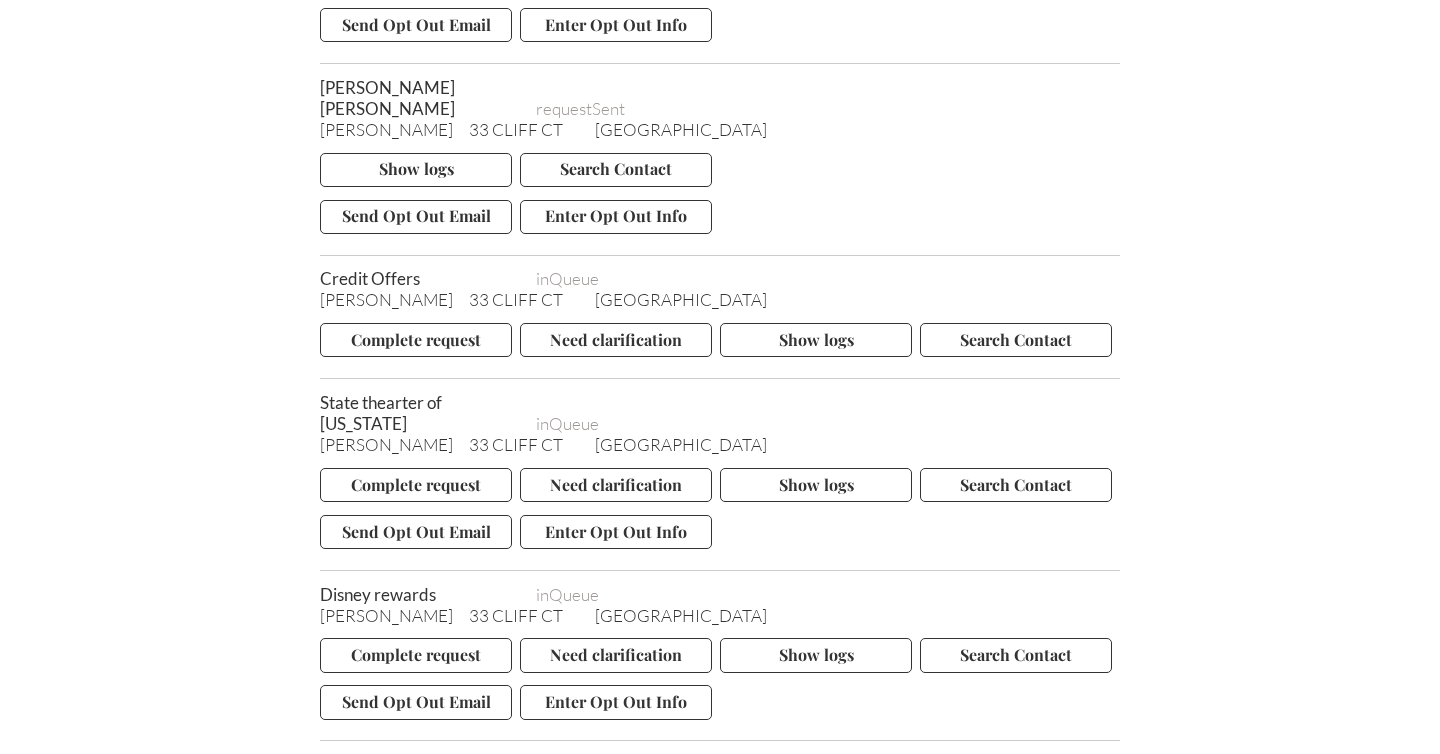 scroll, scrollTop: 9681, scrollLeft: 0, axis: vertical 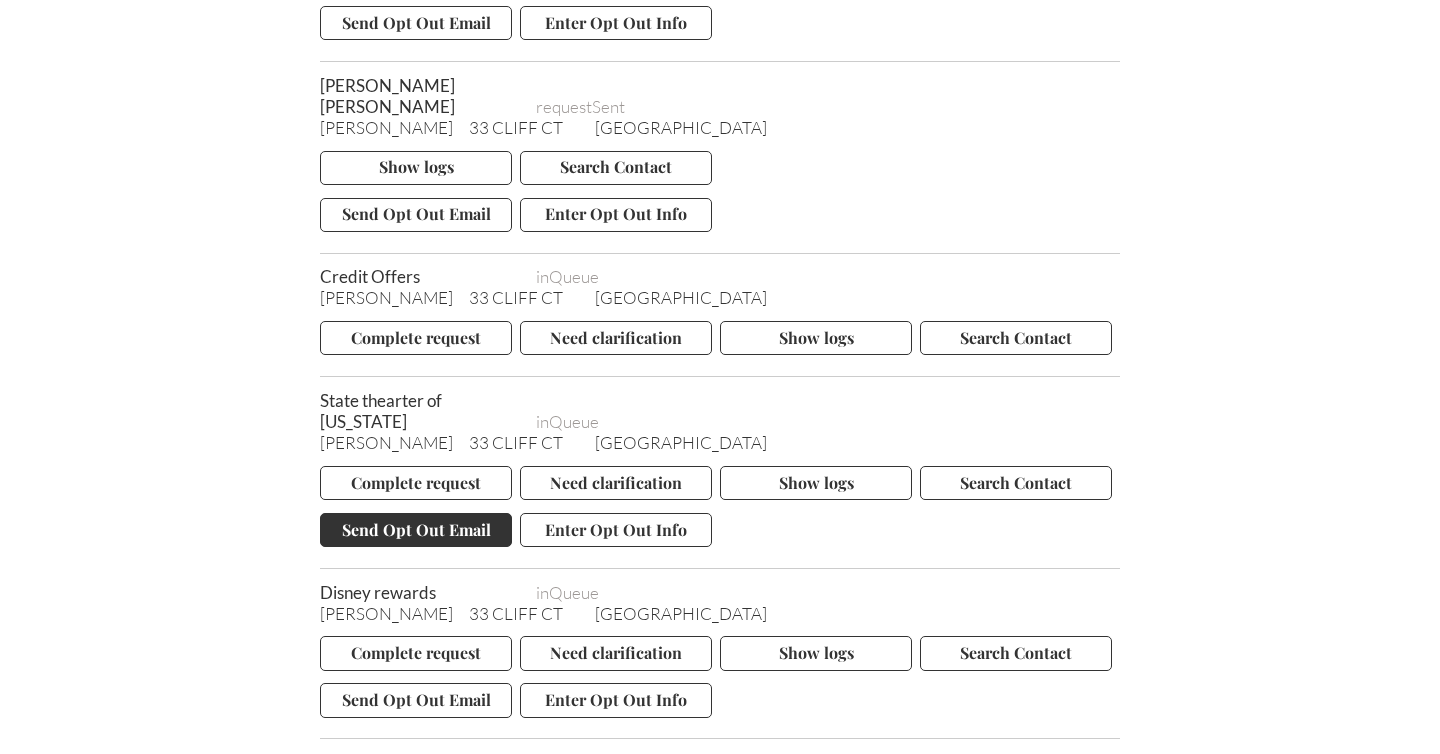 click on "Send Opt Out Email" at bounding box center (416, 530) 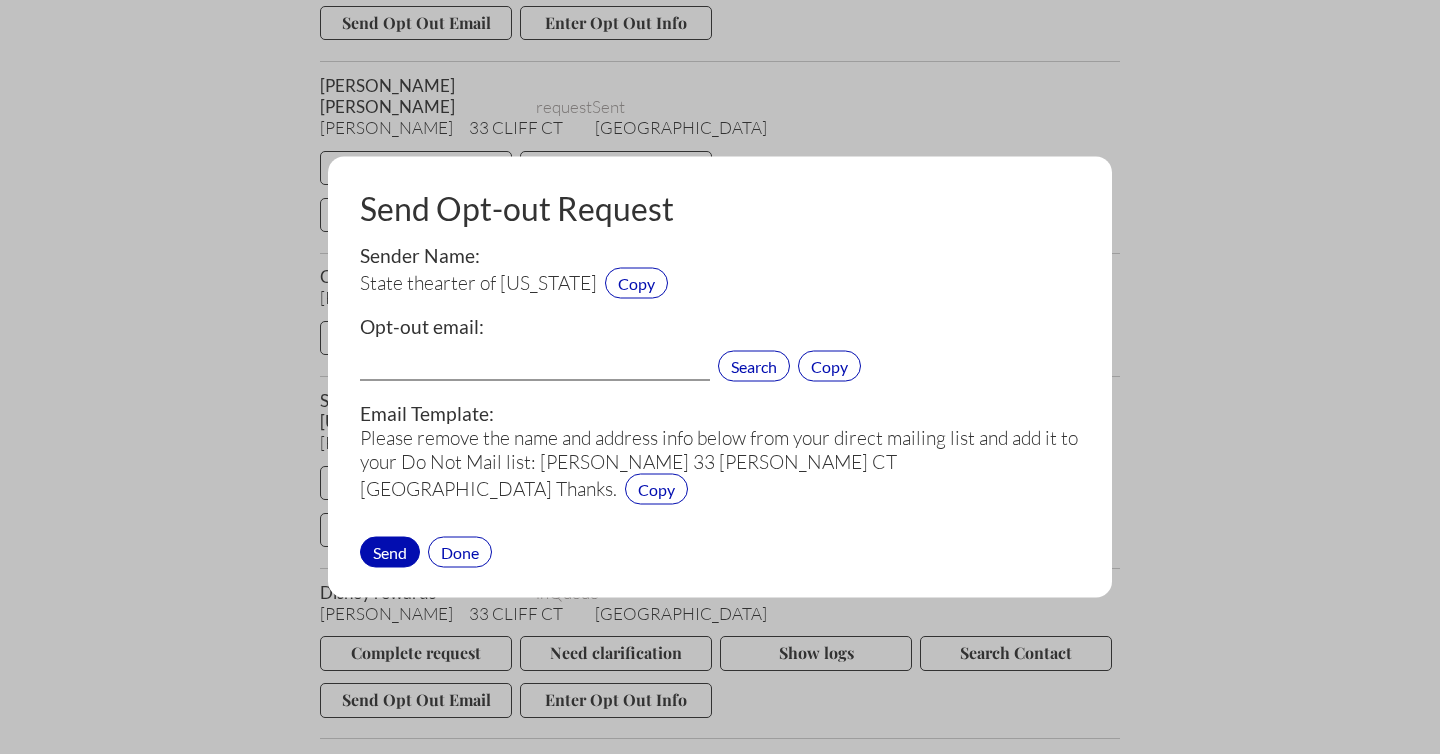 click at bounding box center (535, 368) 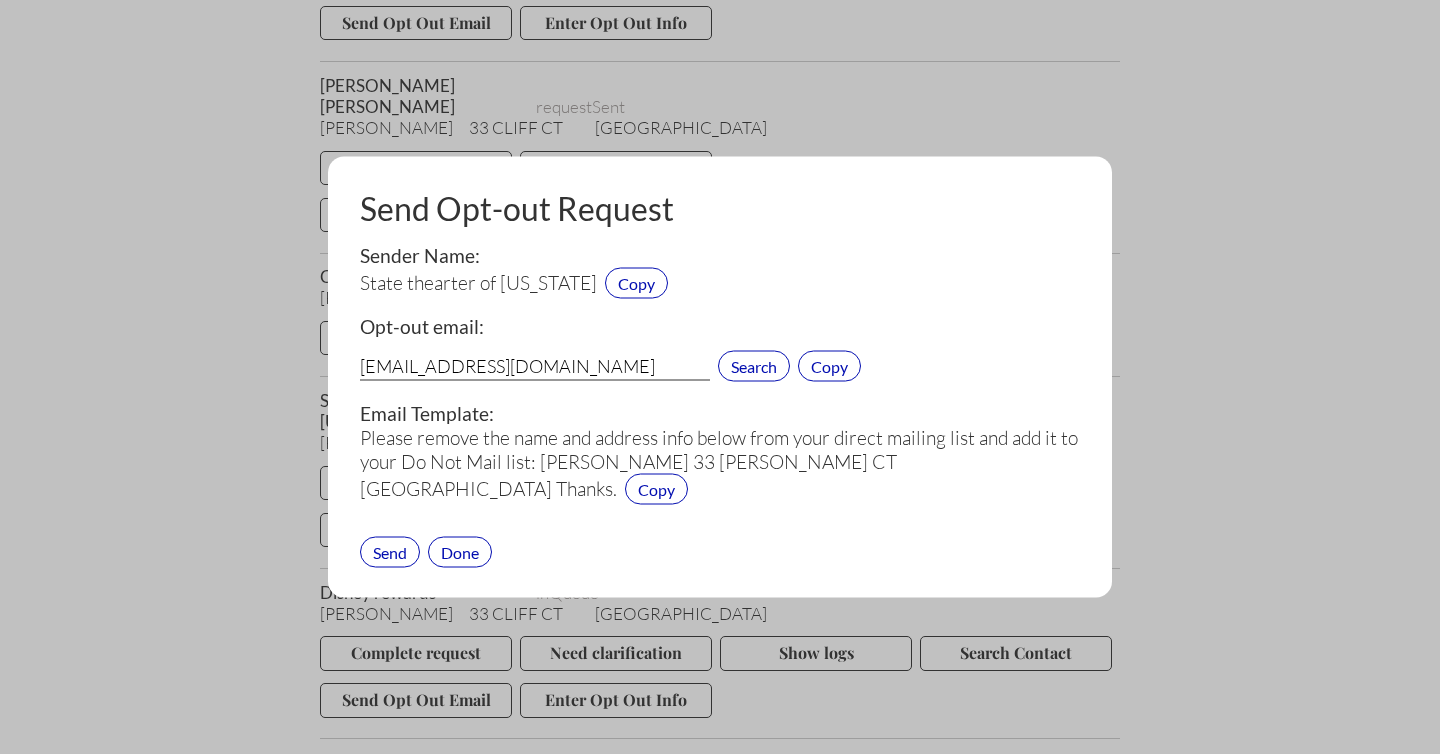 type on "privacy@statetheatrenj.org" 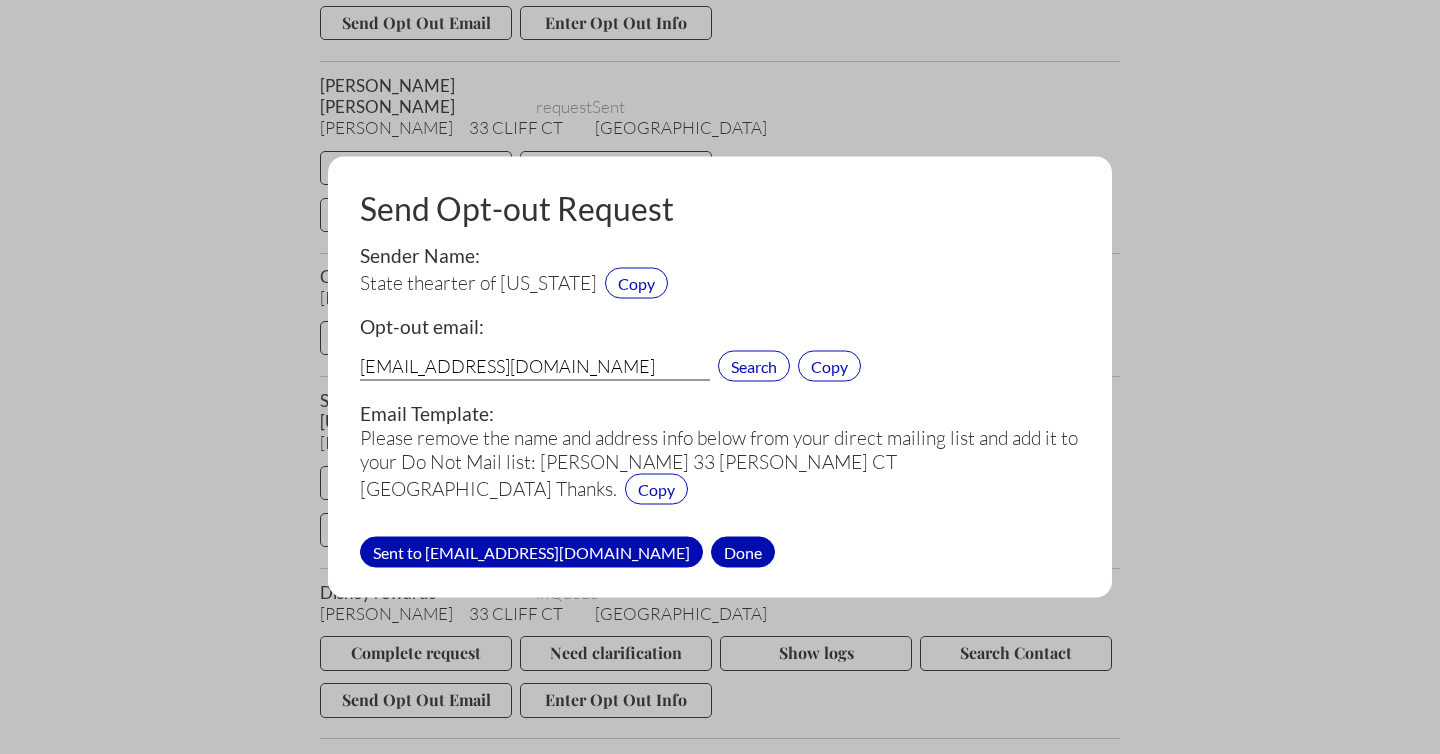 click on "Done" at bounding box center (743, 551) 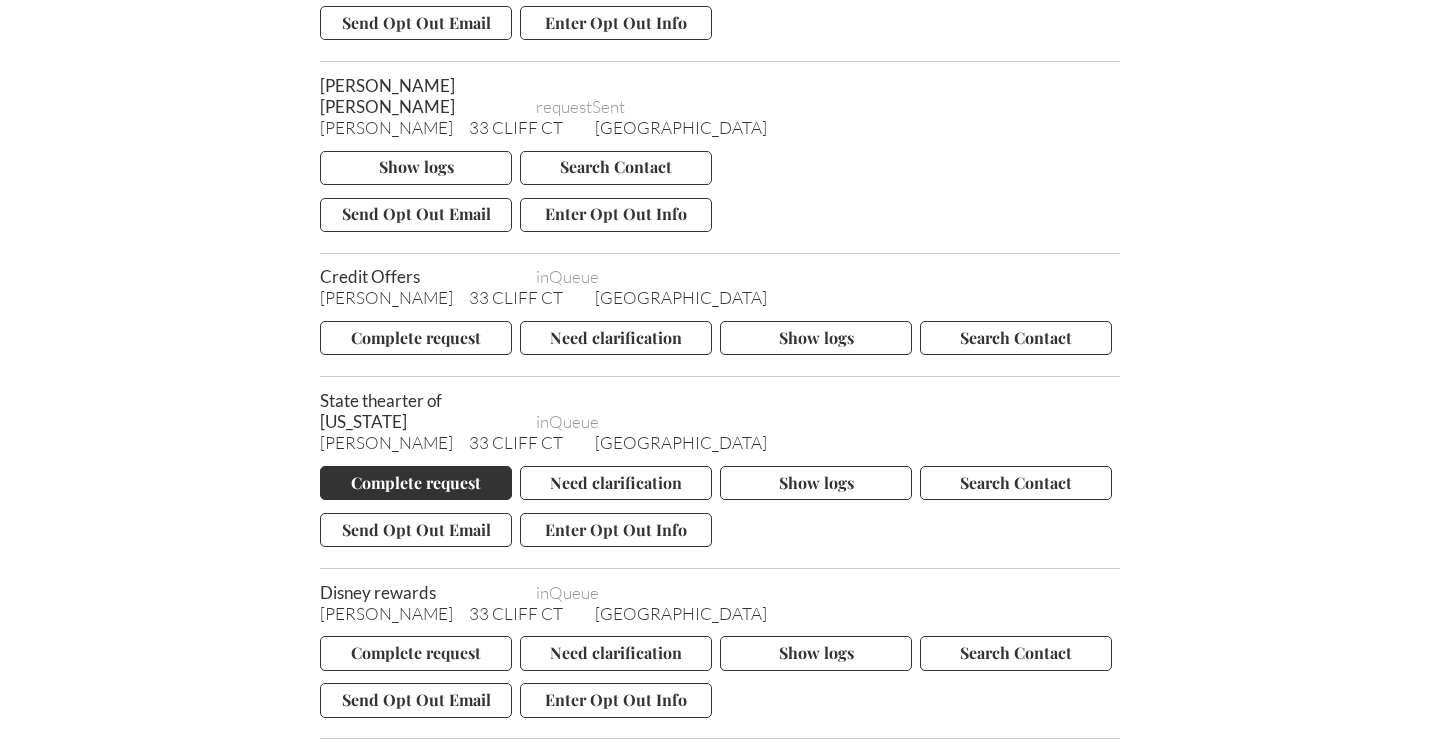 click on "Complete request" at bounding box center [416, 483] 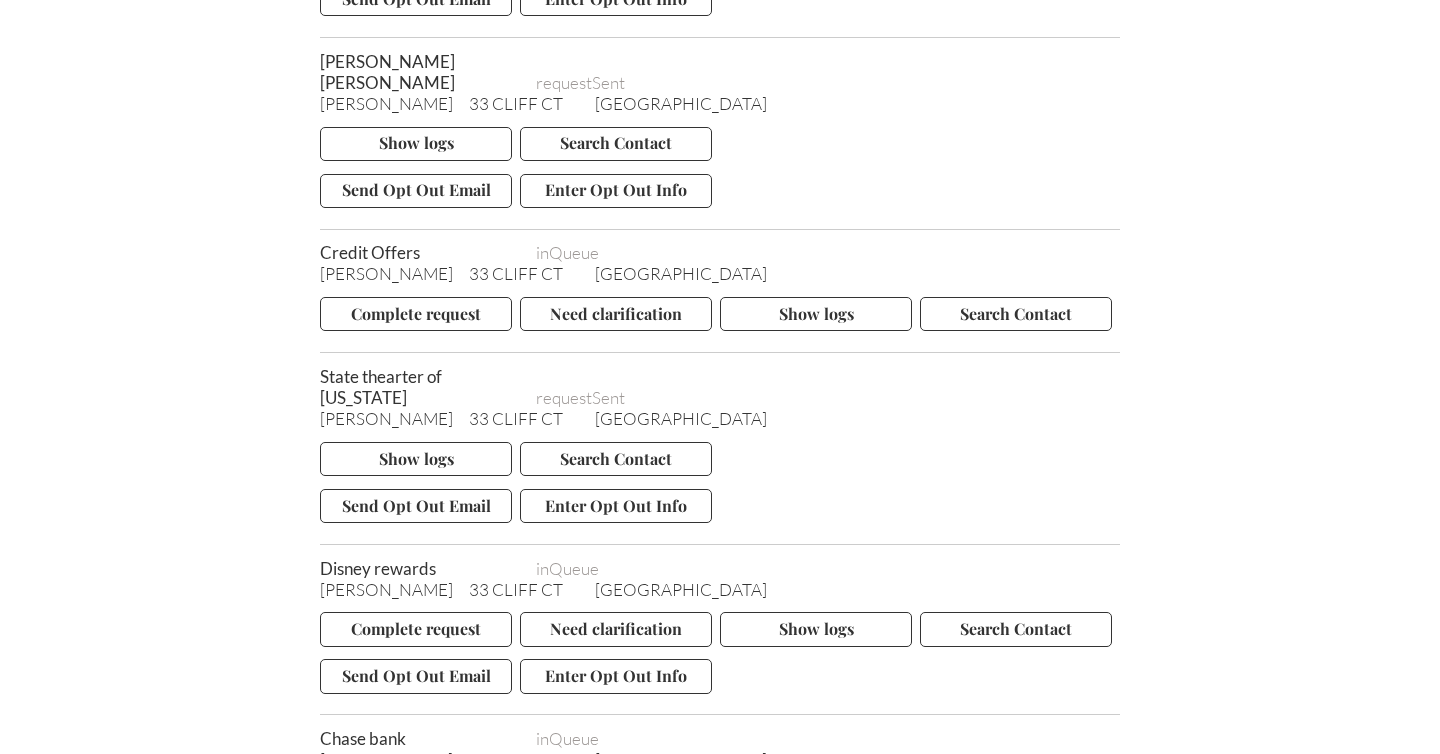 scroll, scrollTop: 9706, scrollLeft: 0, axis: vertical 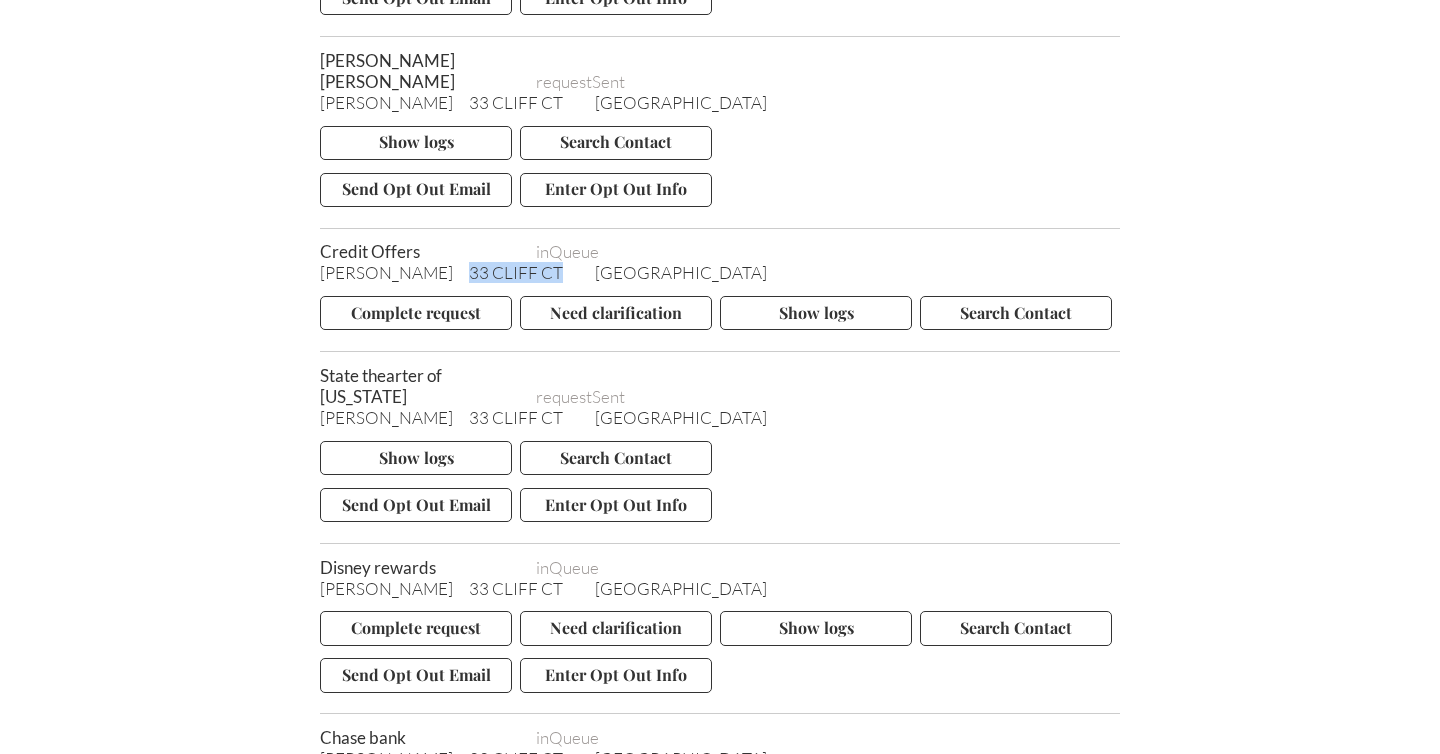 drag, startPoint x: 464, startPoint y: 179, endPoint x: 558, endPoint y: 182, distance: 94.04786 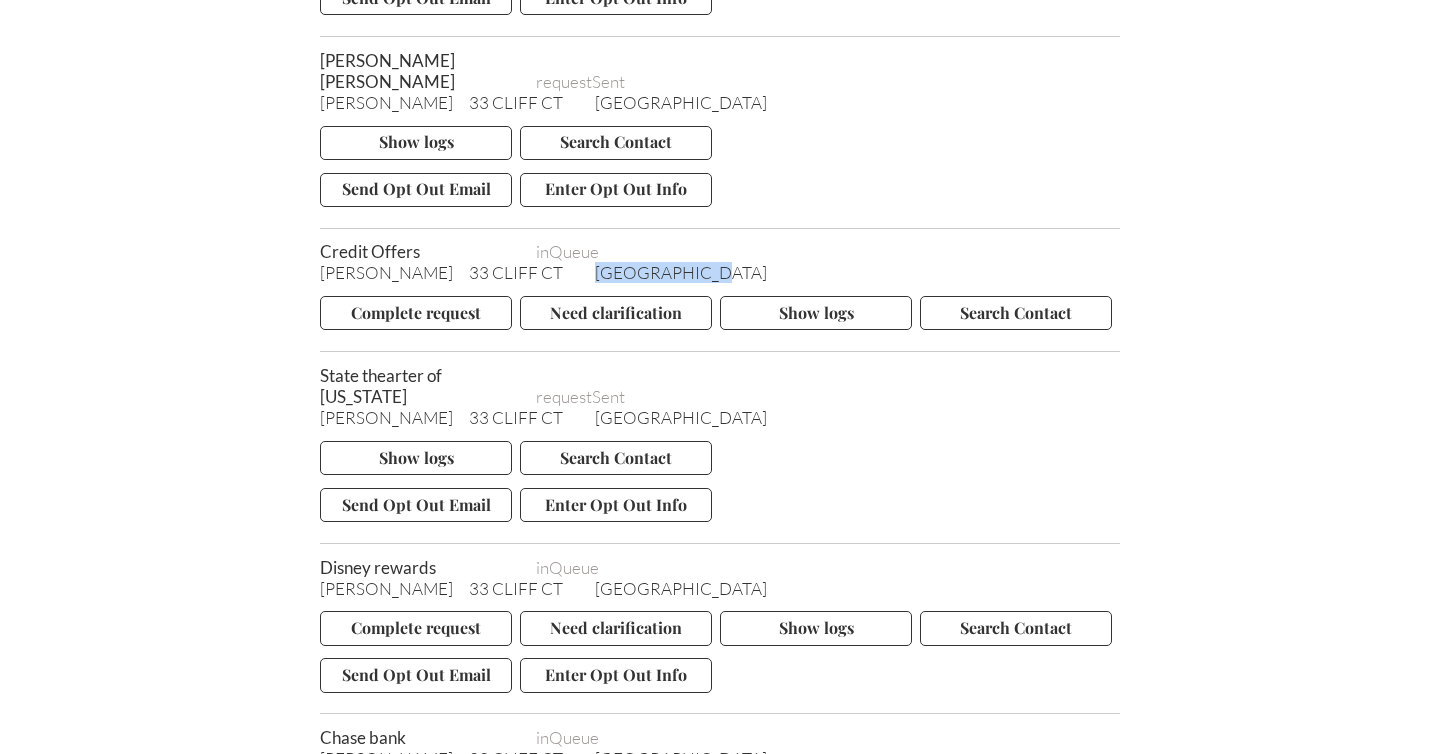 drag, startPoint x: 591, startPoint y: 179, endPoint x: 719, endPoint y: 179, distance: 128 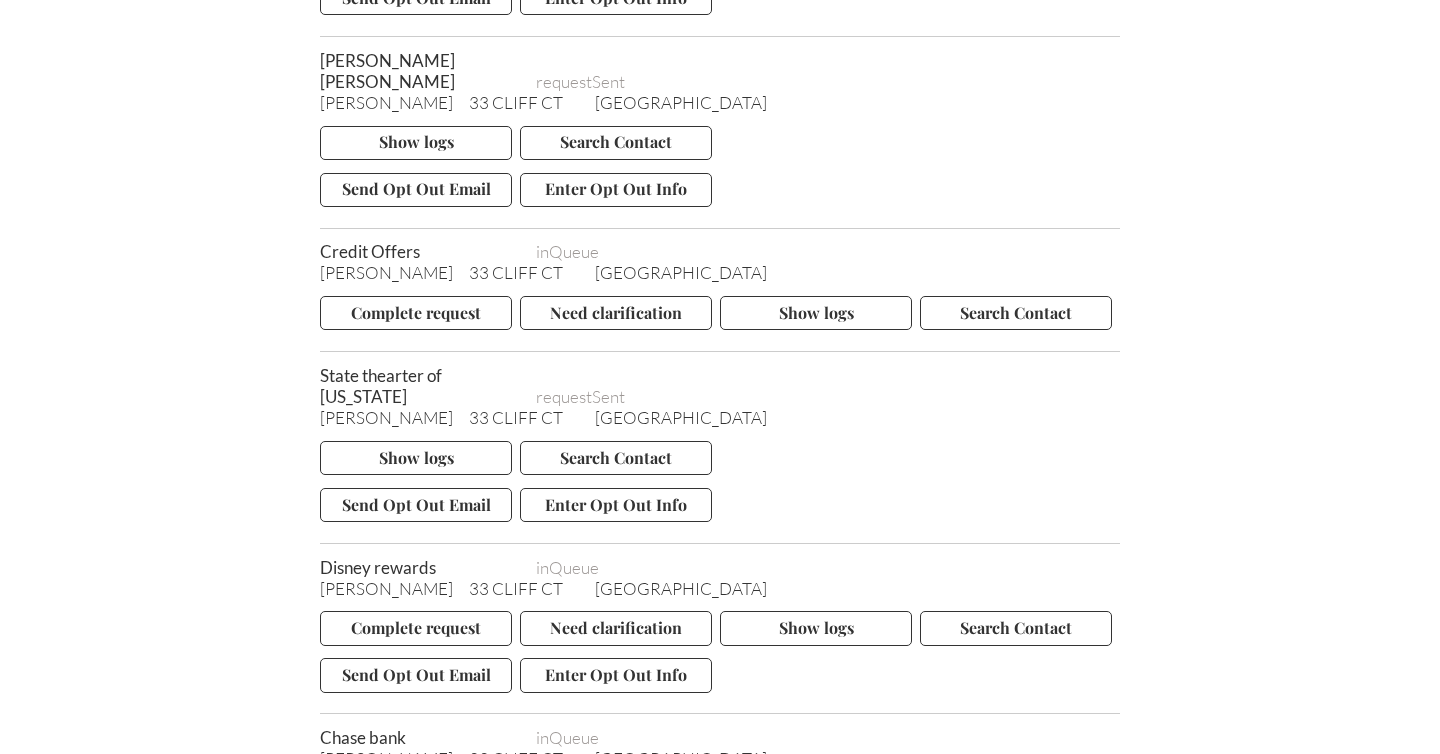 click on "[GEOGRAPHIC_DATA]" at bounding box center [681, 272] 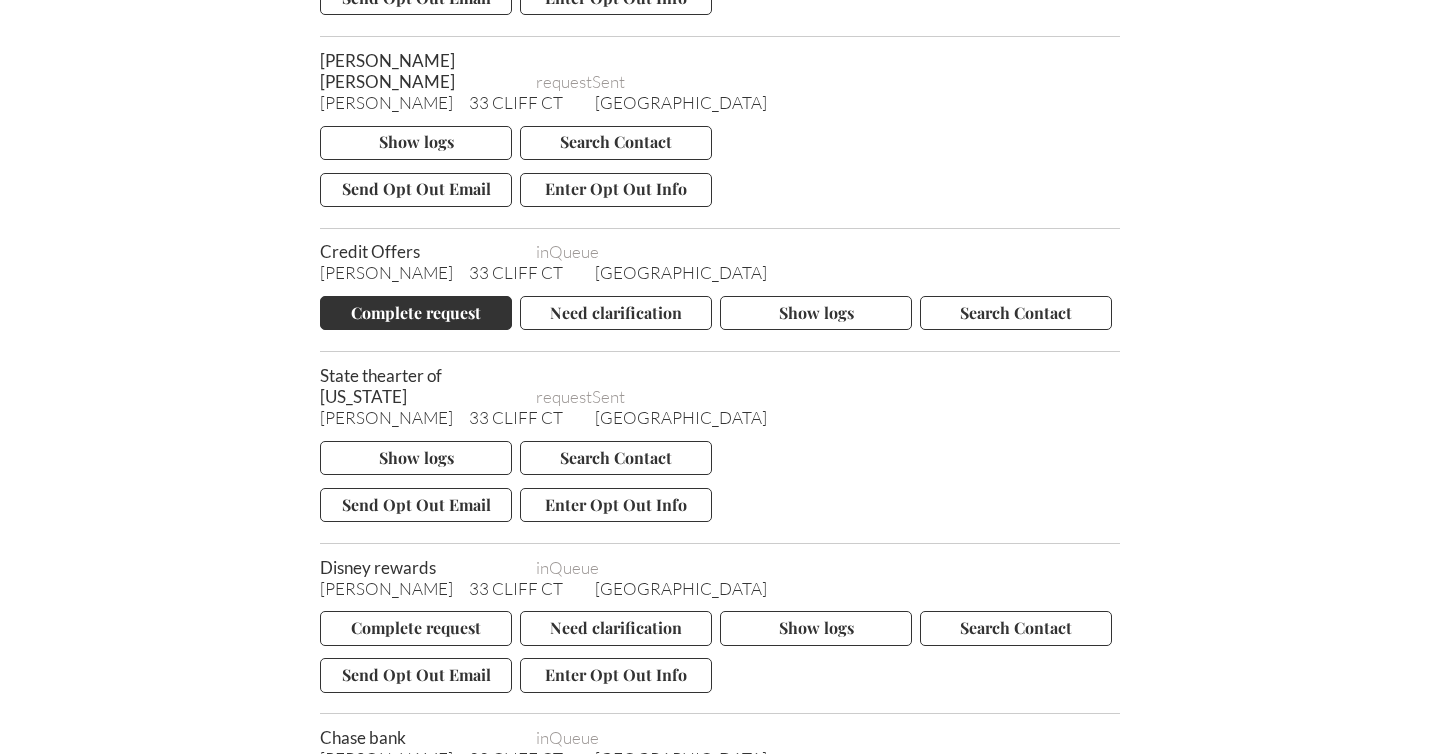 click on "Complete request" at bounding box center [416, 313] 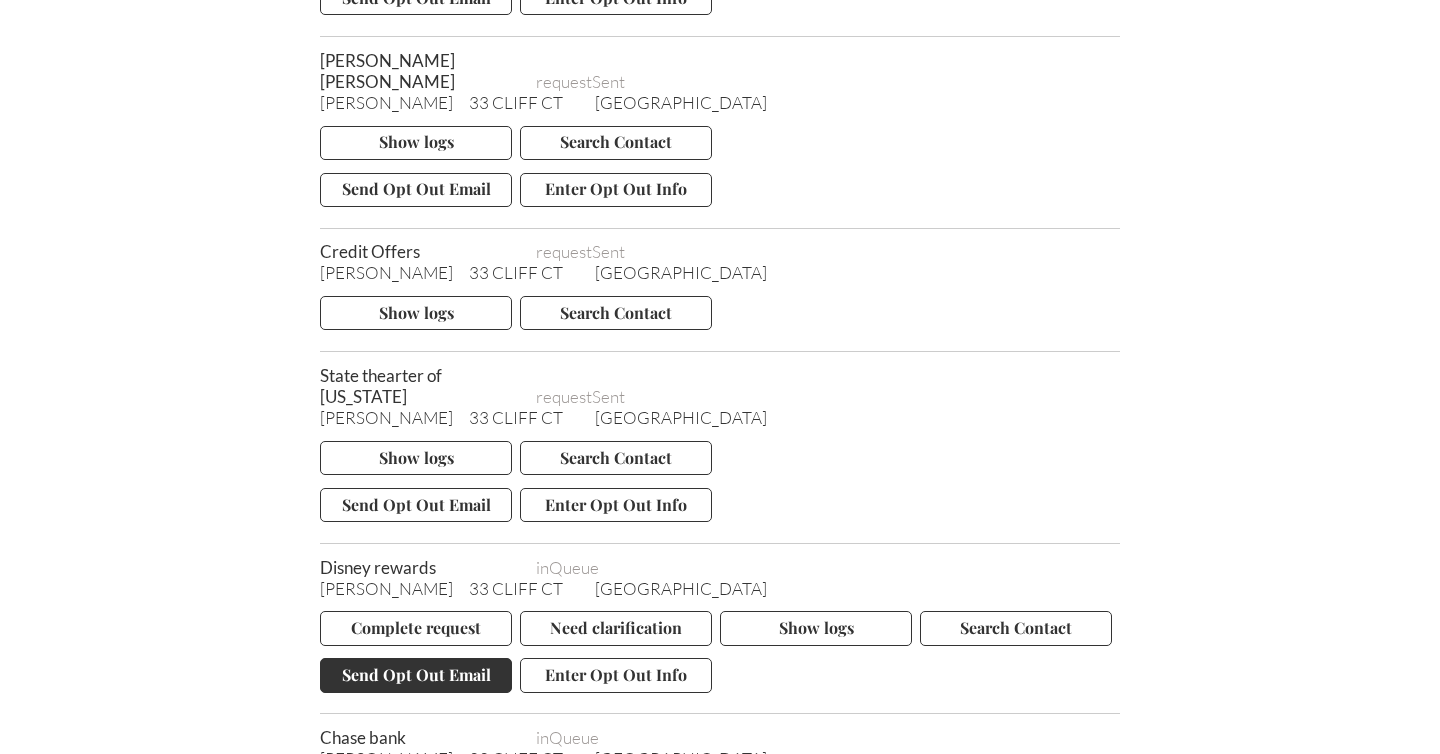 click on "Send Opt Out Email" at bounding box center [416, 675] 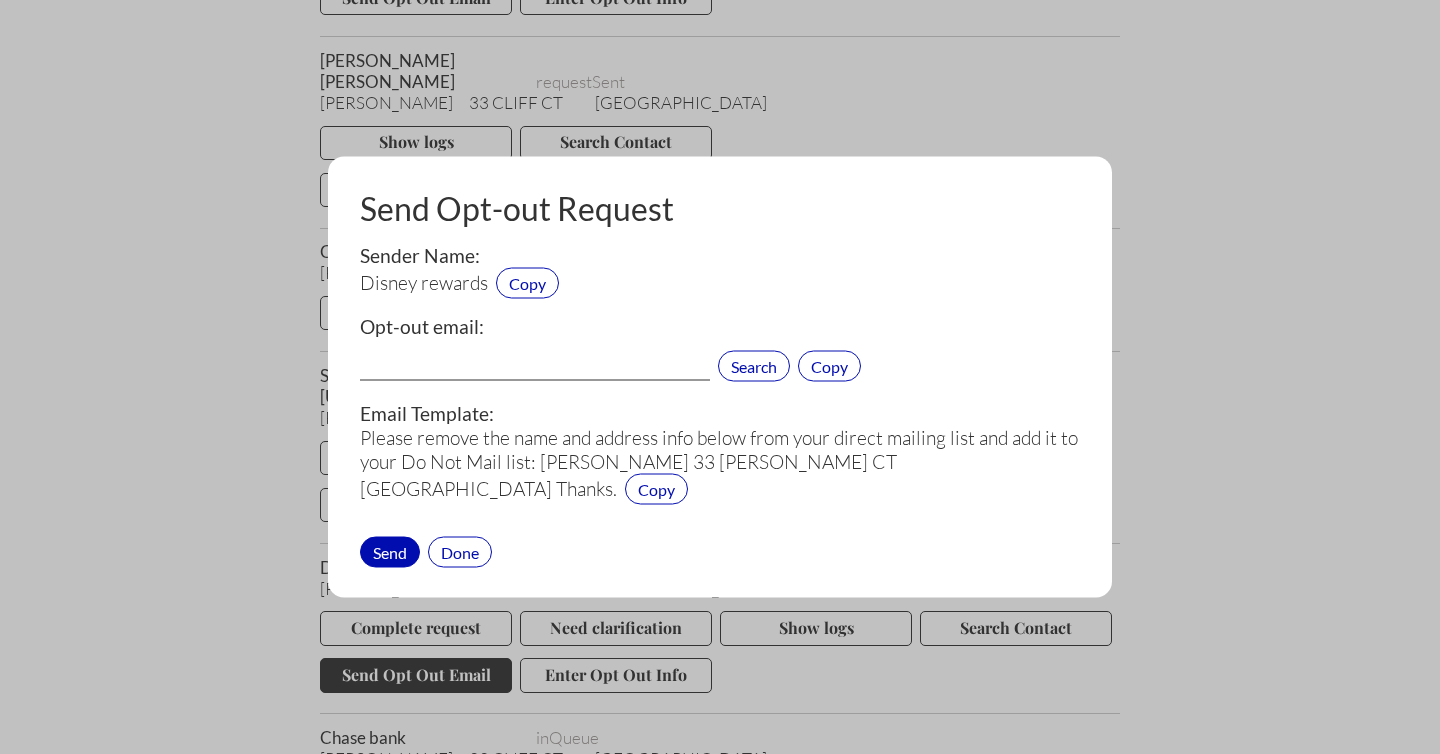 type 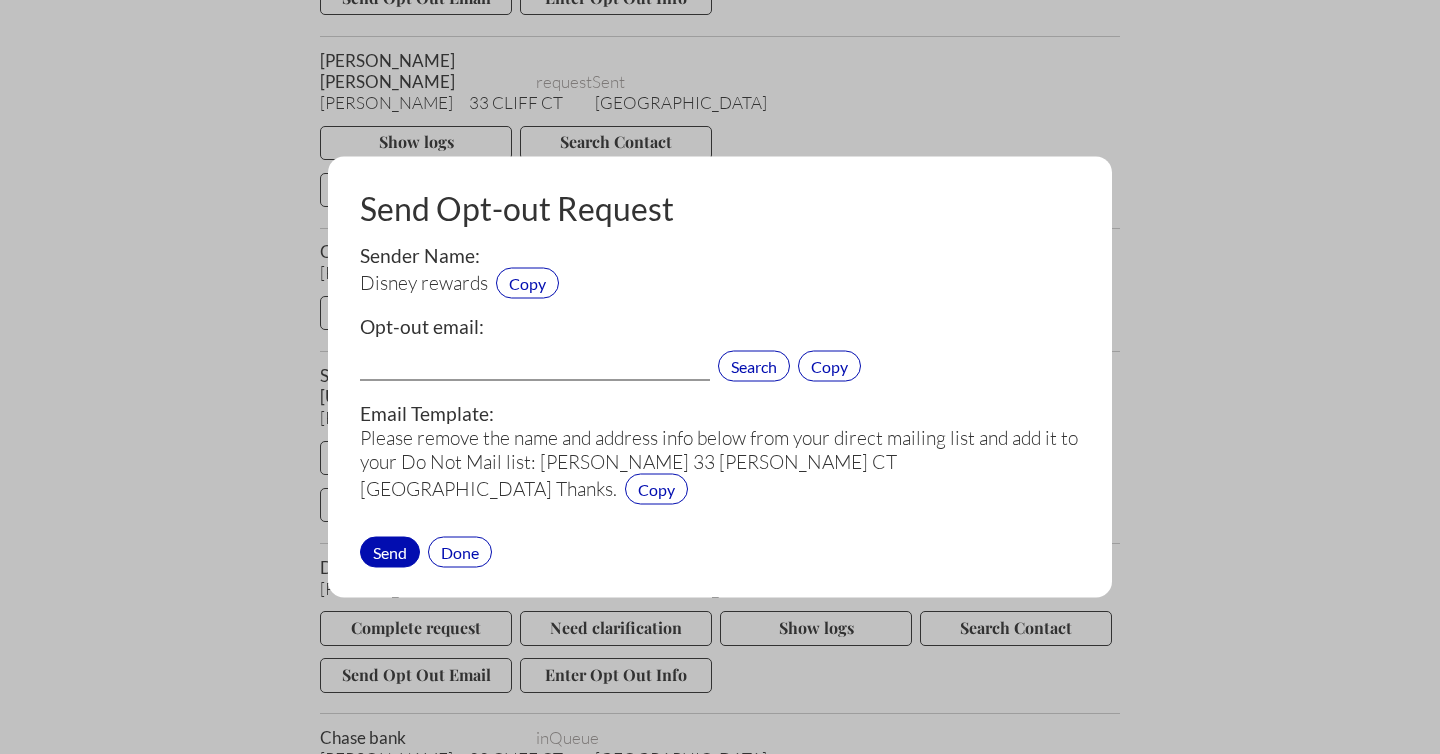 click at bounding box center [535, 368] 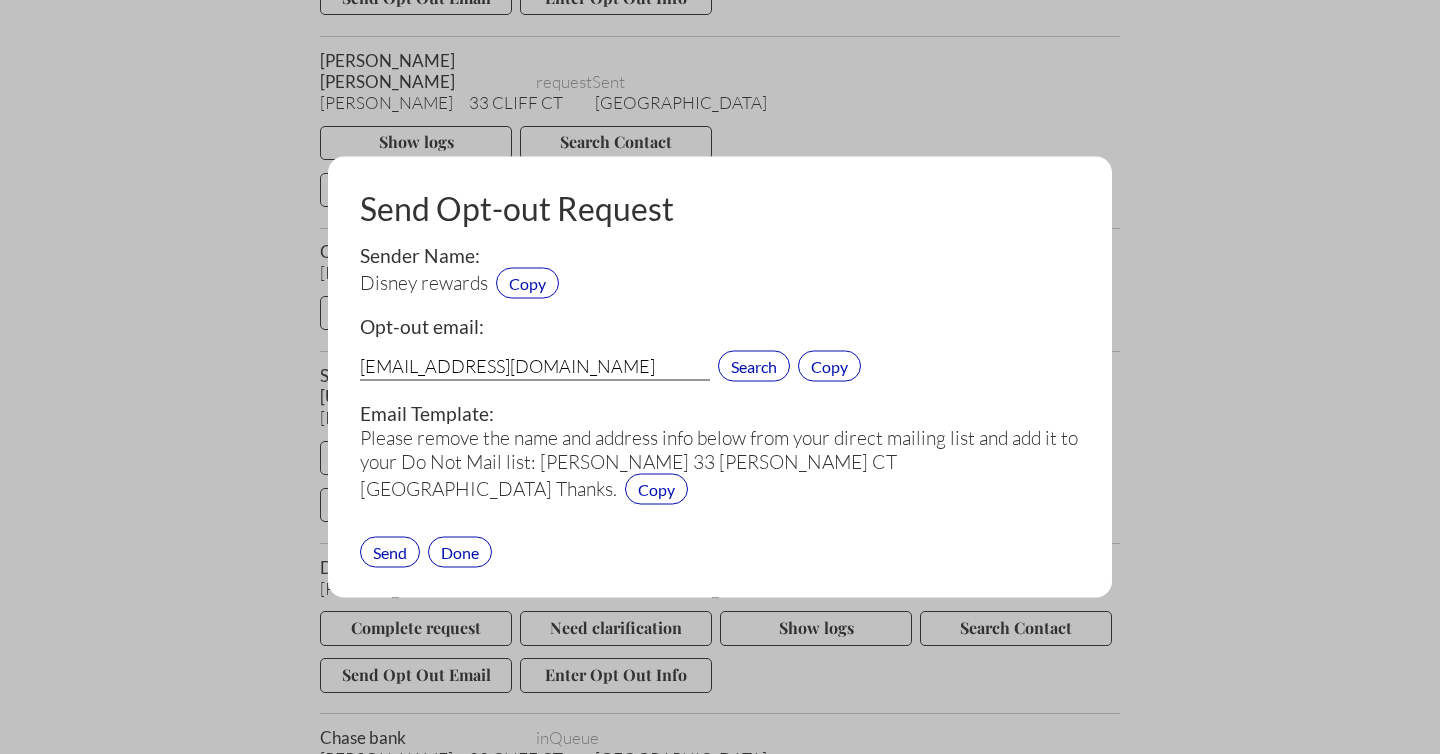 type on "privacy@twdc.com" 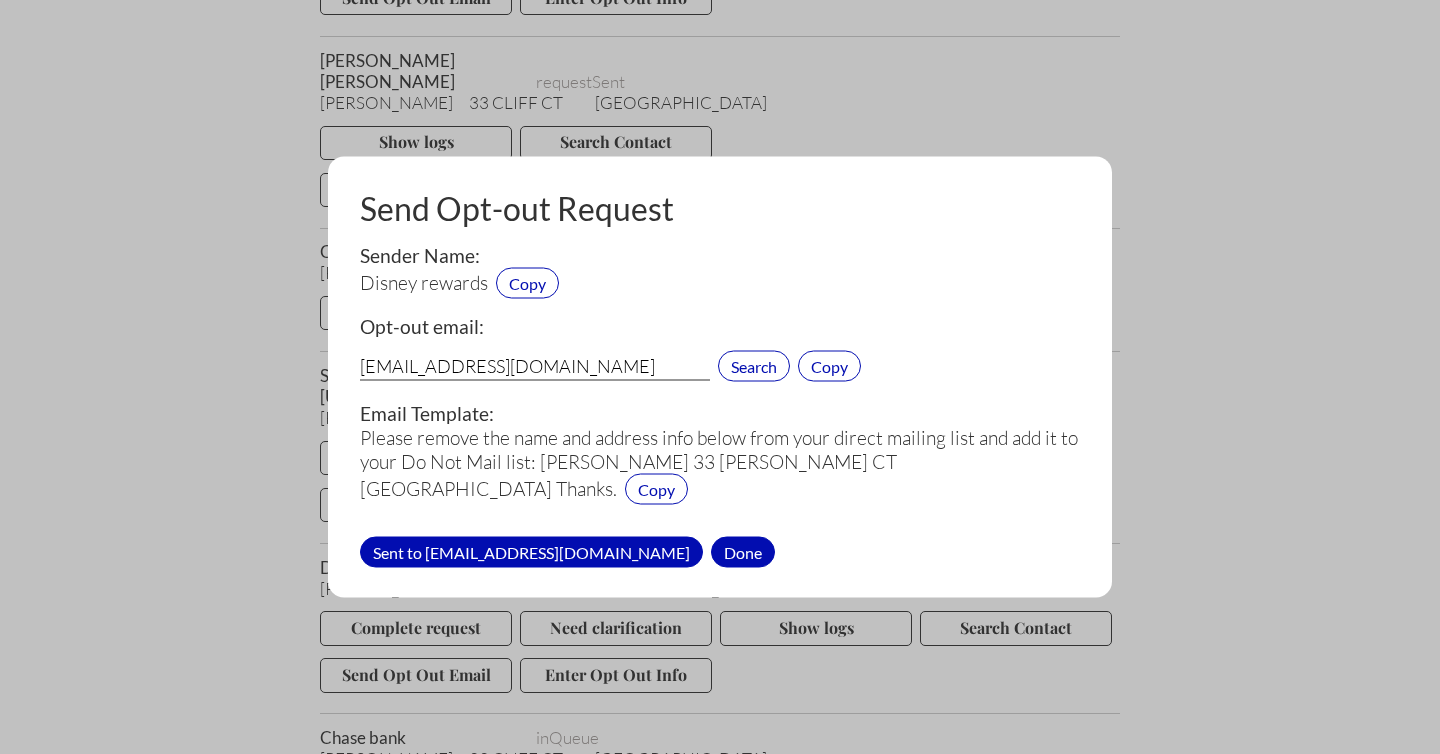 click on "Done" at bounding box center (743, 551) 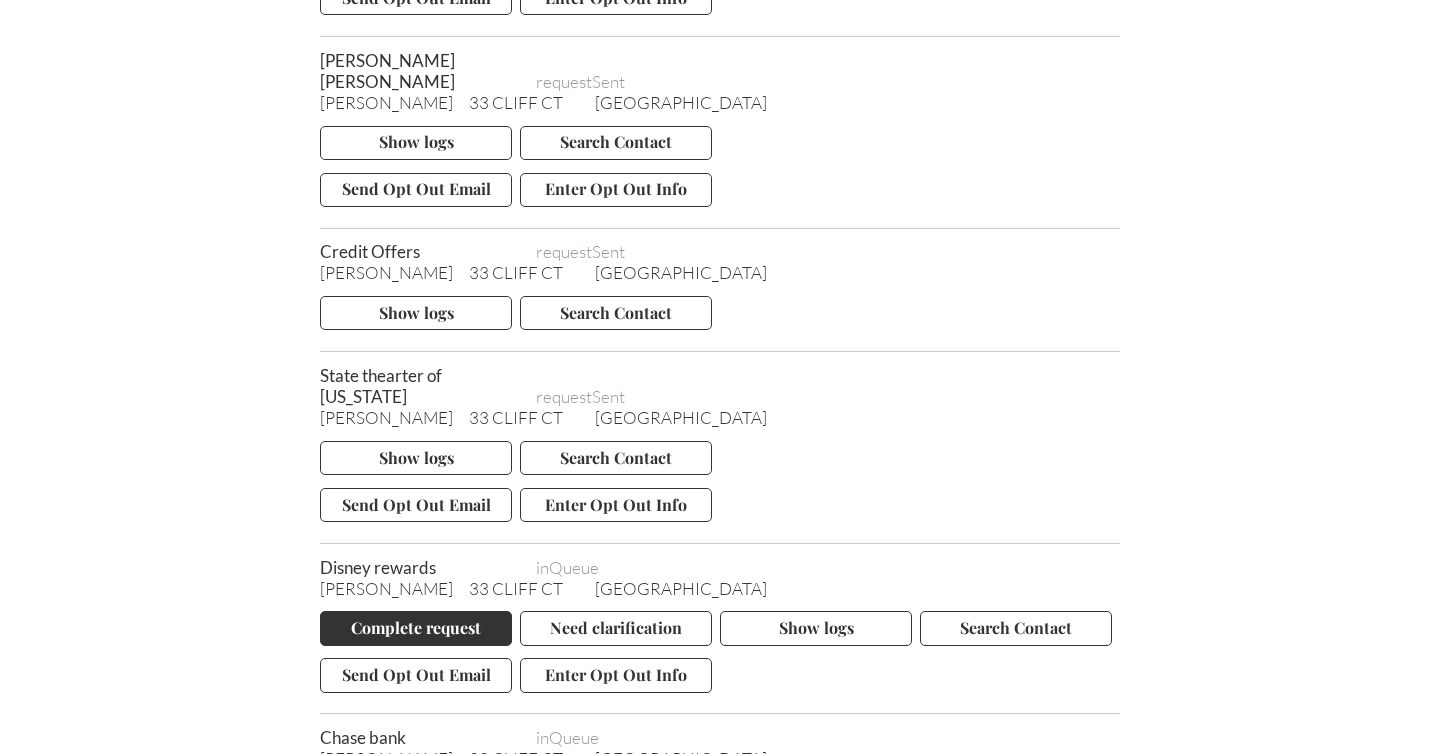 click on "Complete request" at bounding box center [416, 628] 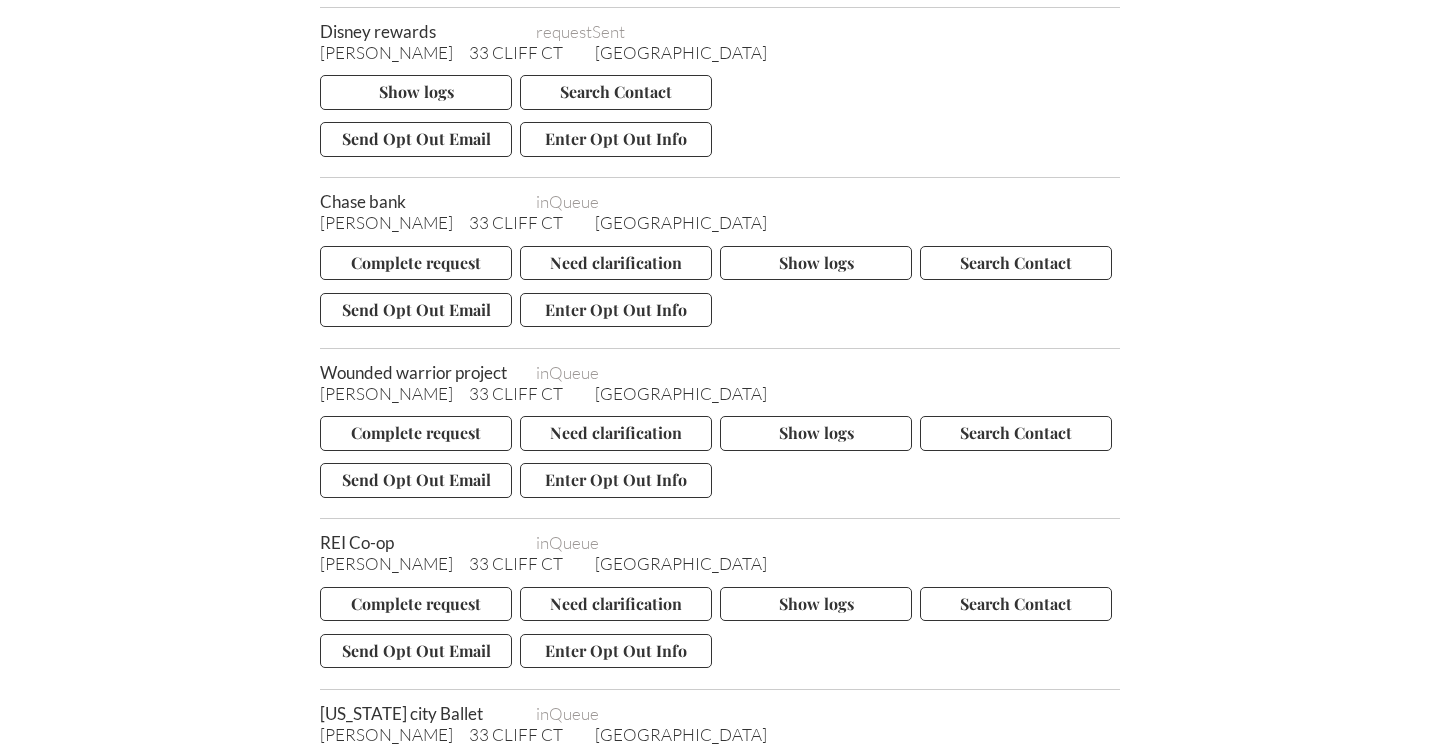 scroll, scrollTop: 10306, scrollLeft: 0, axis: vertical 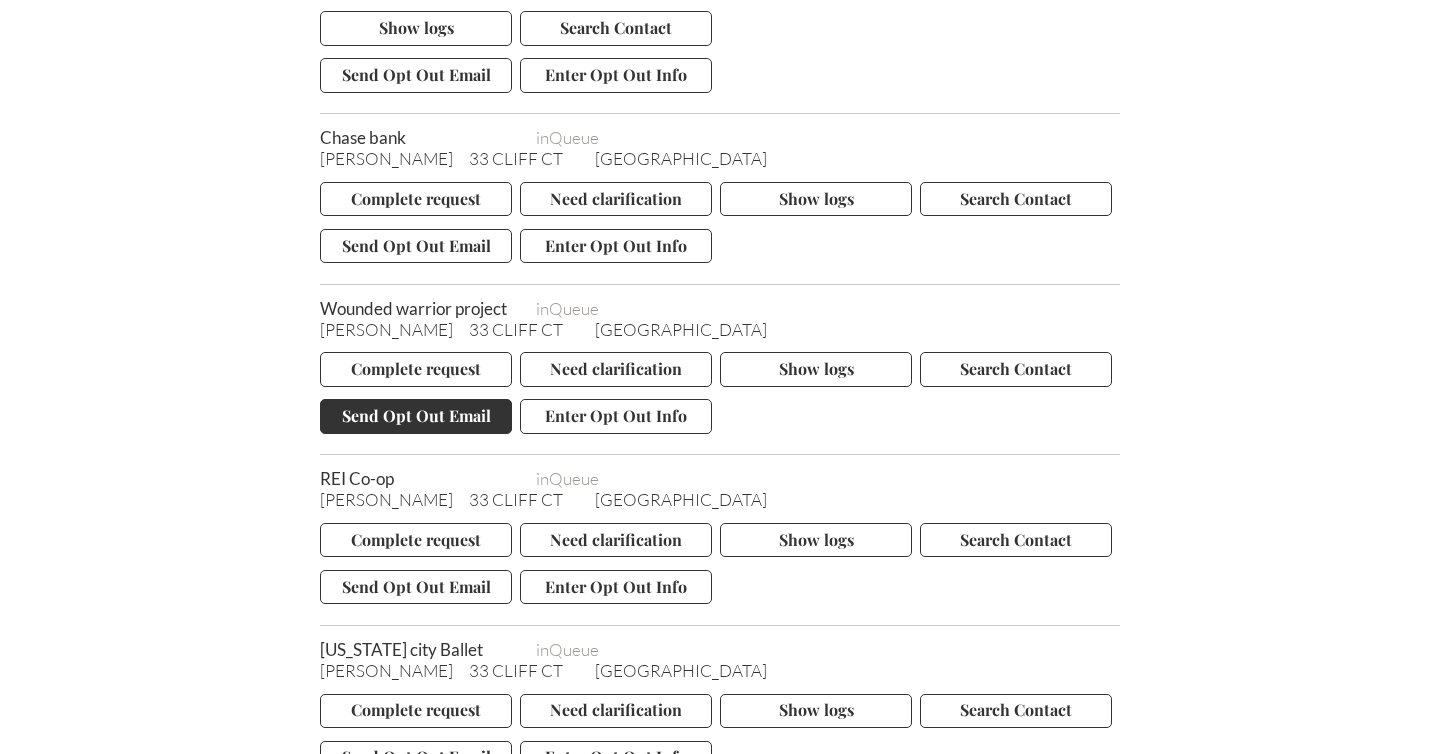 click on "Send Opt Out Email" at bounding box center [416, 416] 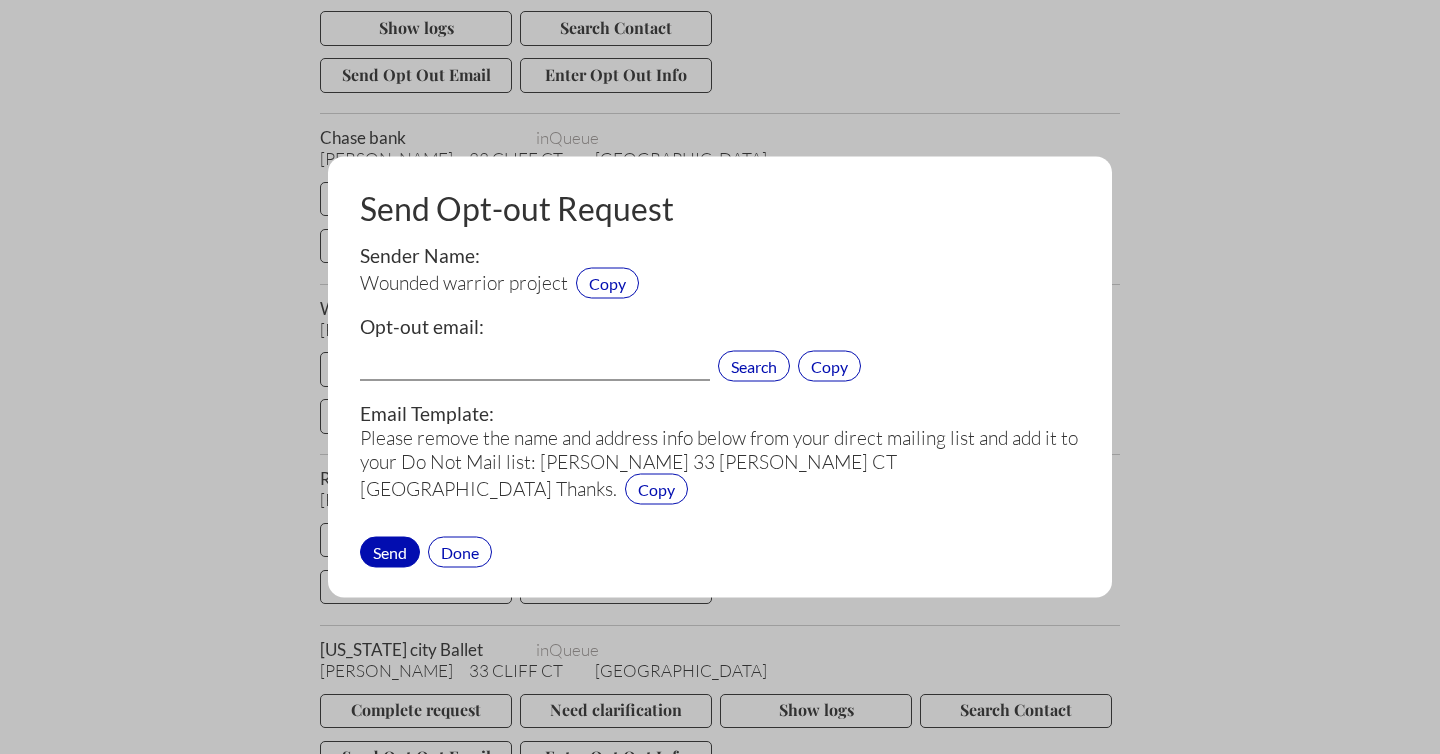click at bounding box center (535, 368) 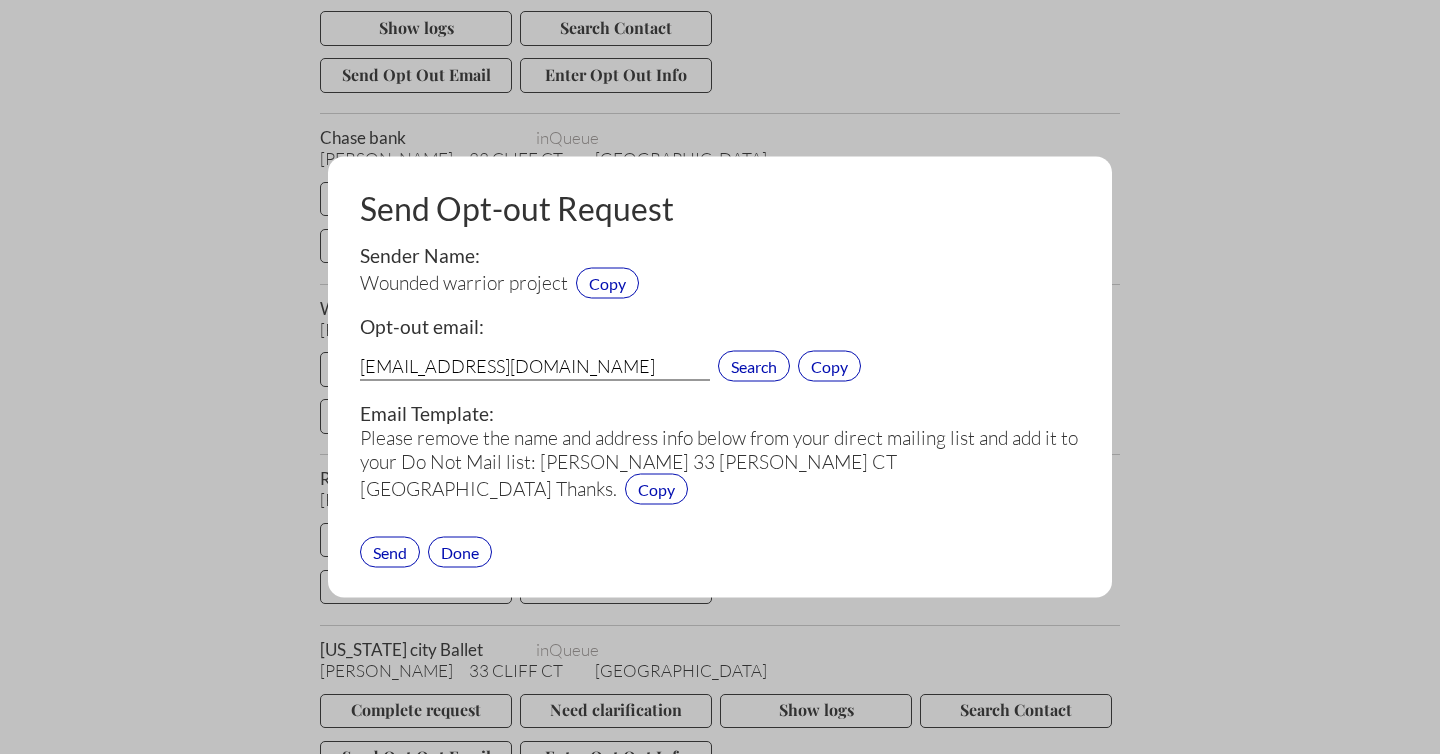 type on "wwp.privacy@woundedwarriorproject.org" 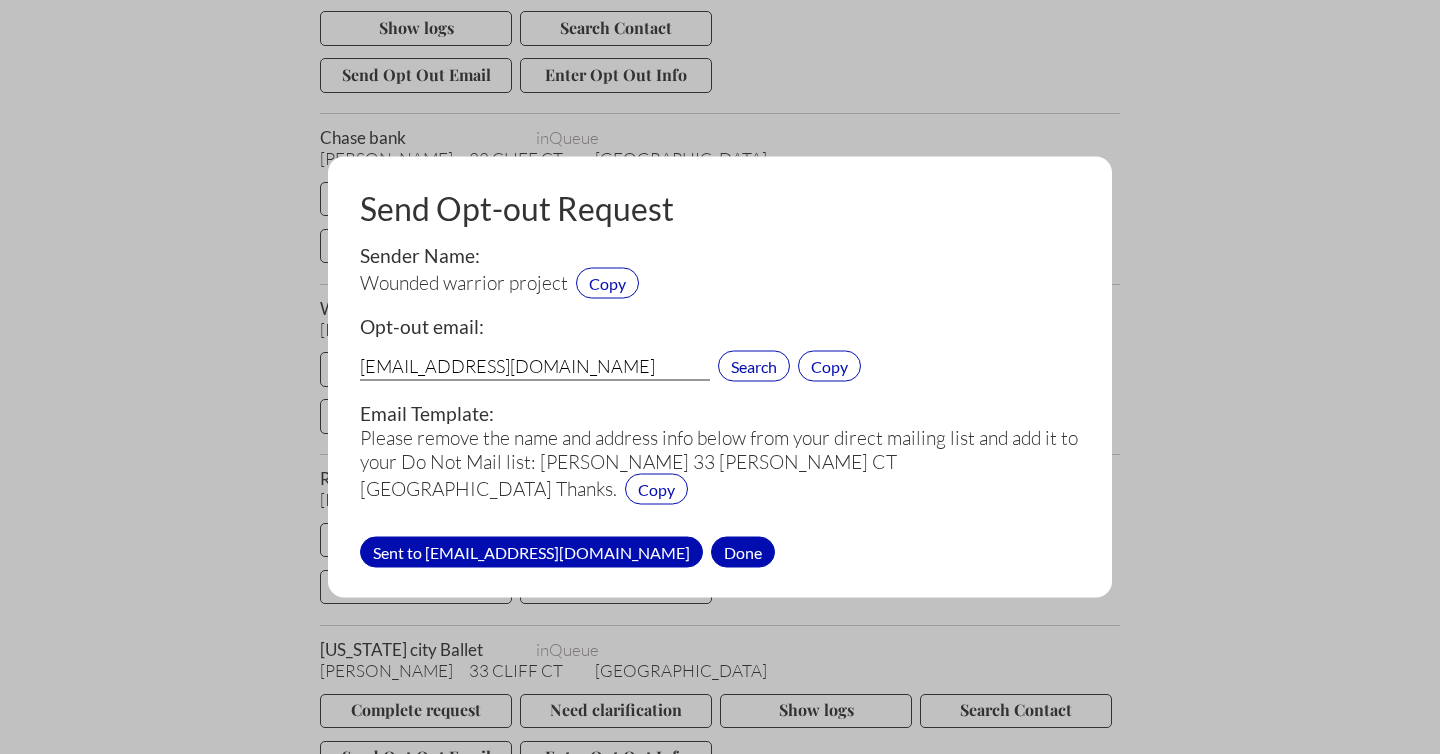 click on "Done" at bounding box center [743, 551] 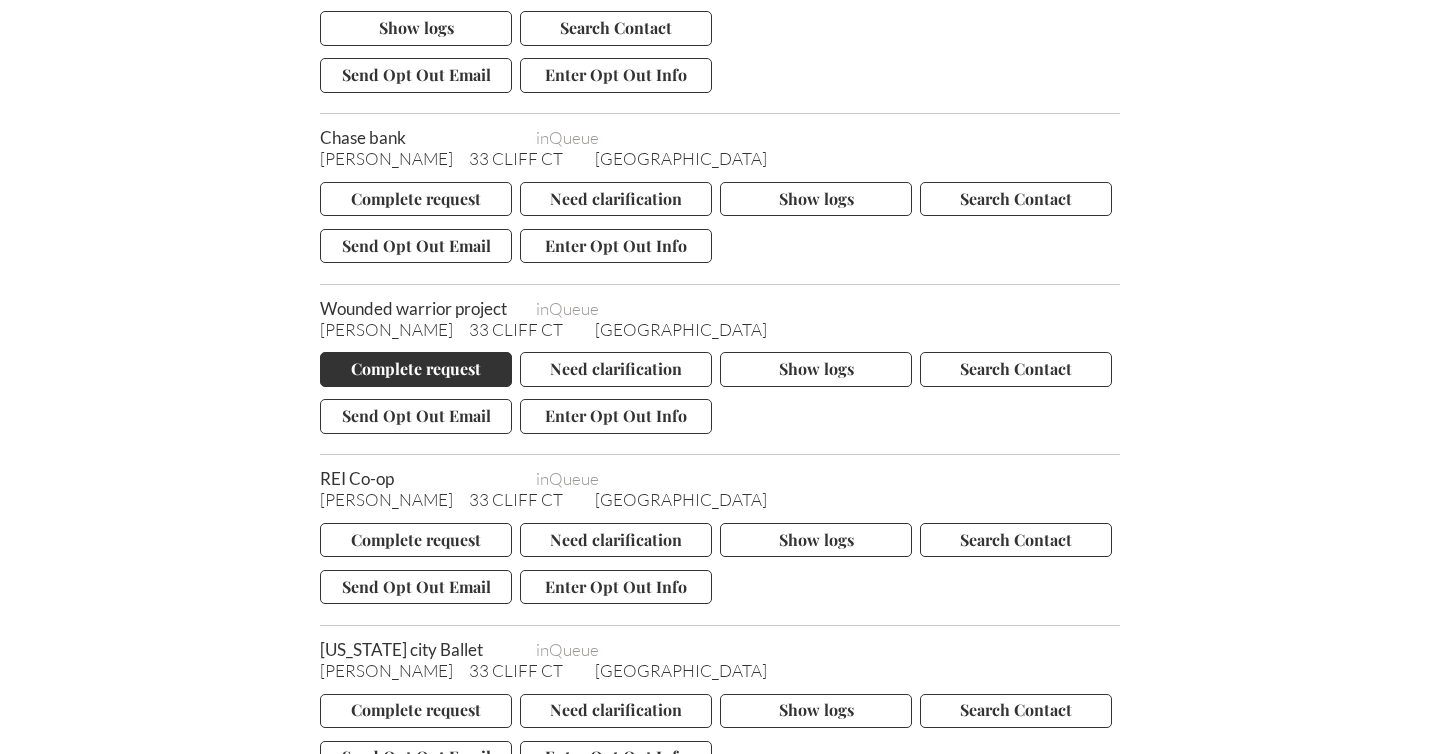 click on "Complete request" at bounding box center [416, 369] 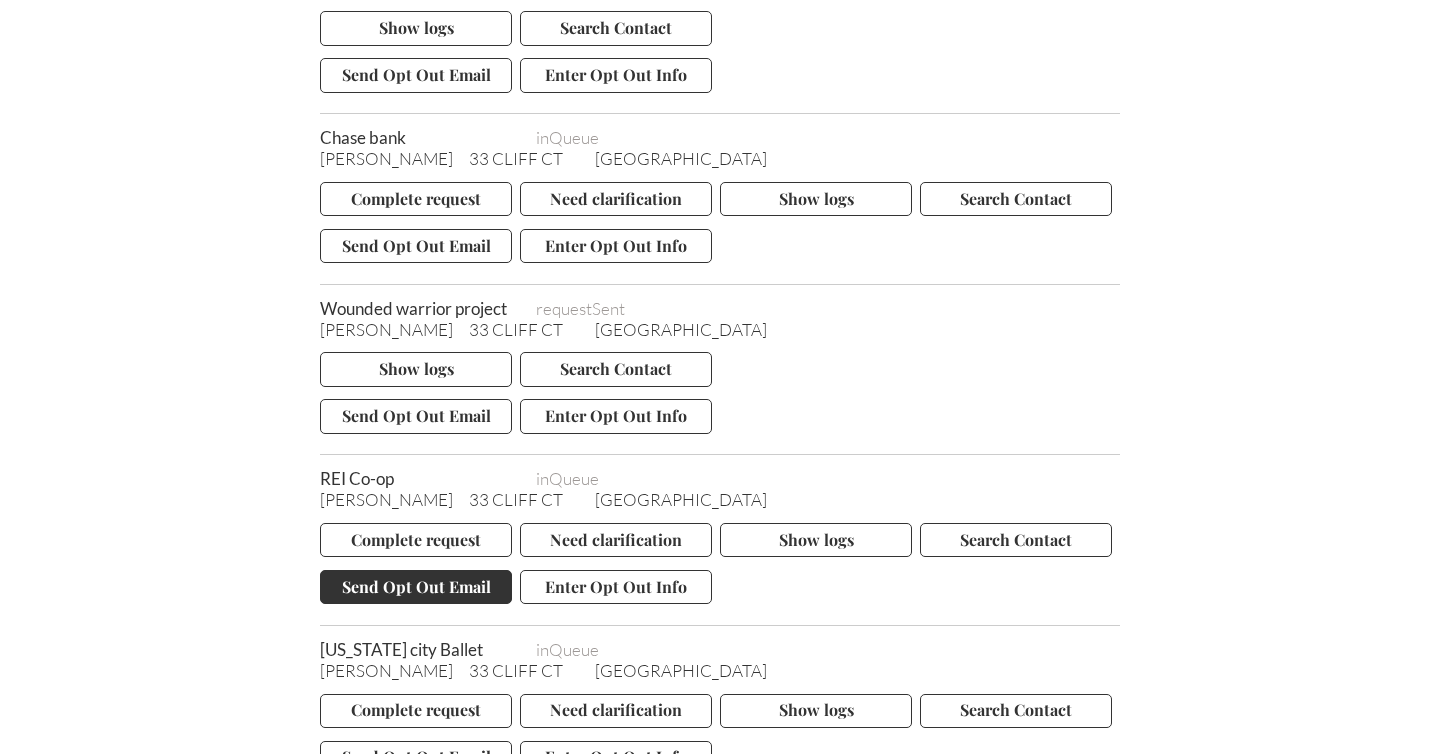 click on "Send Opt Out Email" at bounding box center [416, 587] 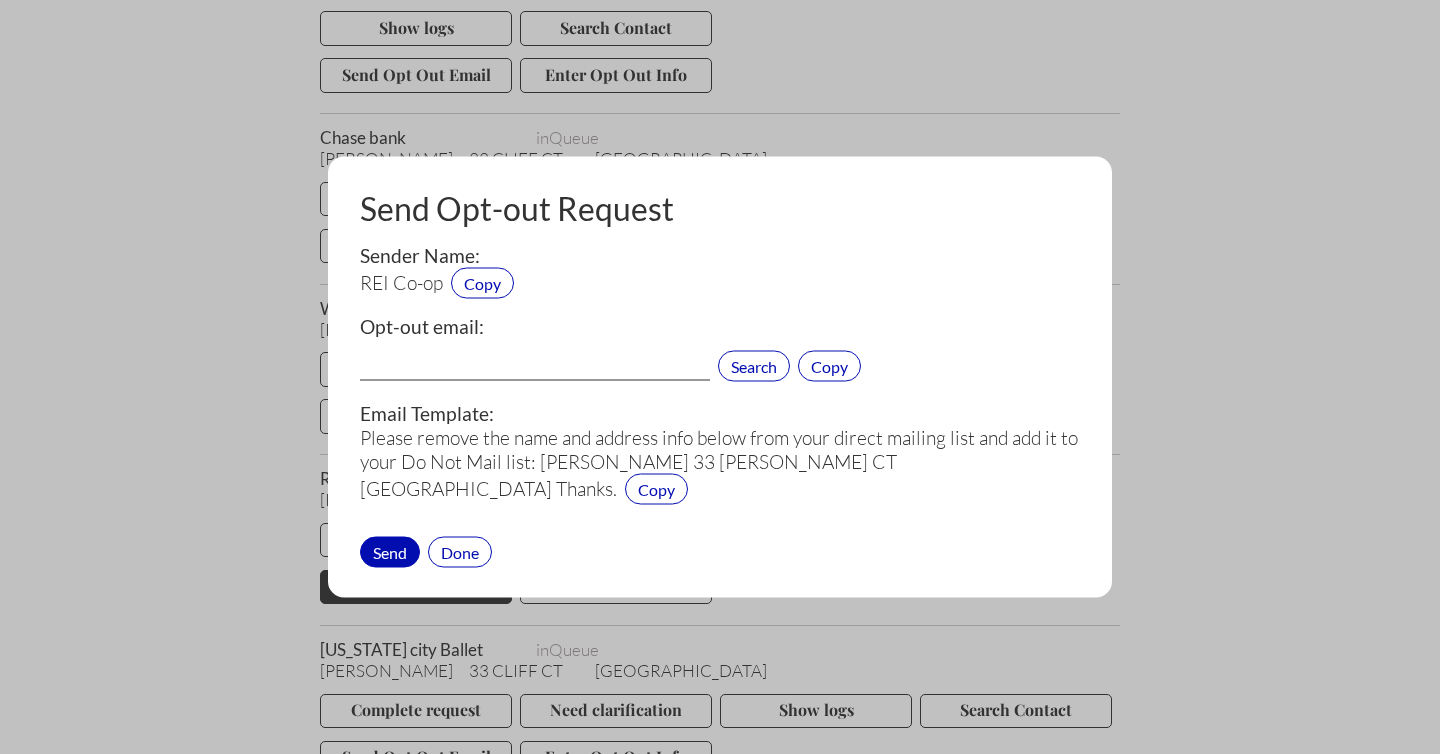 type 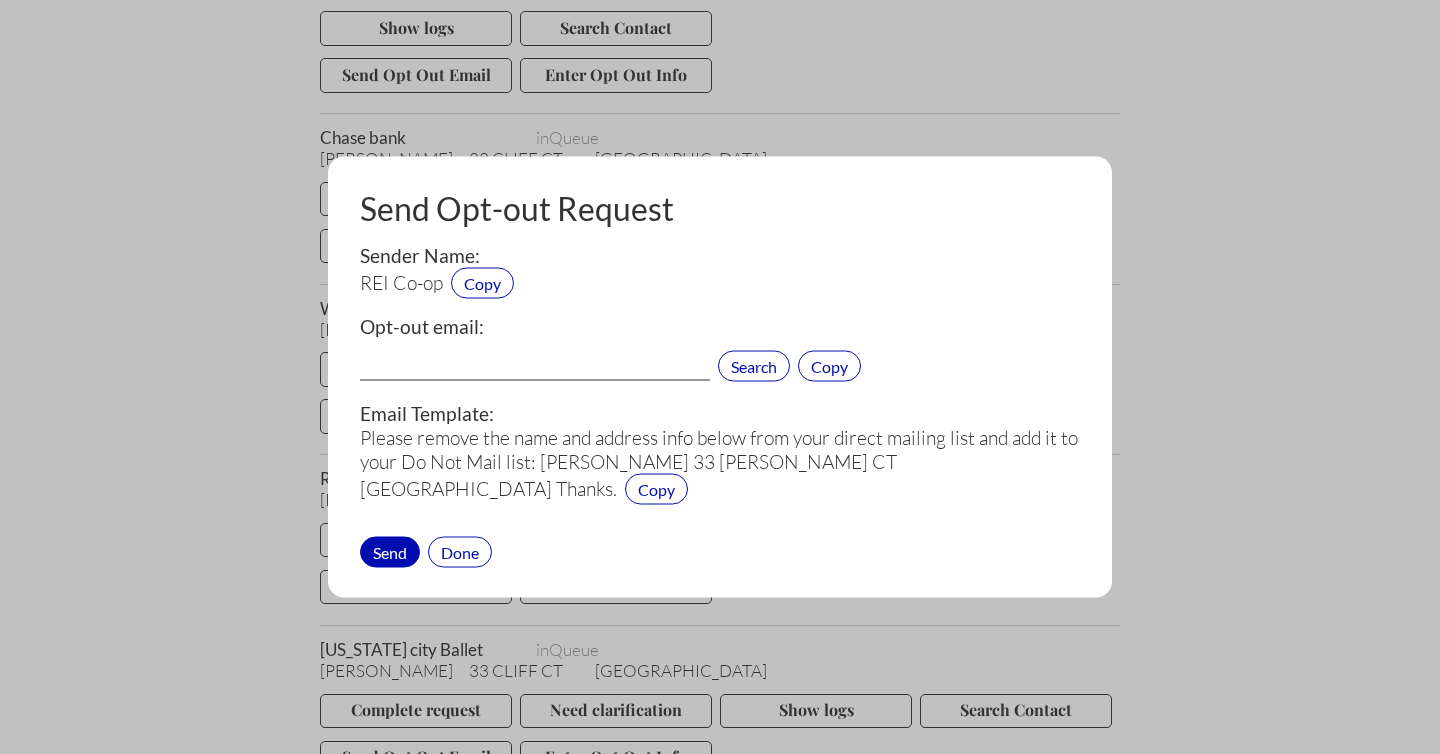 click at bounding box center [535, 368] 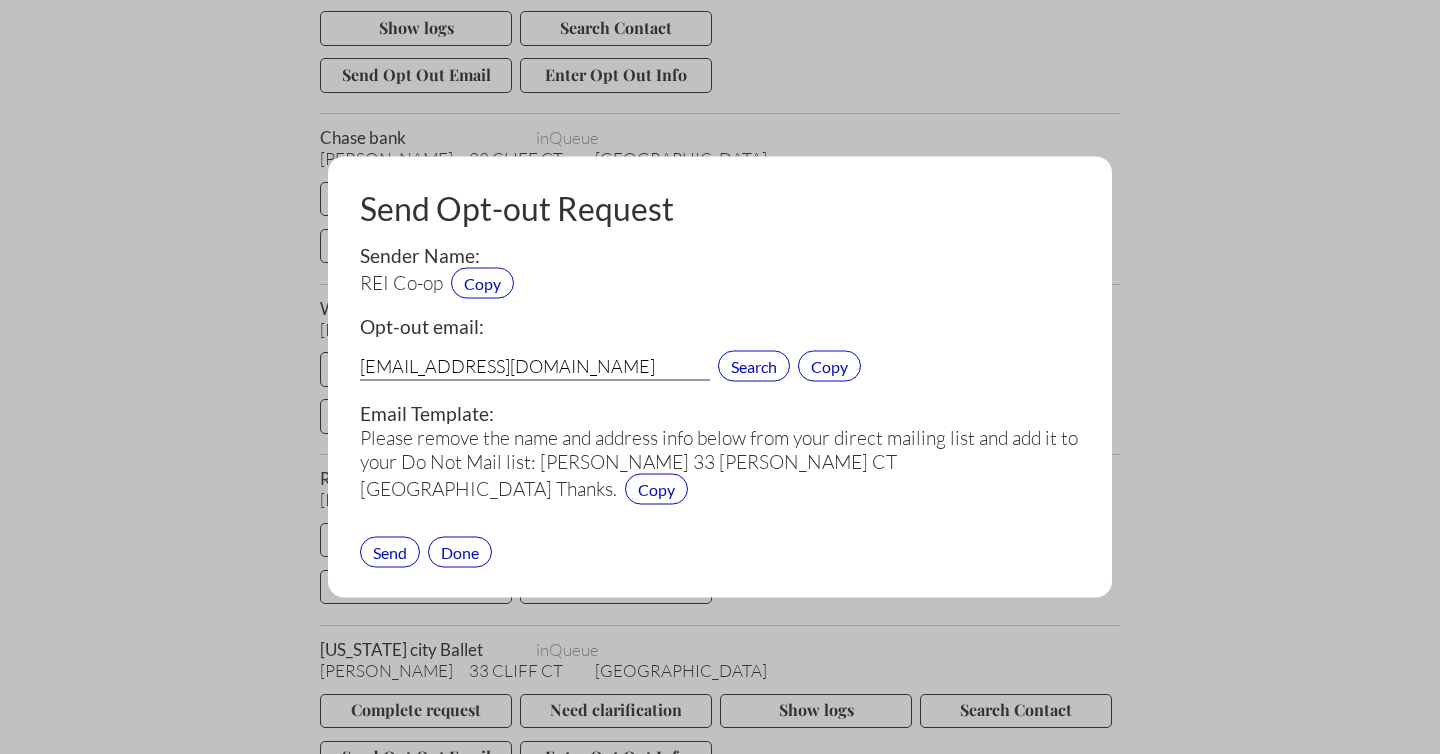 type on "privacy@rei.com" 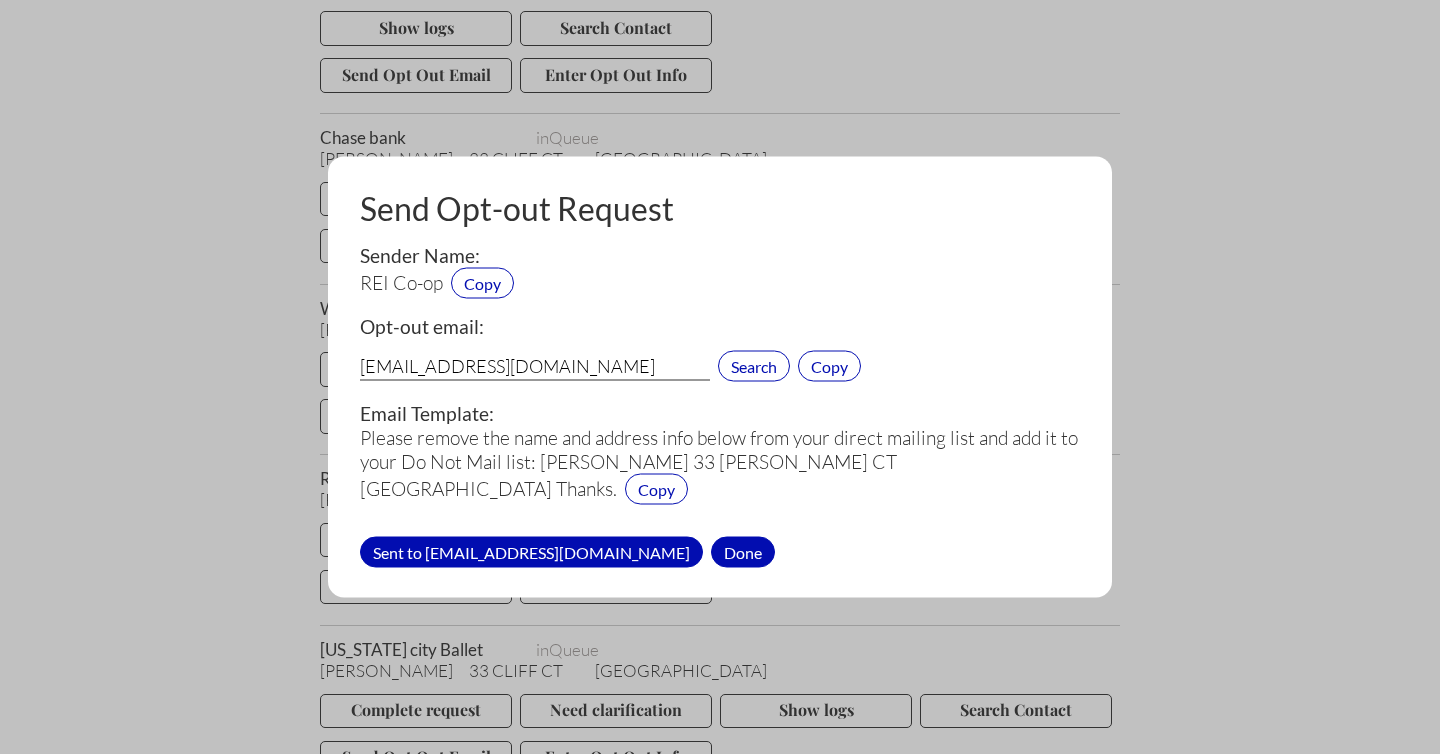 click on "Done" at bounding box center [743, 551] 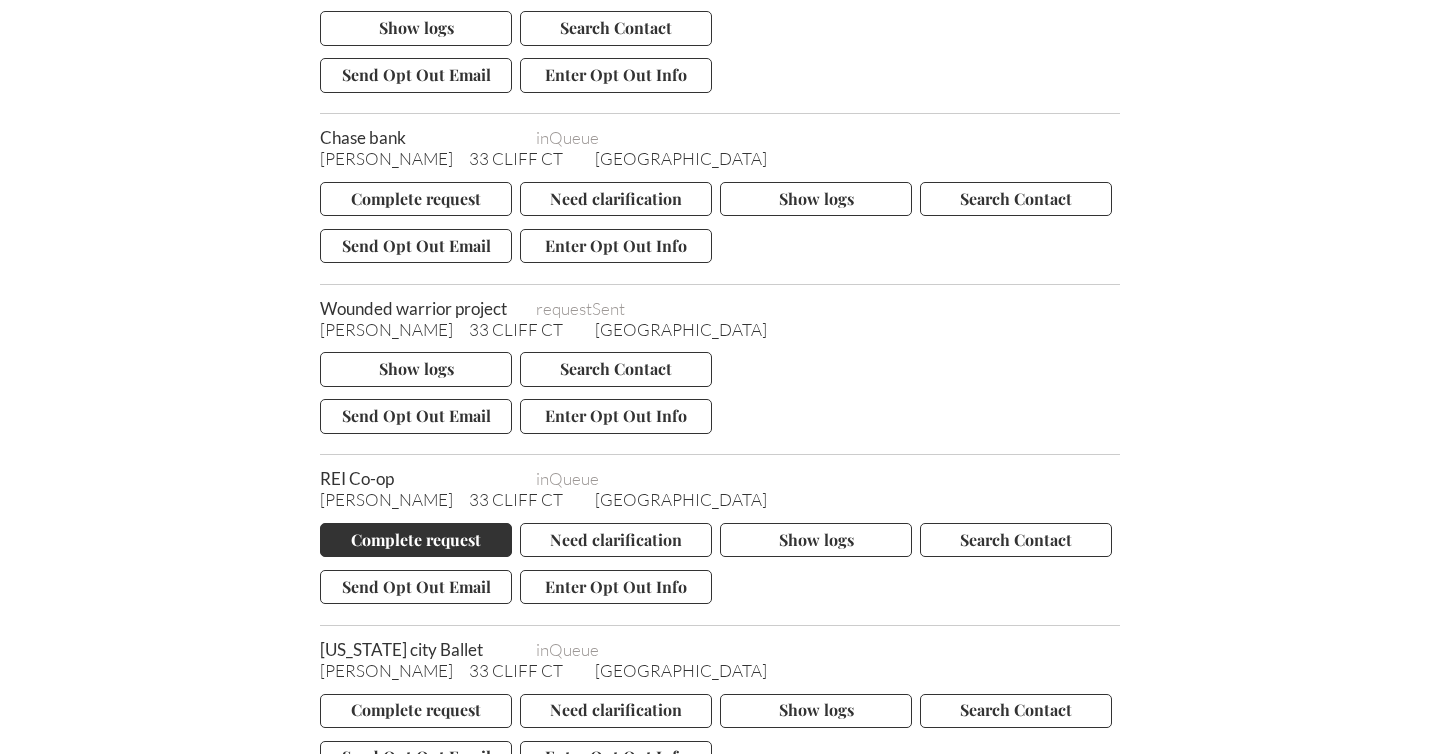 click on "Complete request" at bounding box center (416, 540) 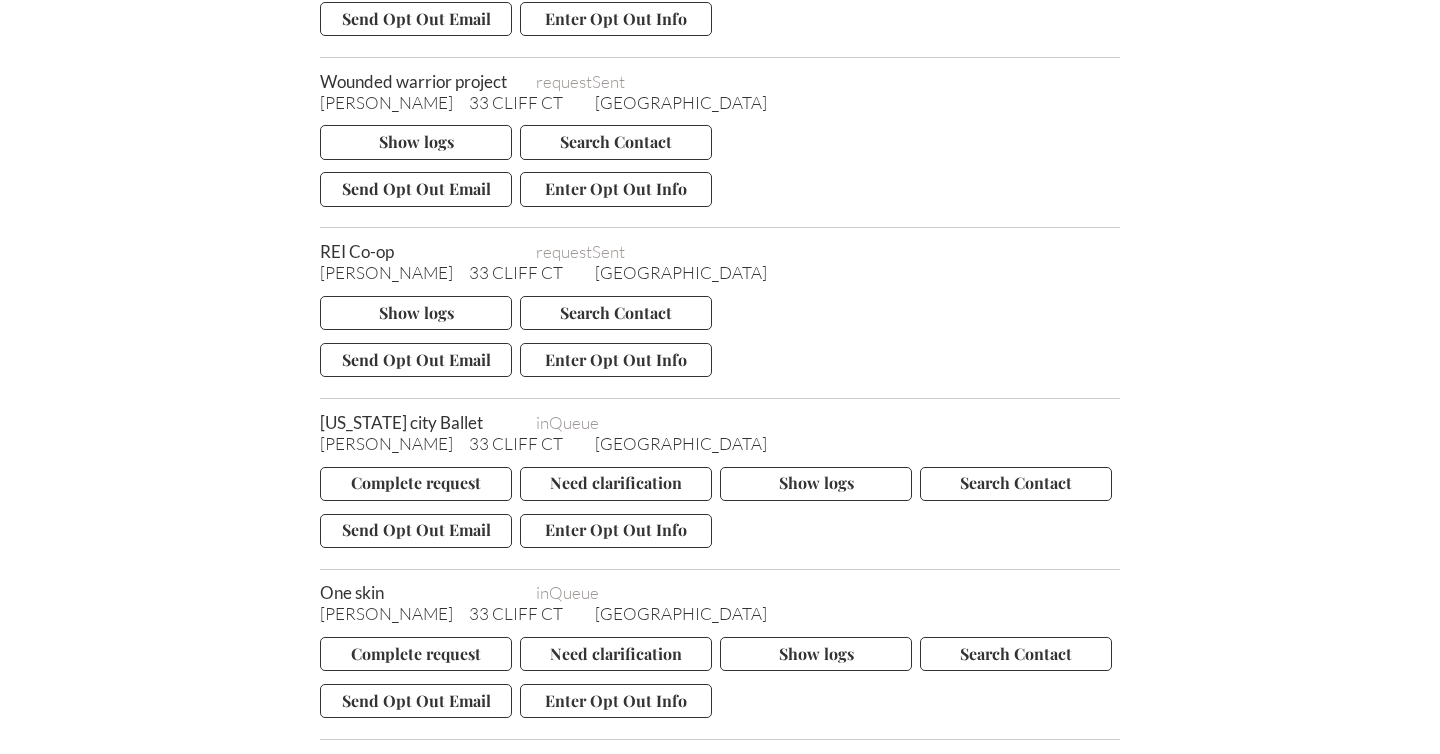 scroll, scrollTop: 10548, scrollLeft: 0, axis: vertical 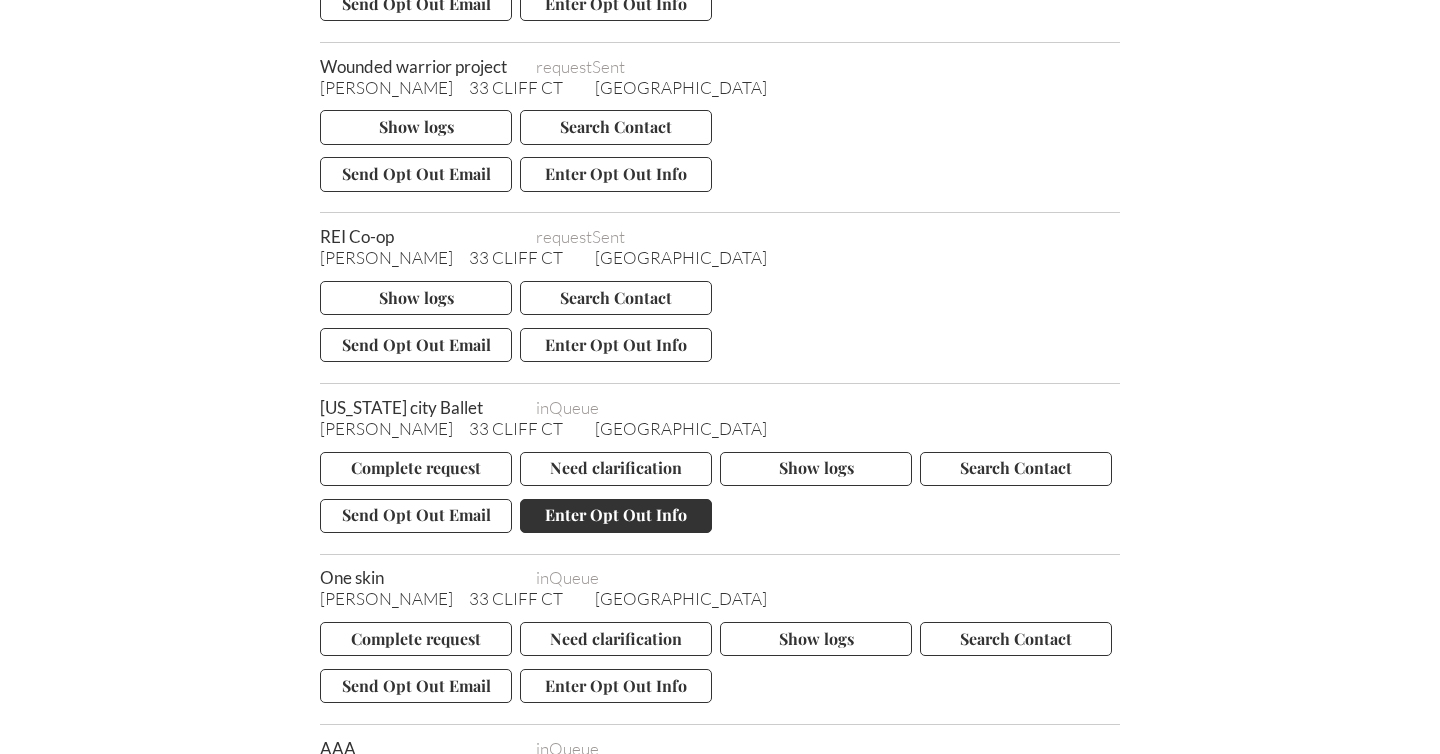 click on "Enter Opt Out Info" at bounding box center (616, 516) 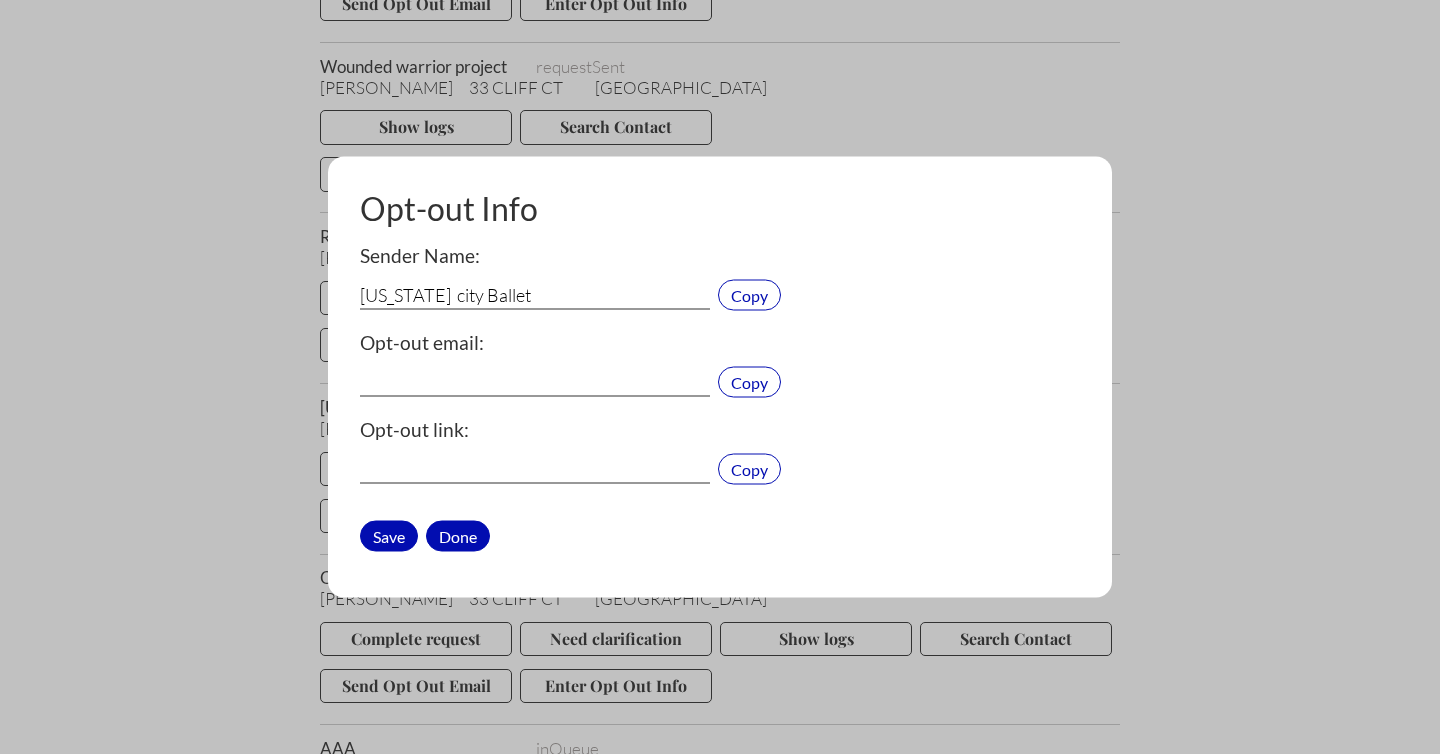 click on "Done" at bounding box center (458, 535) 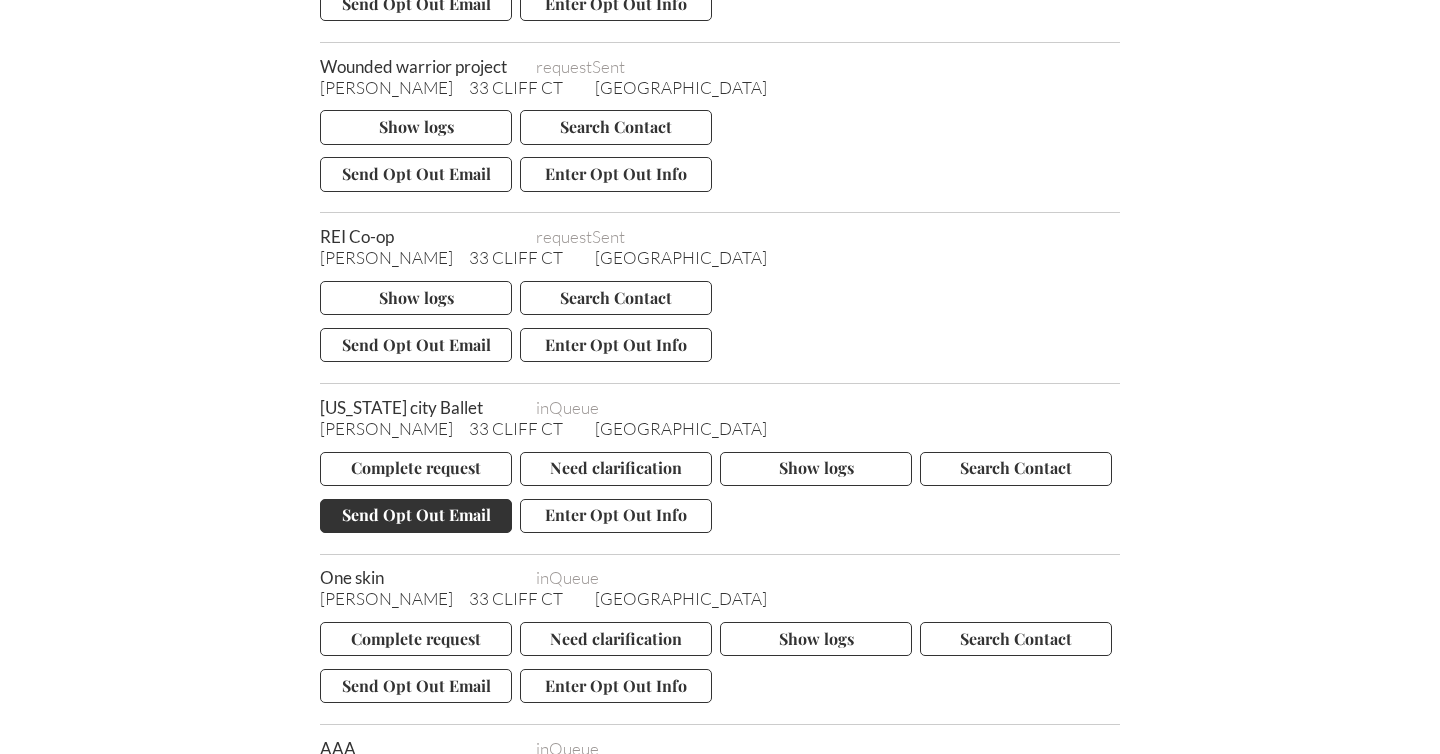 click on "Send Opt Out Email" at bounding box center [416, 516] 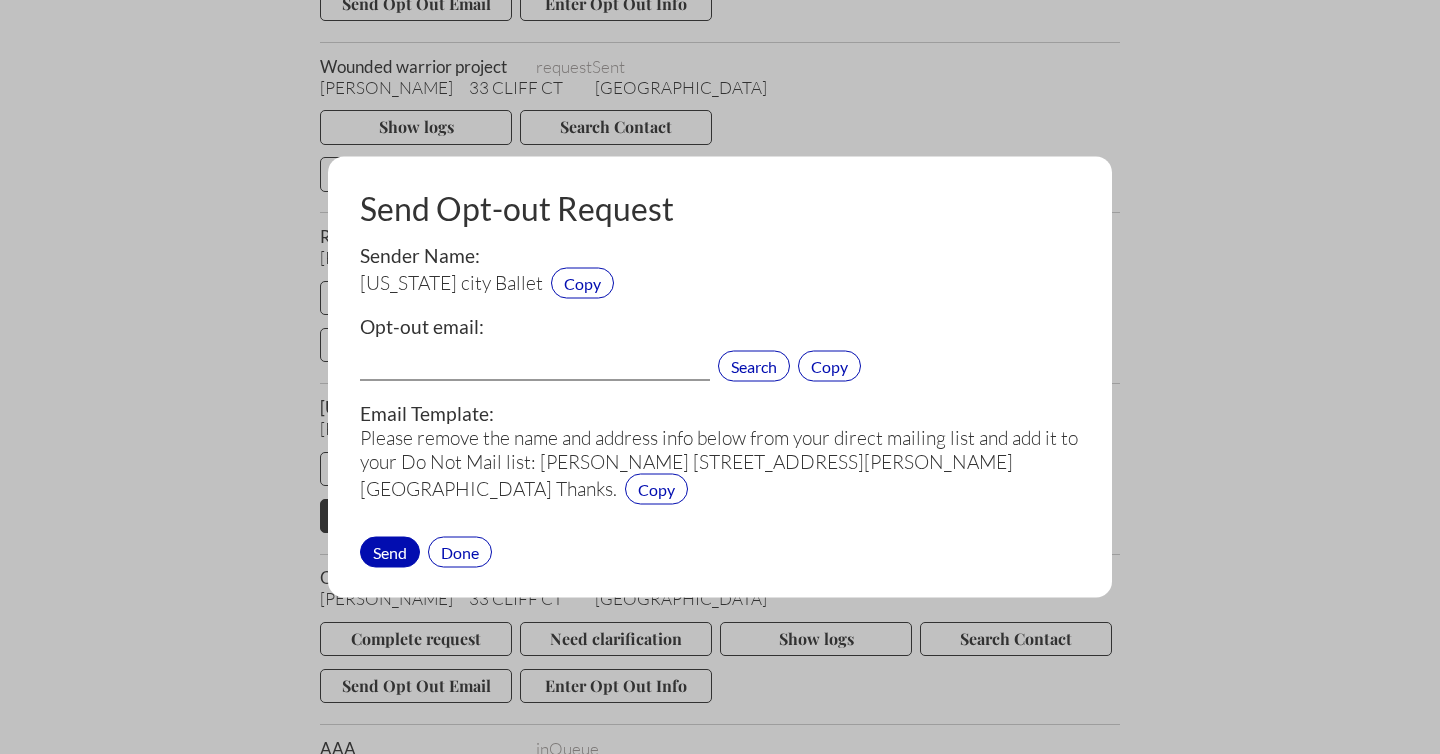 type 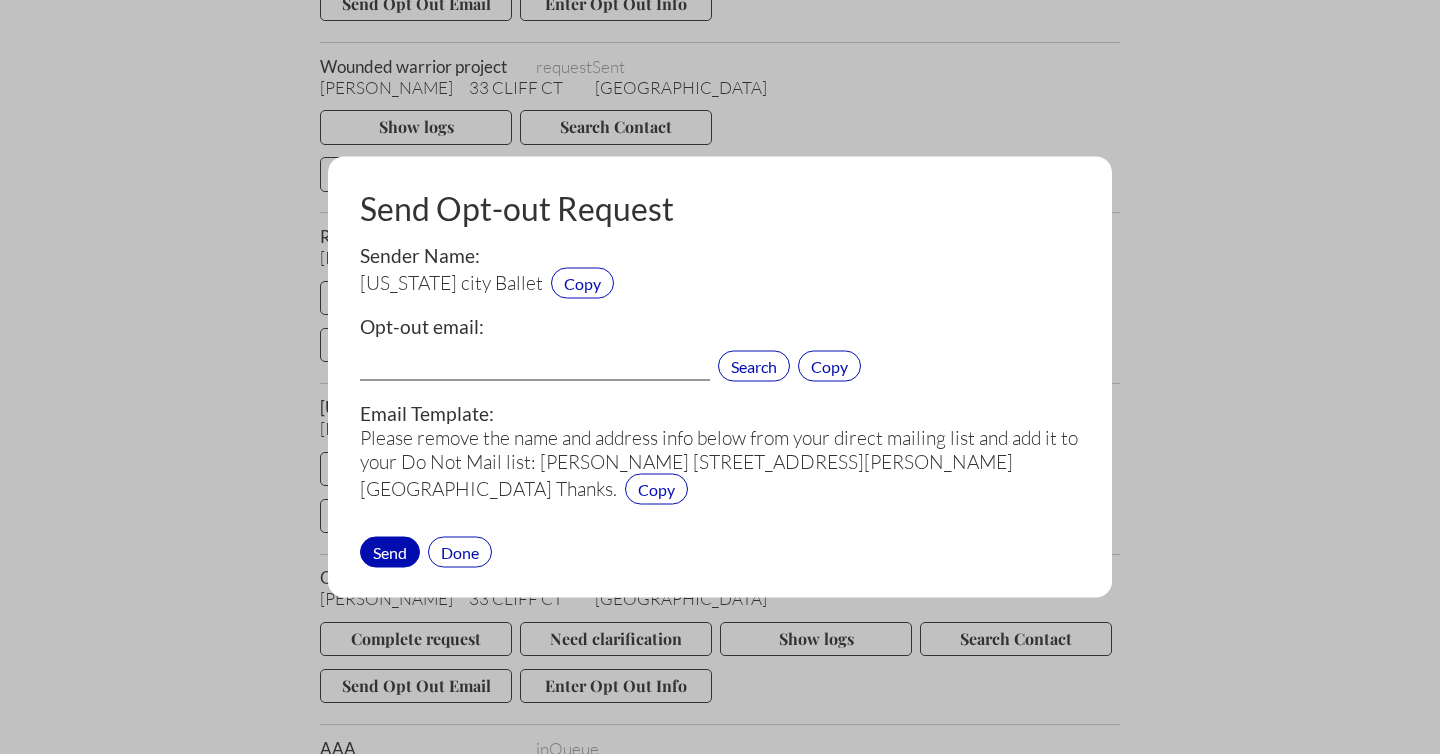 click at bounding box center (535, 368) 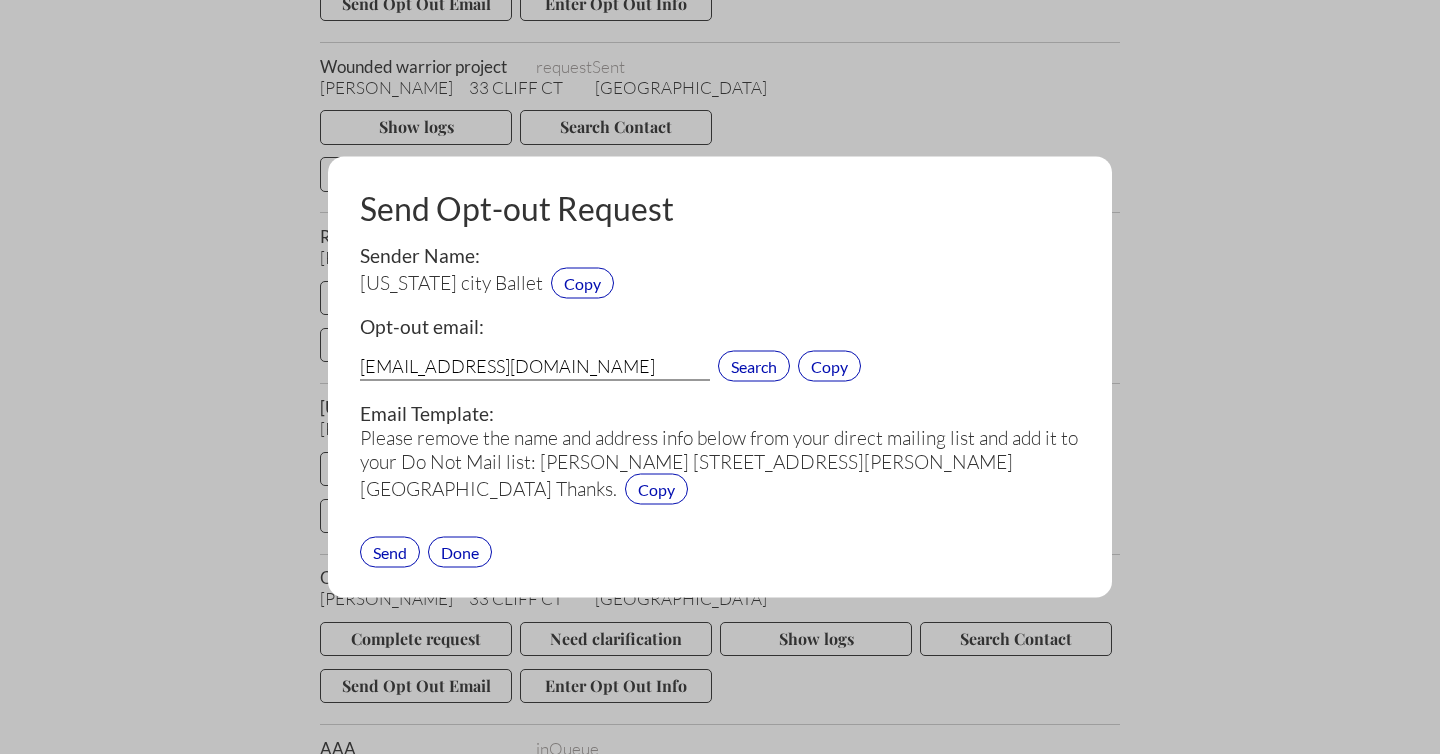 type on "privacy@nycballet.com" 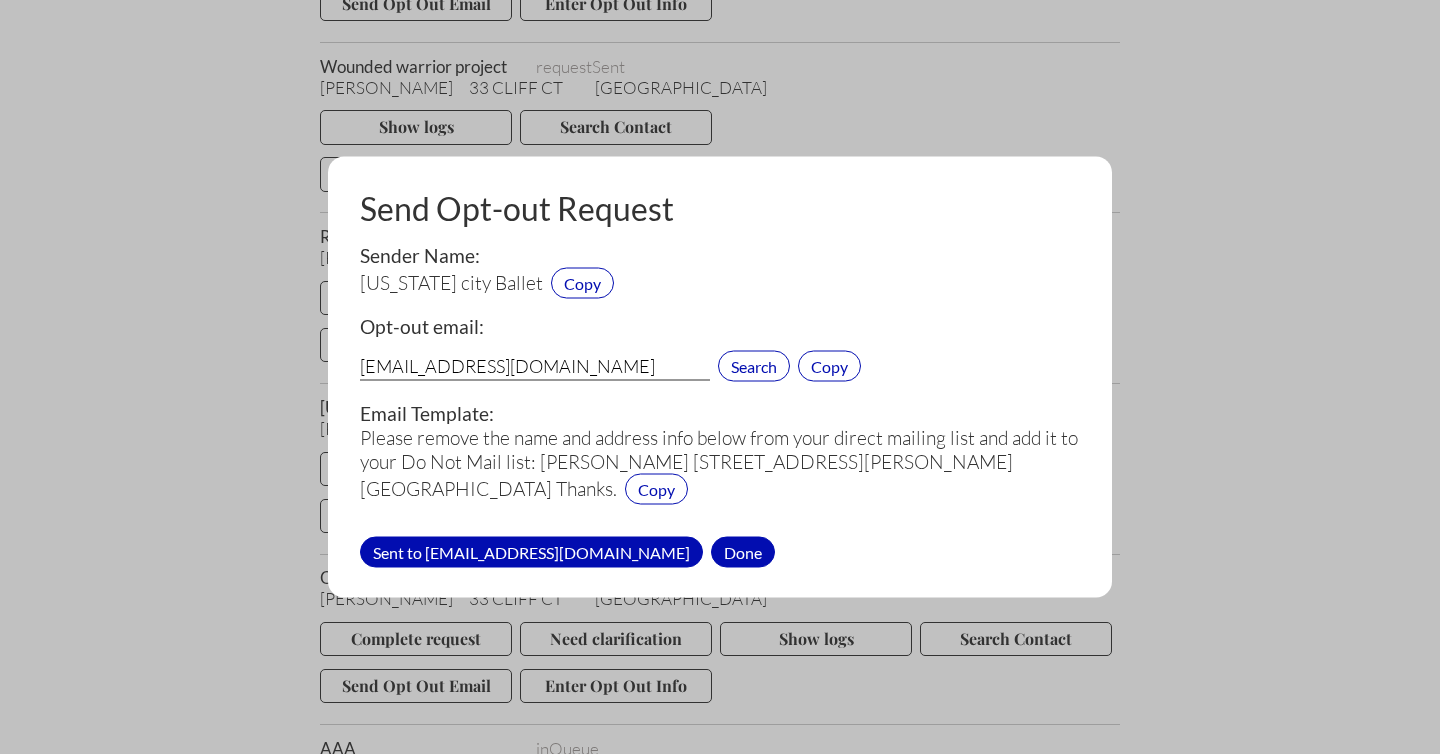 click on "Done" at bounding box center [743, 551] 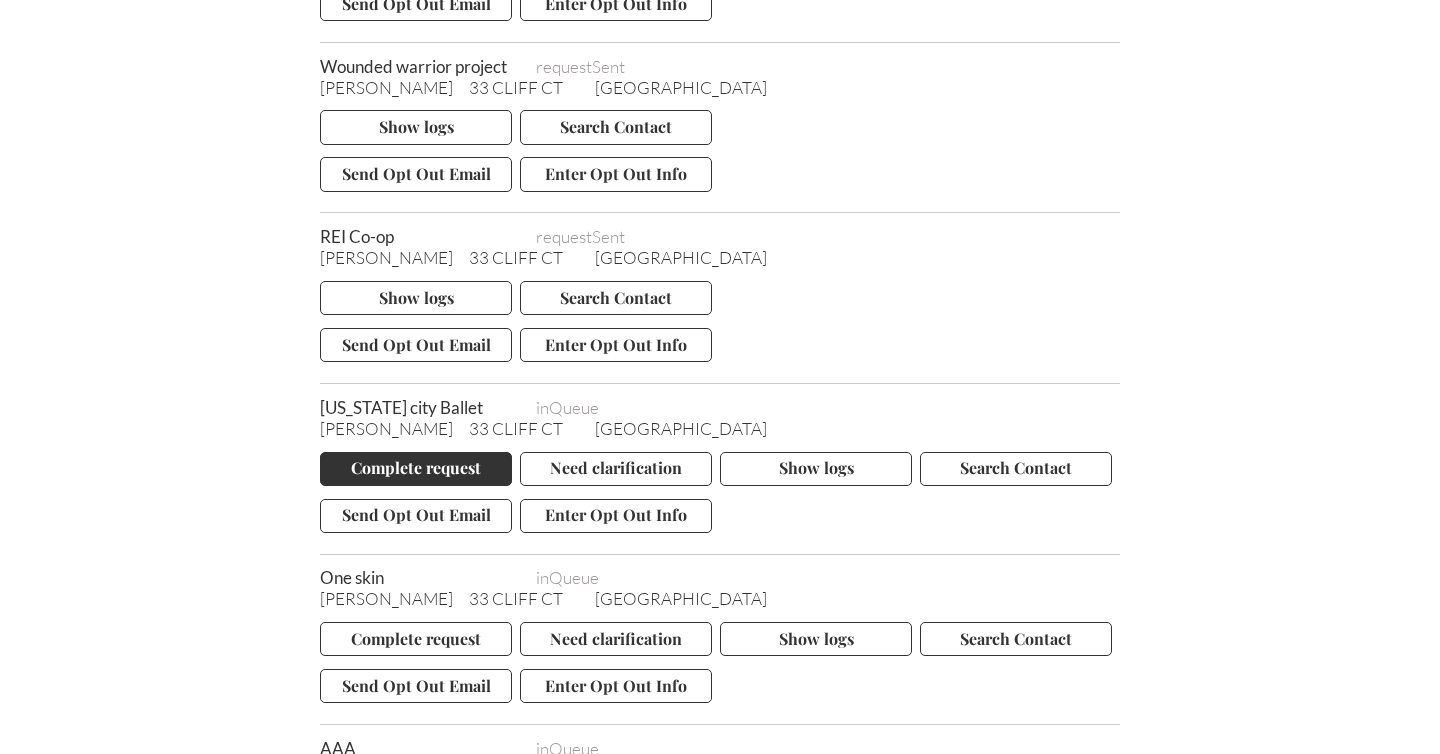 click on "Complete request" at bounding box center [416, 469] 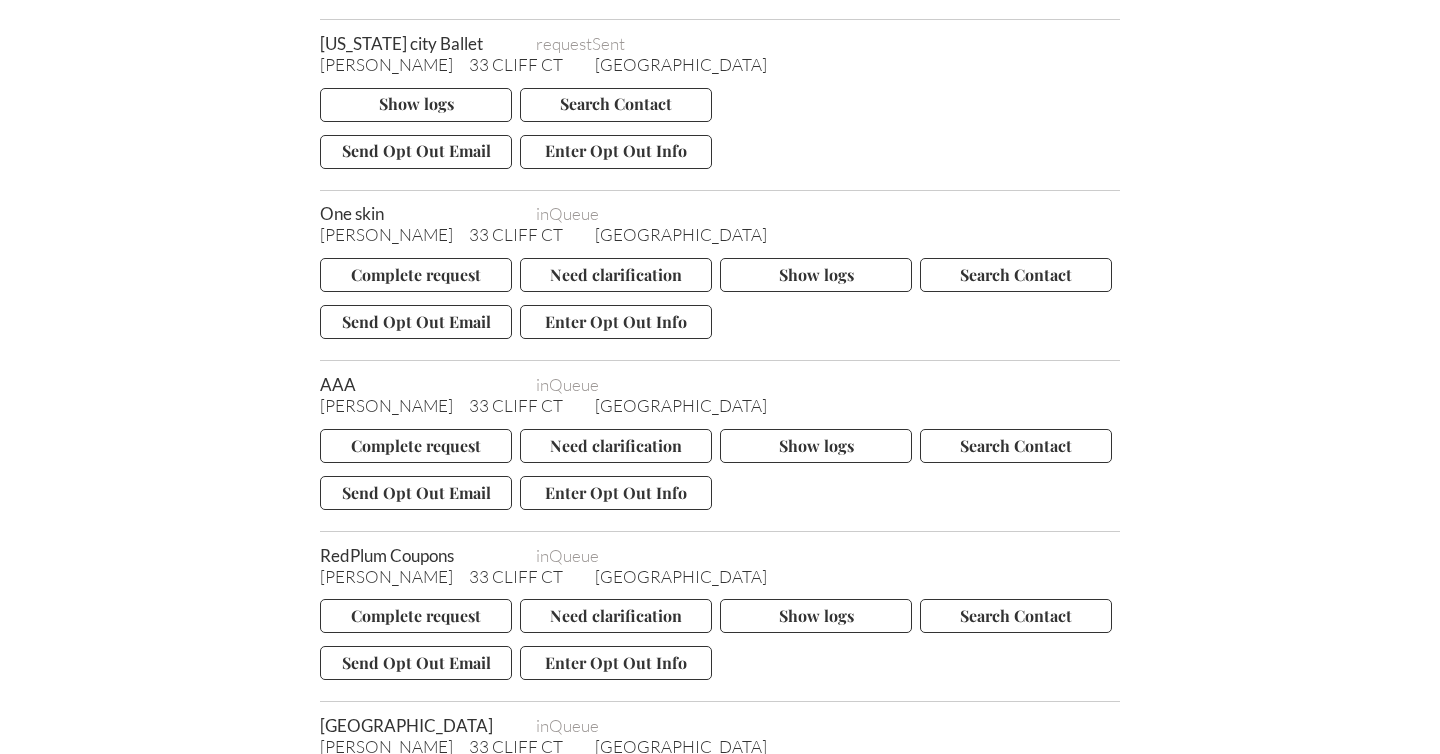 scroll, scrollTop: 10913, scrollLeft: 0, axis: vertical 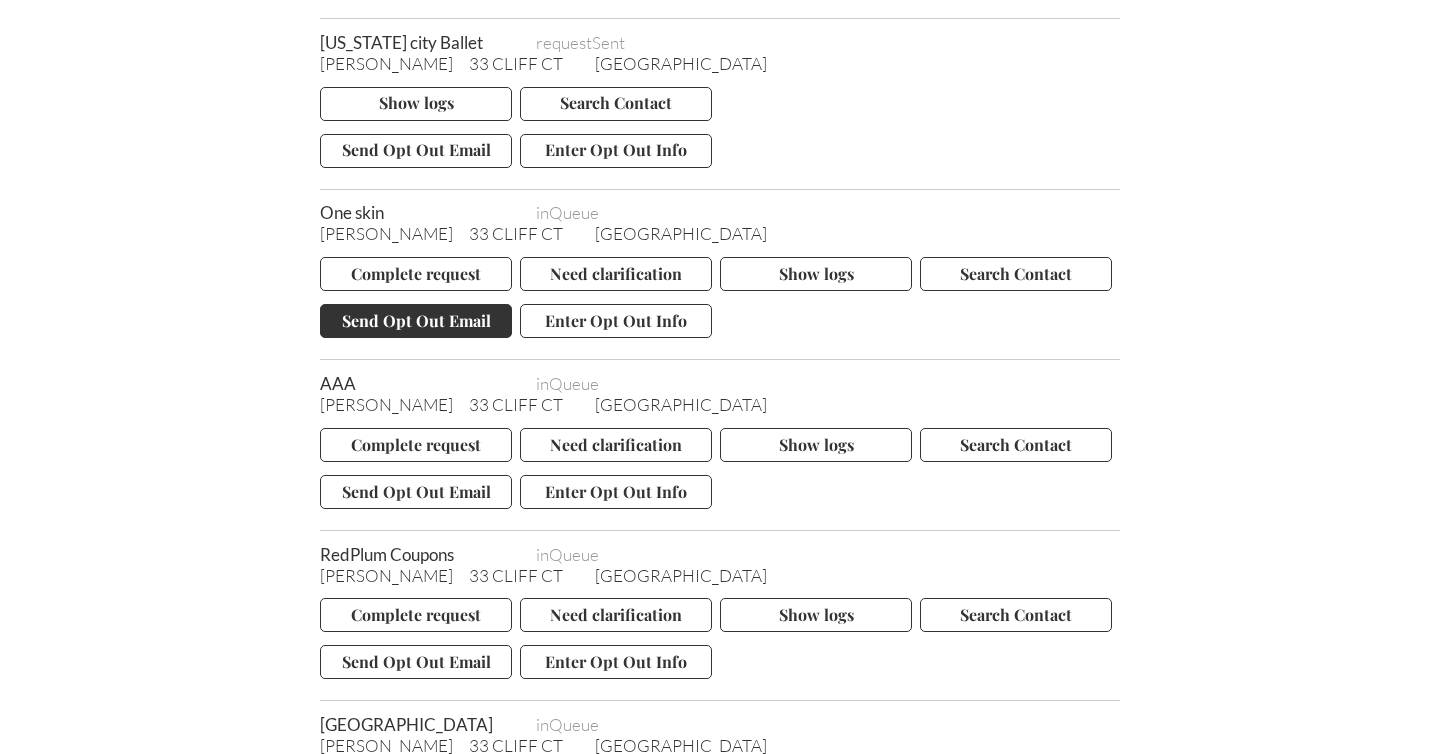 click on "Send Opt Out Email" at bounding box center [416, 321] 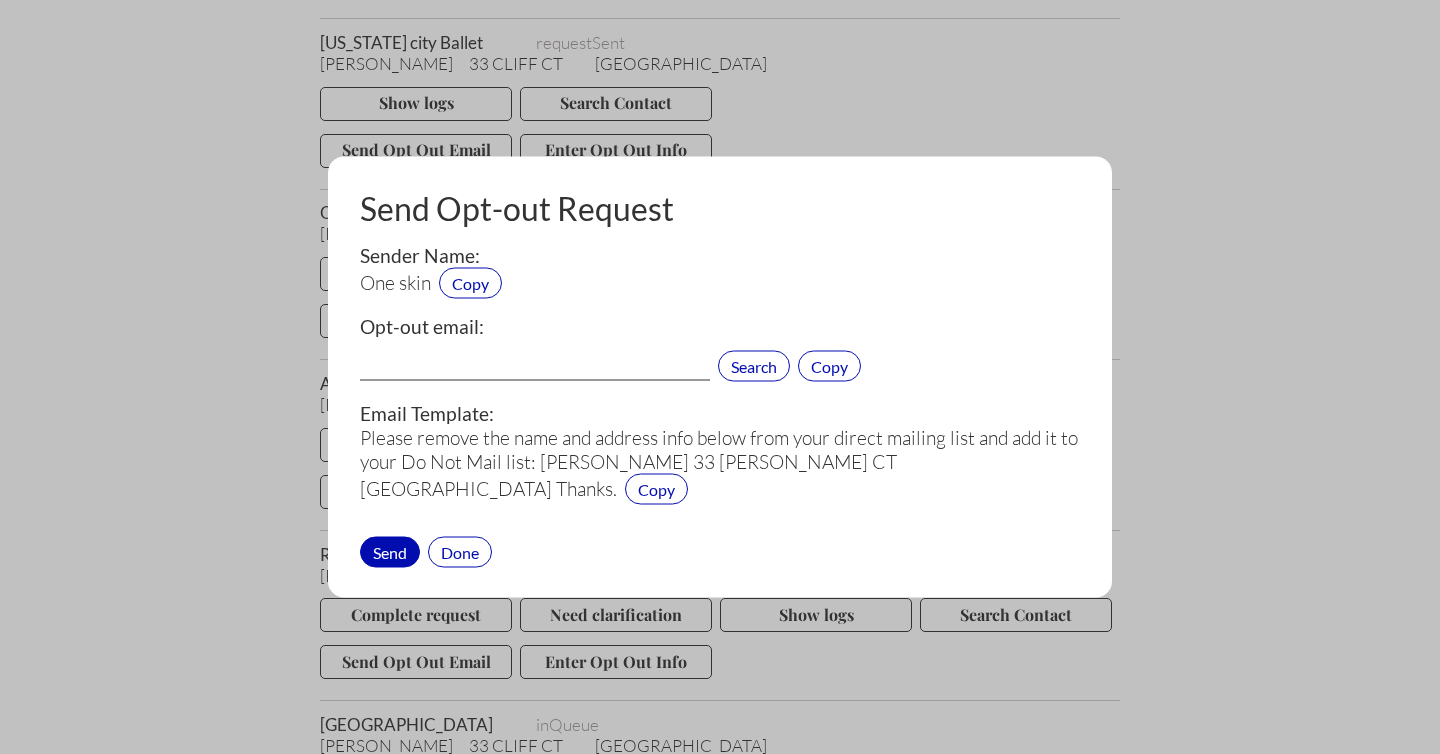 click at bounding box center [535, 368] 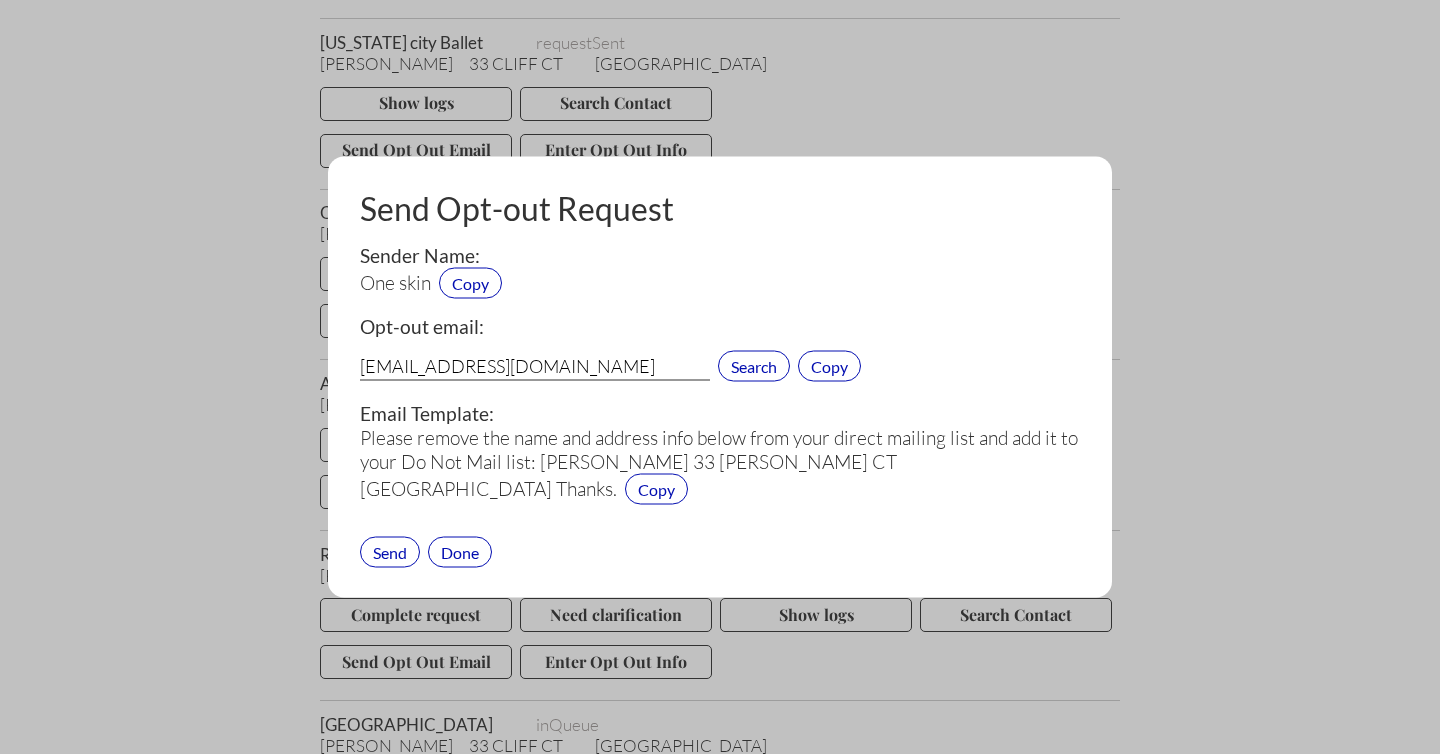 type on "privacy@oneskin.co" 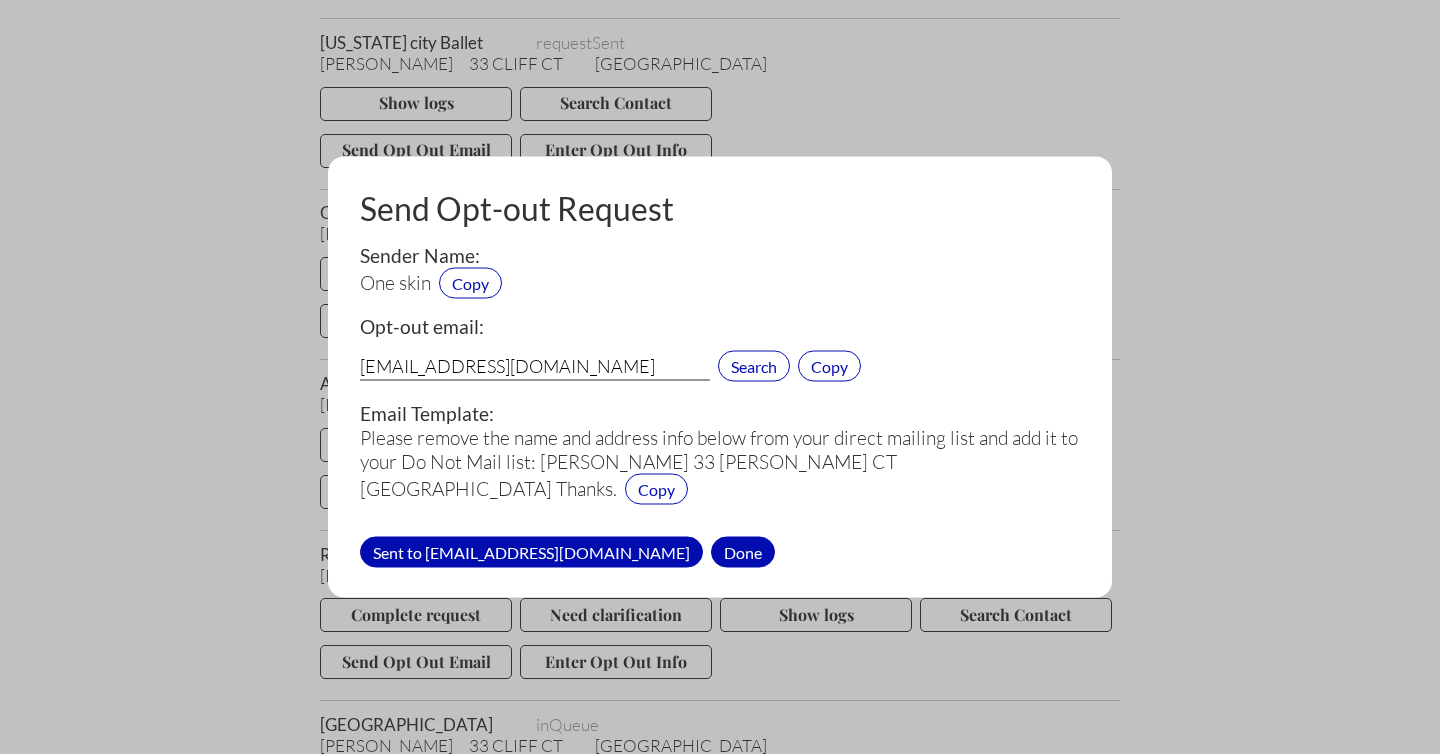 click on "Done" at bounding box center (743, 551) 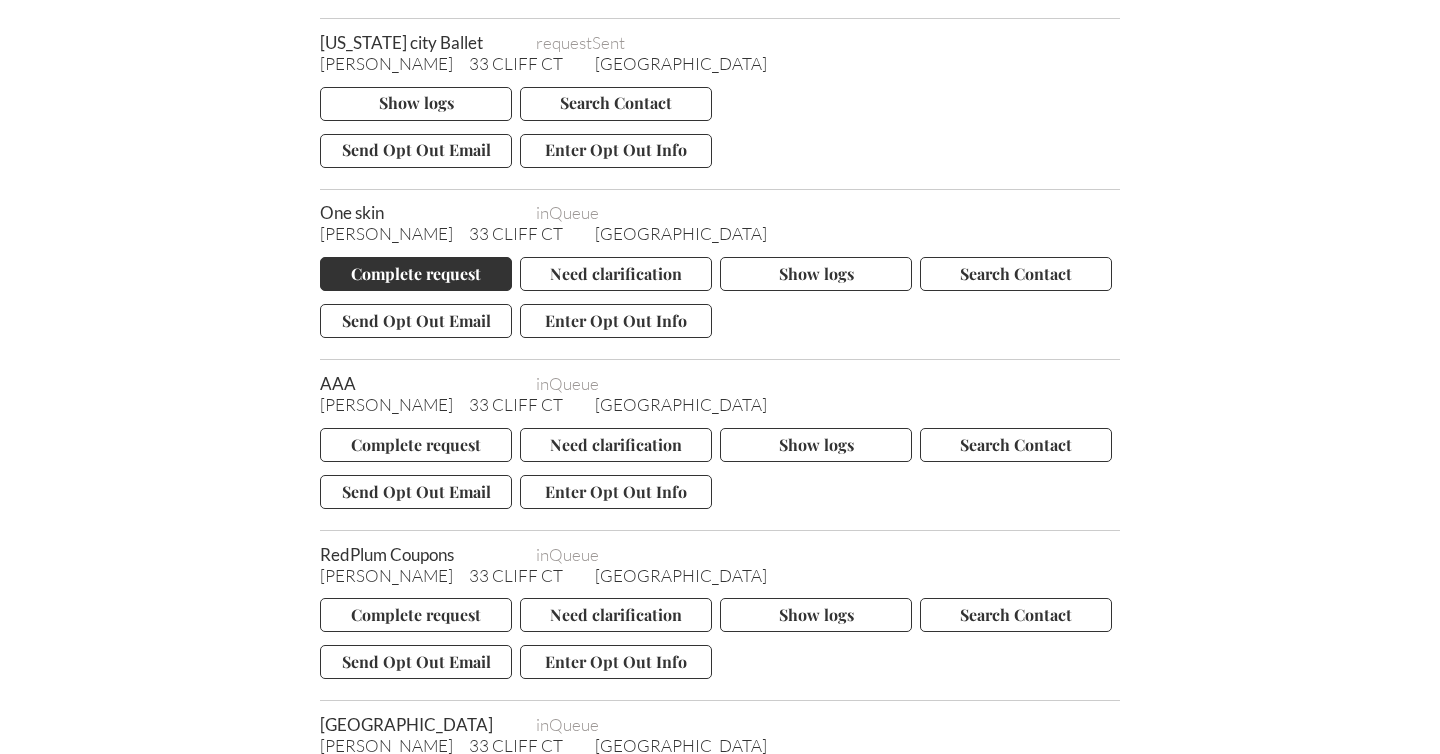 click on "Complete request" at bounding box center (416, 274) 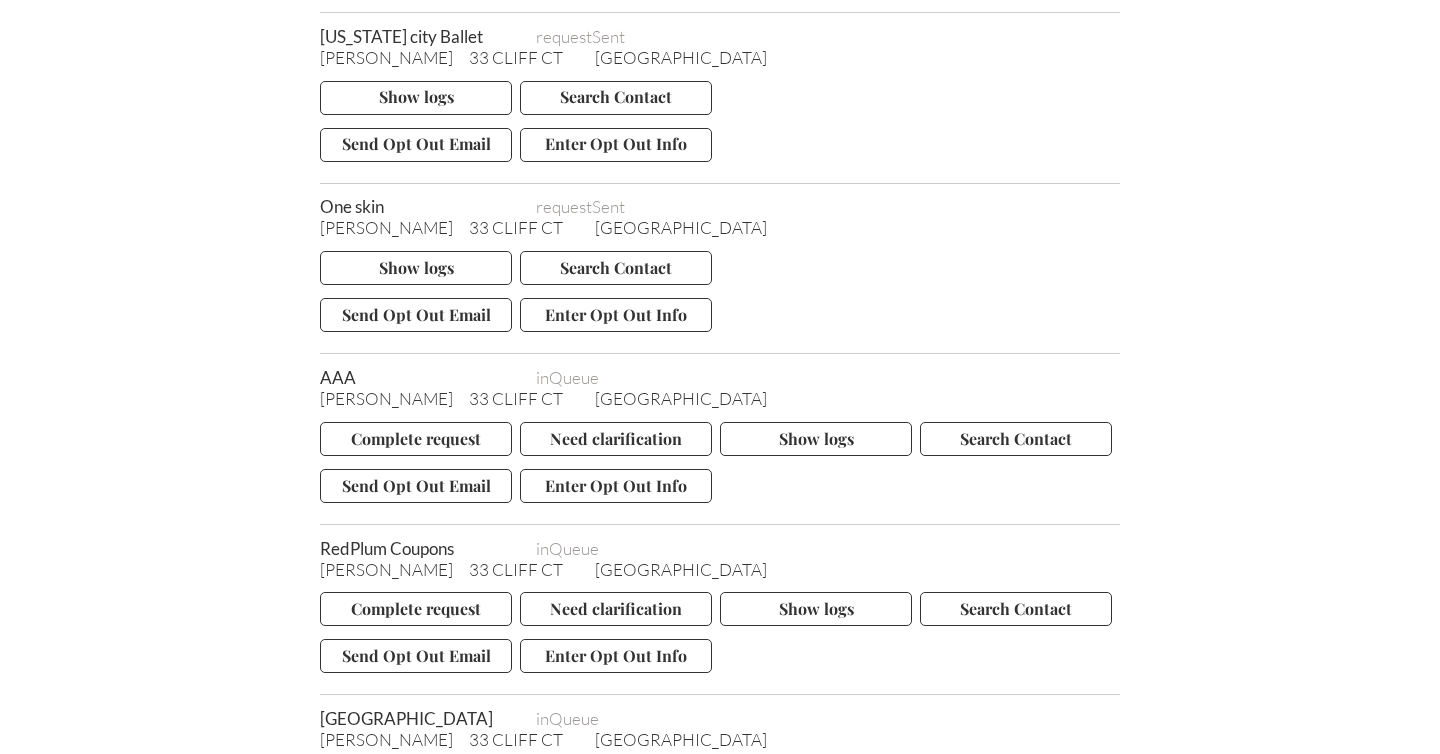 scroll, scrollTop: 10948, scrollLeft: 0, axis: vertical 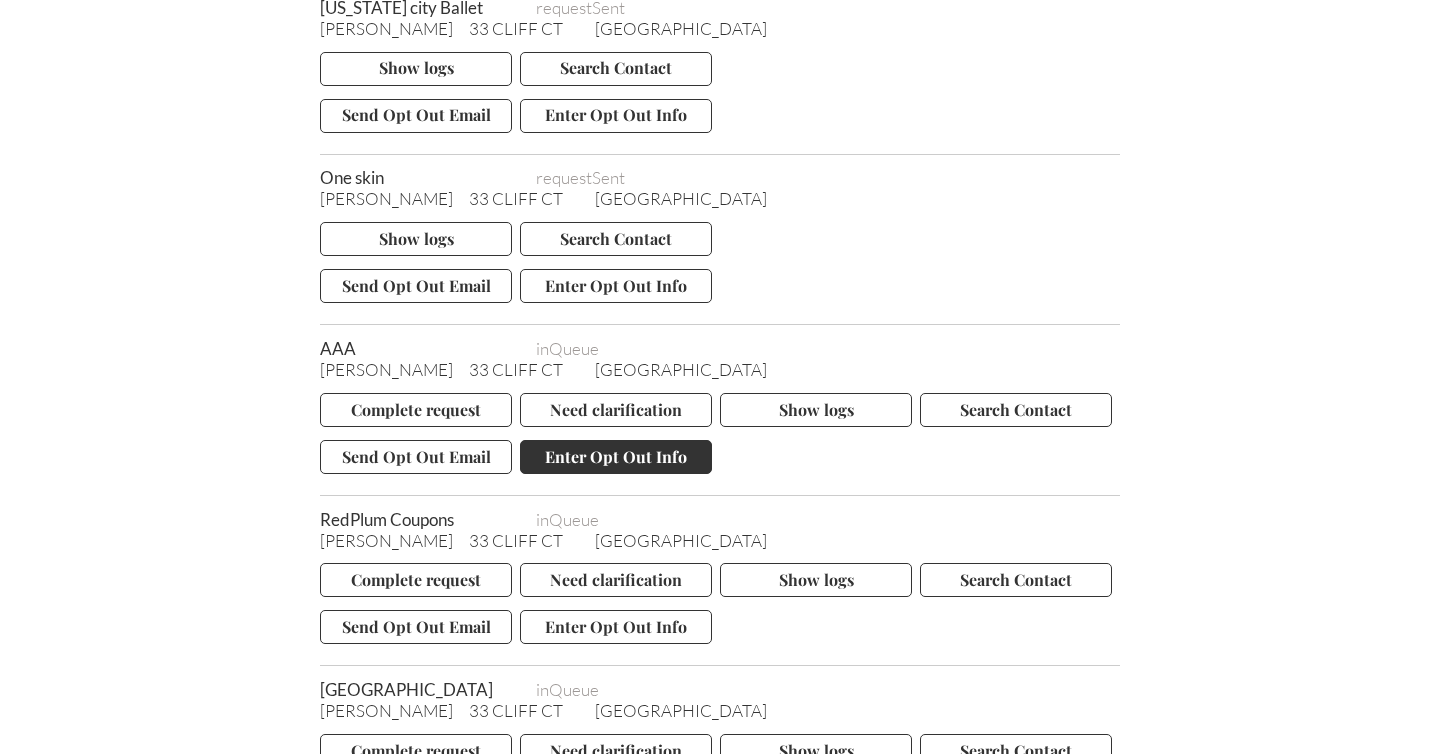 click on "Enter Opt Out Info" at bounding box center (616, 457) 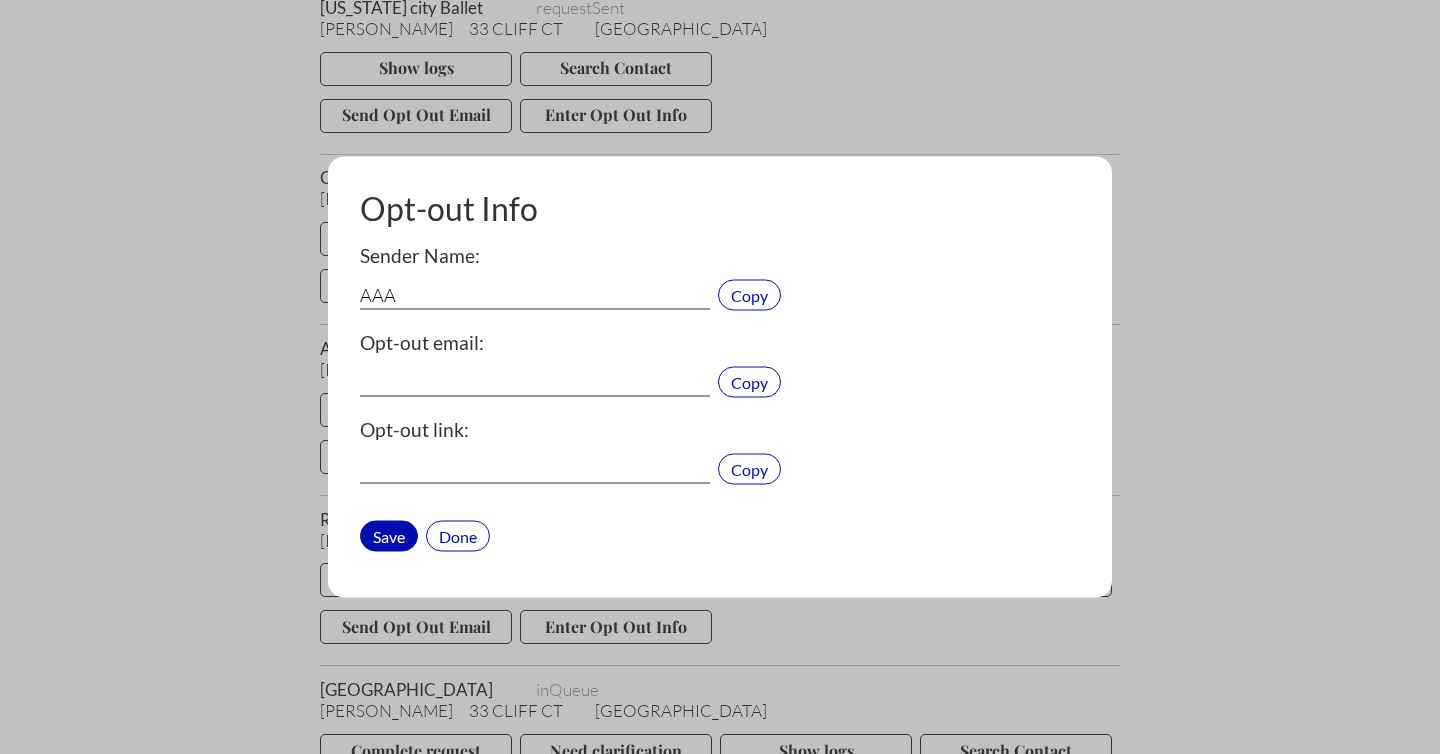 type on "Membership@GoAAA.com" 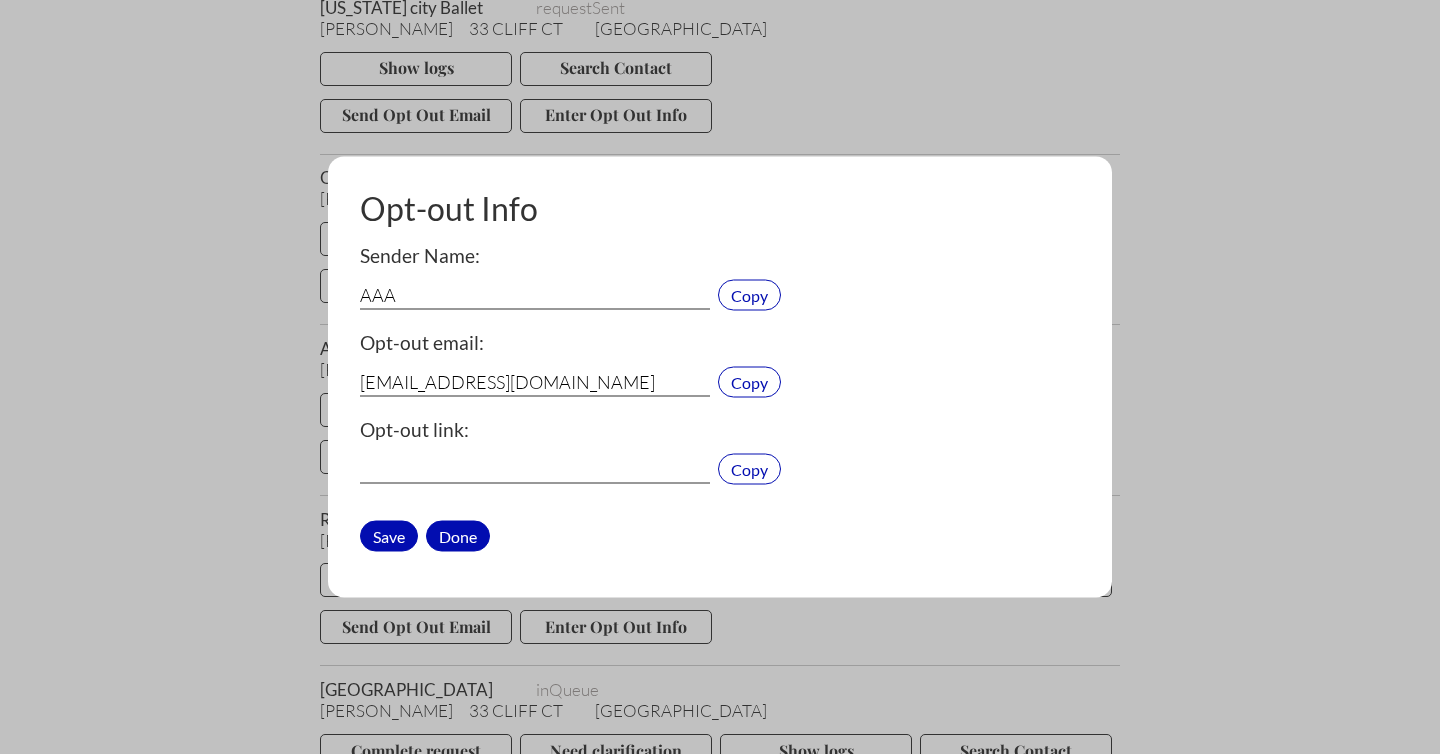 click on "Done" at bounding box center [458, 535] 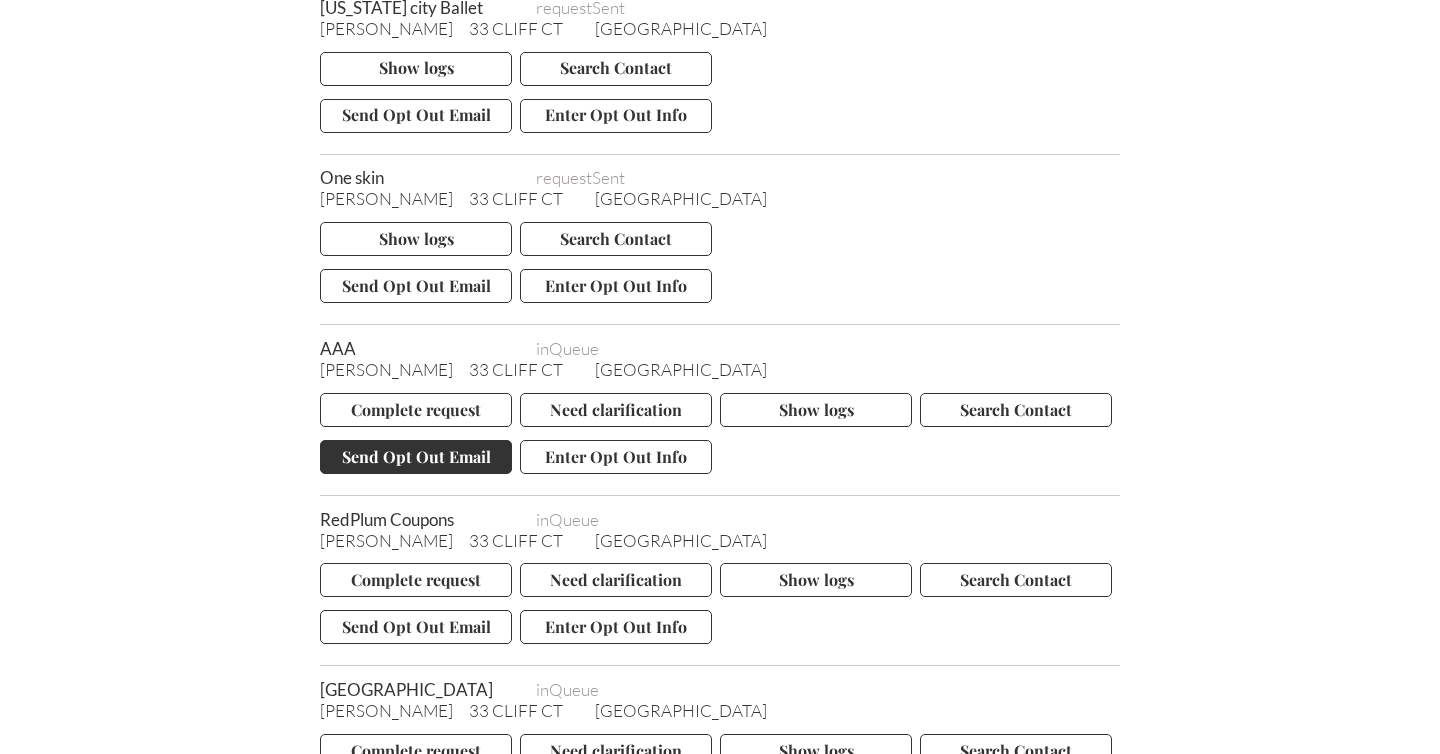 click on "Send Opt Out Email" at bounding box center (416, 457) 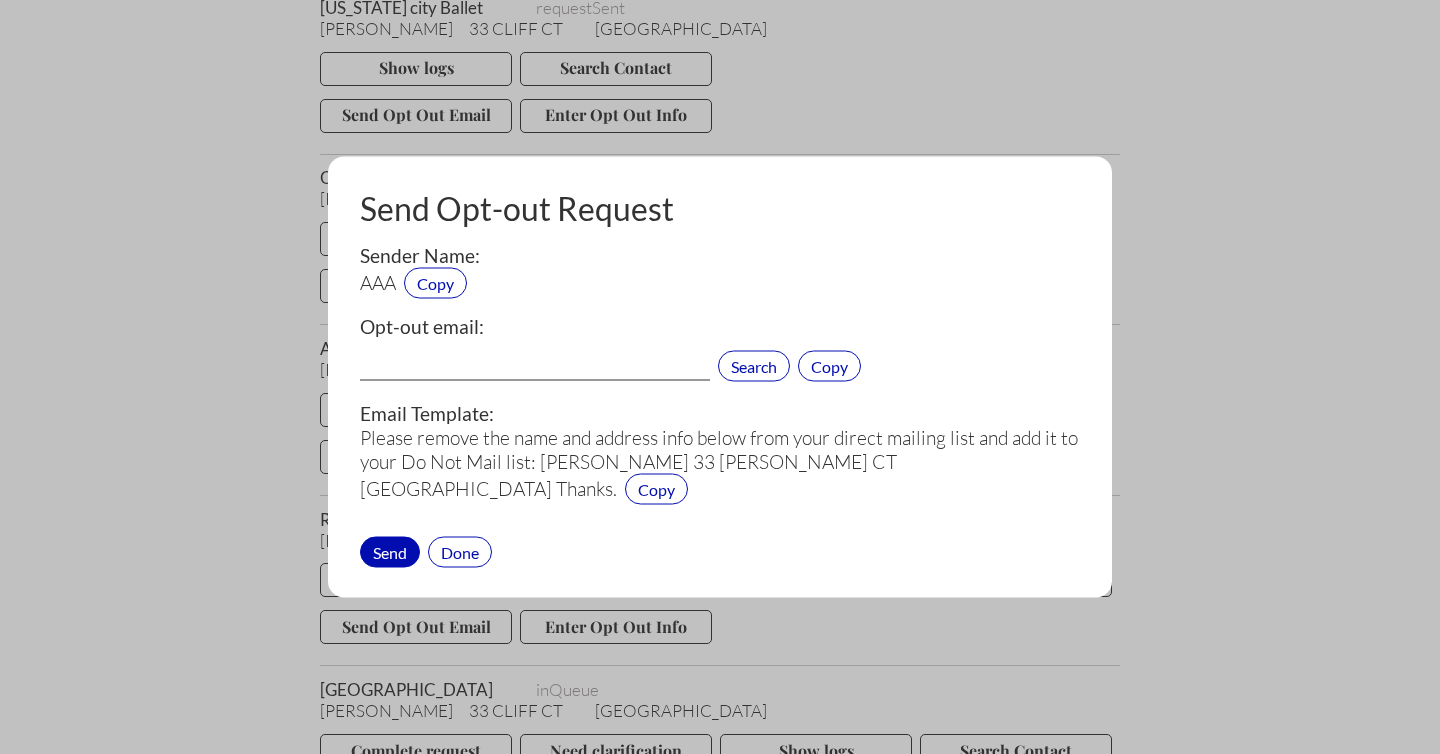 click at bounding box center (535, 368) 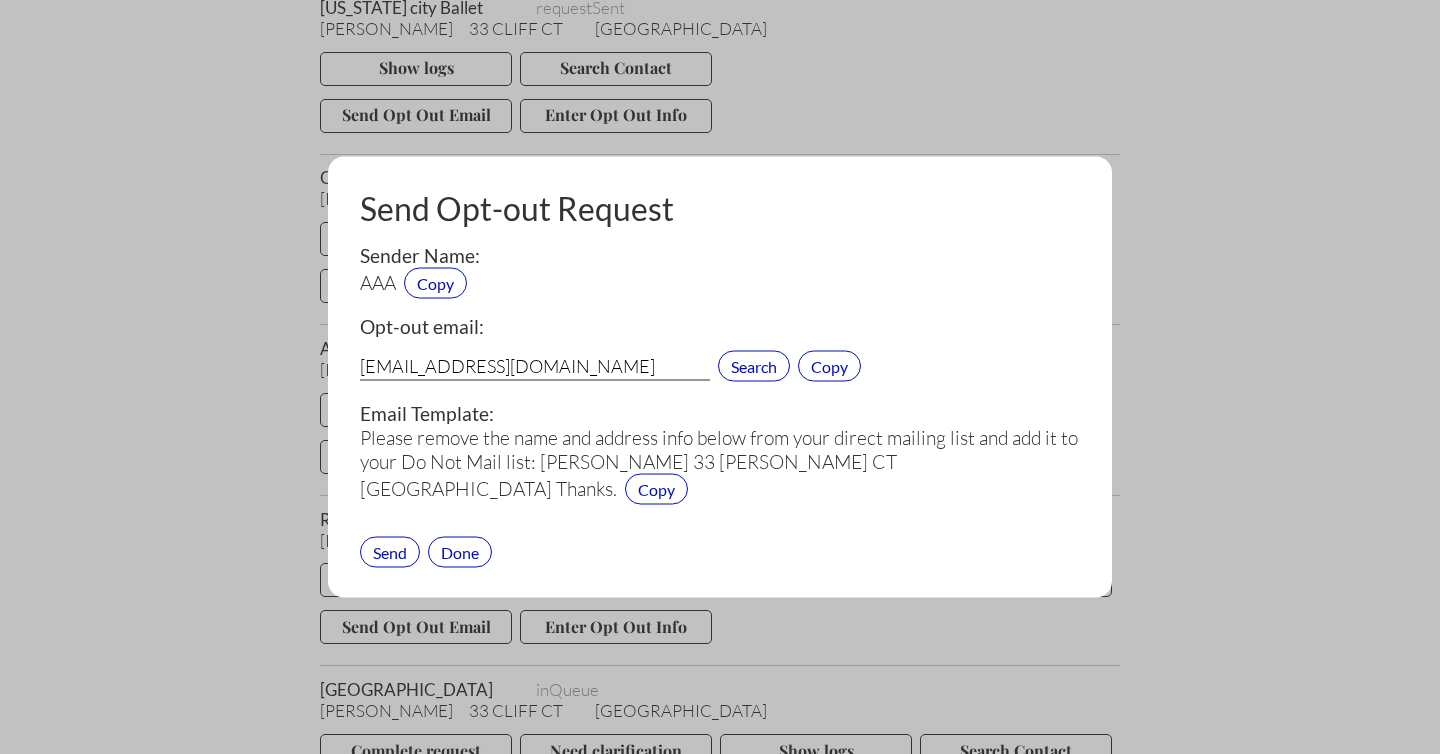 type on "privacy@national.aaa.com" 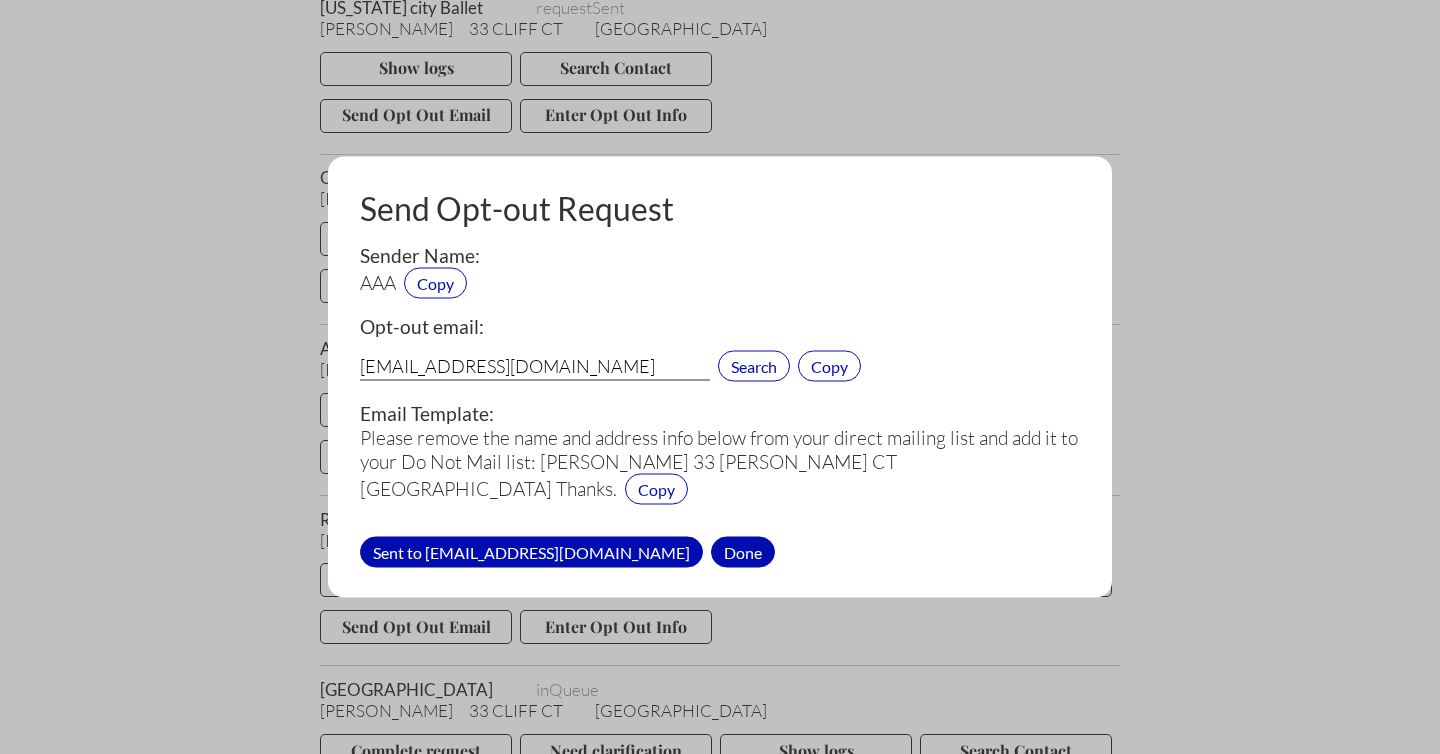 click on "Done" at bounding box center [743, 551] 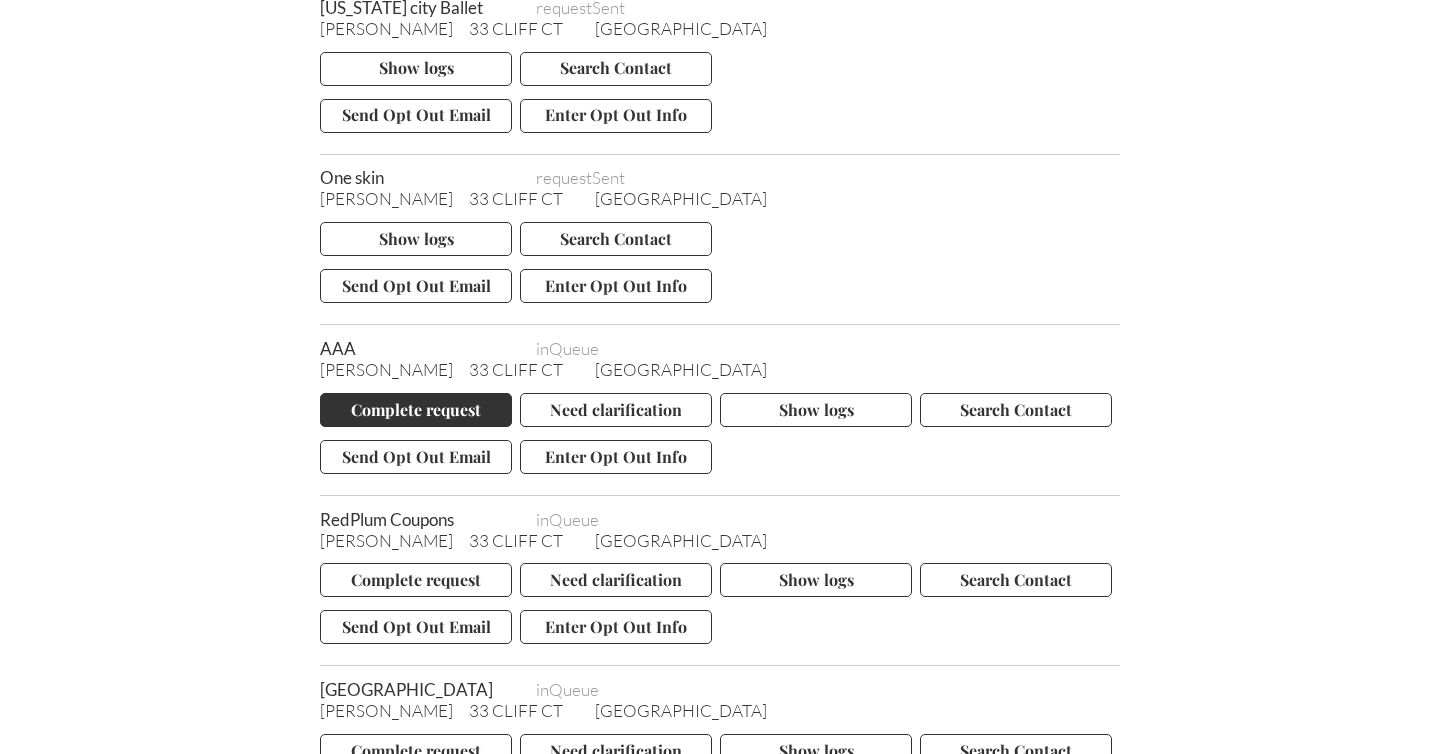 click on "Complete request" at bounding box center [416, 410] 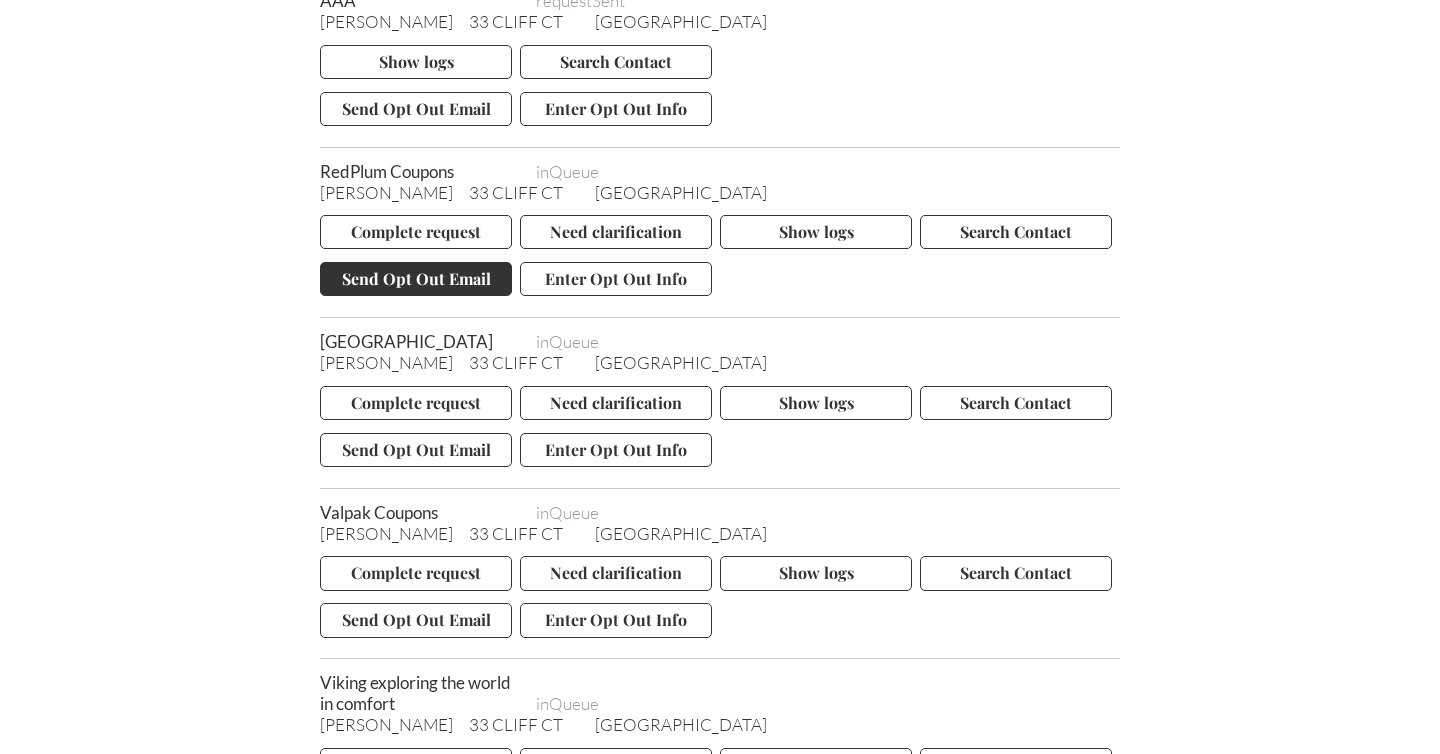 scroll, scrollTop: 11331, scrollLeft: 0, axis: vertical 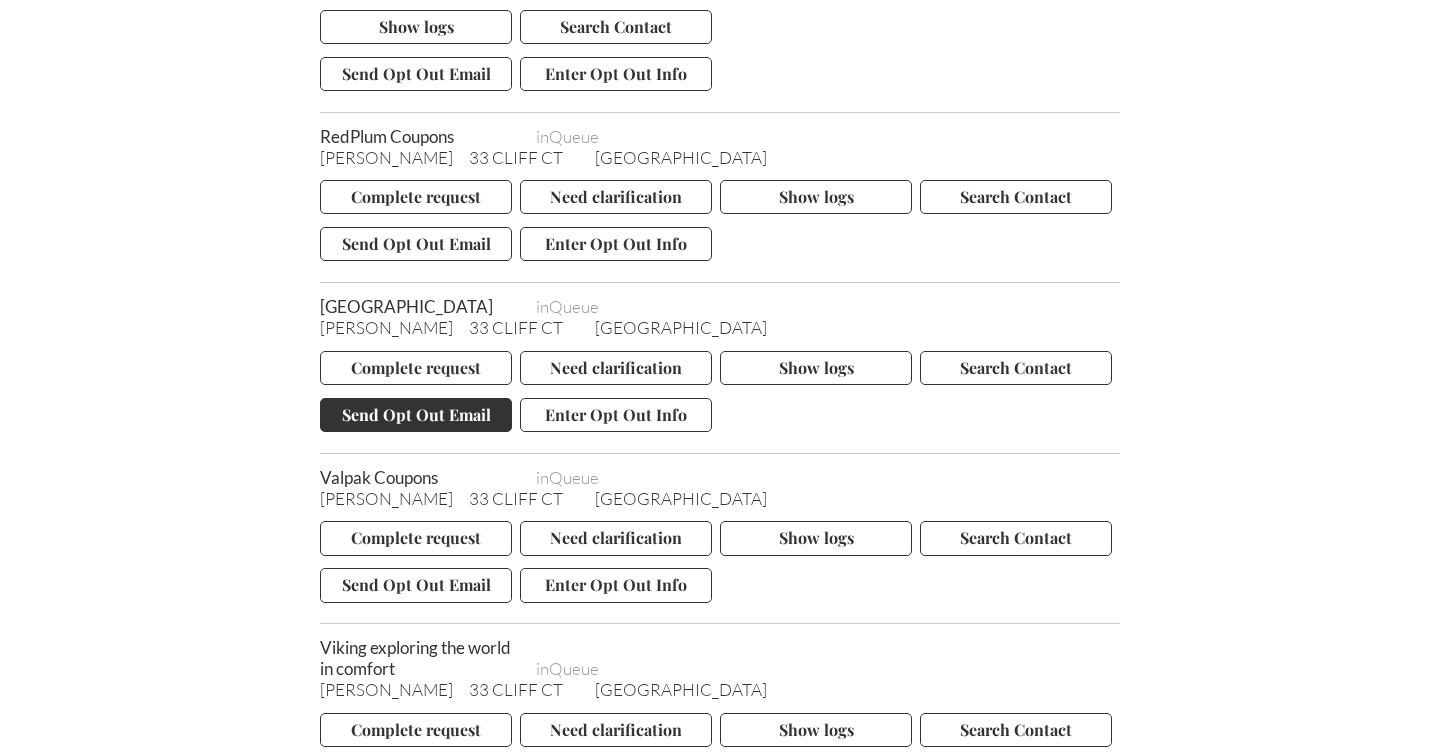click on "Send Opt Out Email" at bounding box center (416, 415) 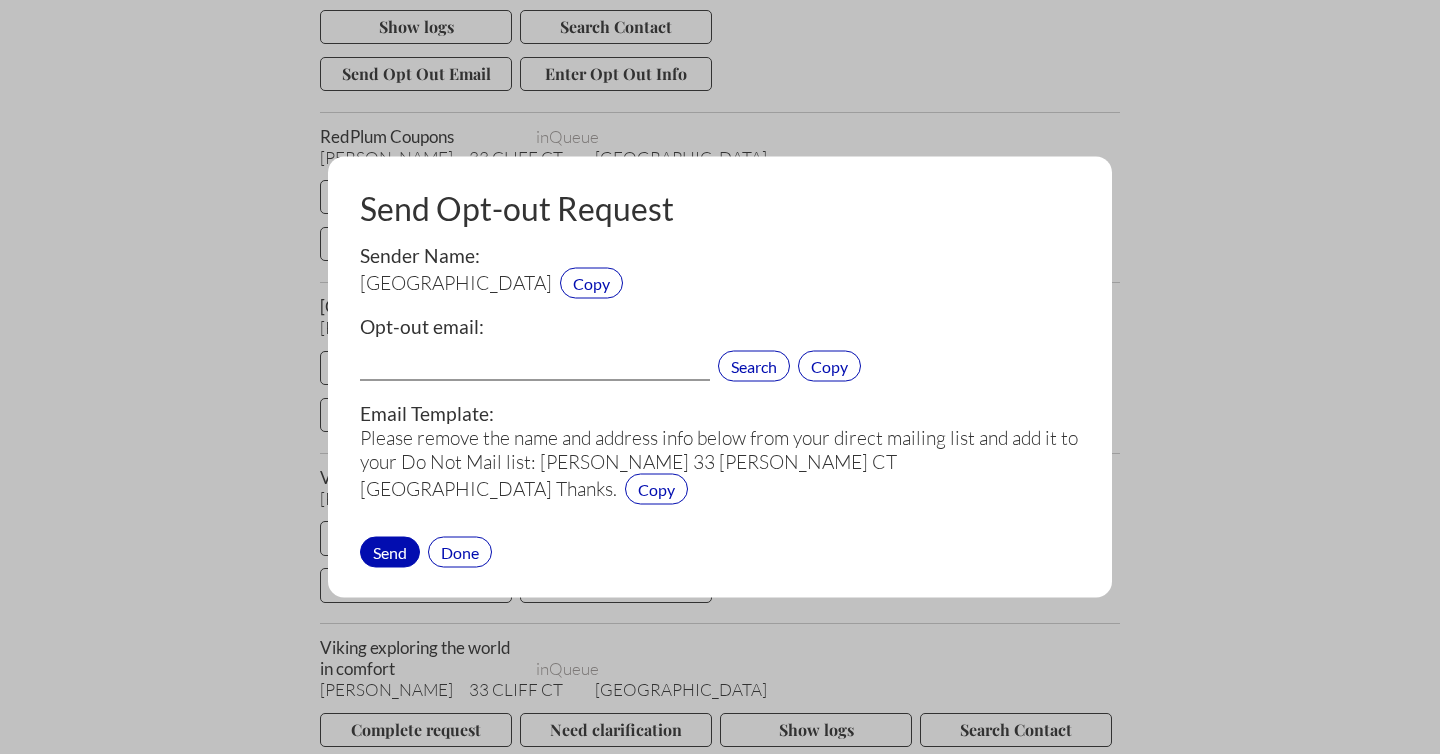 click at bounding box center (535, 368) 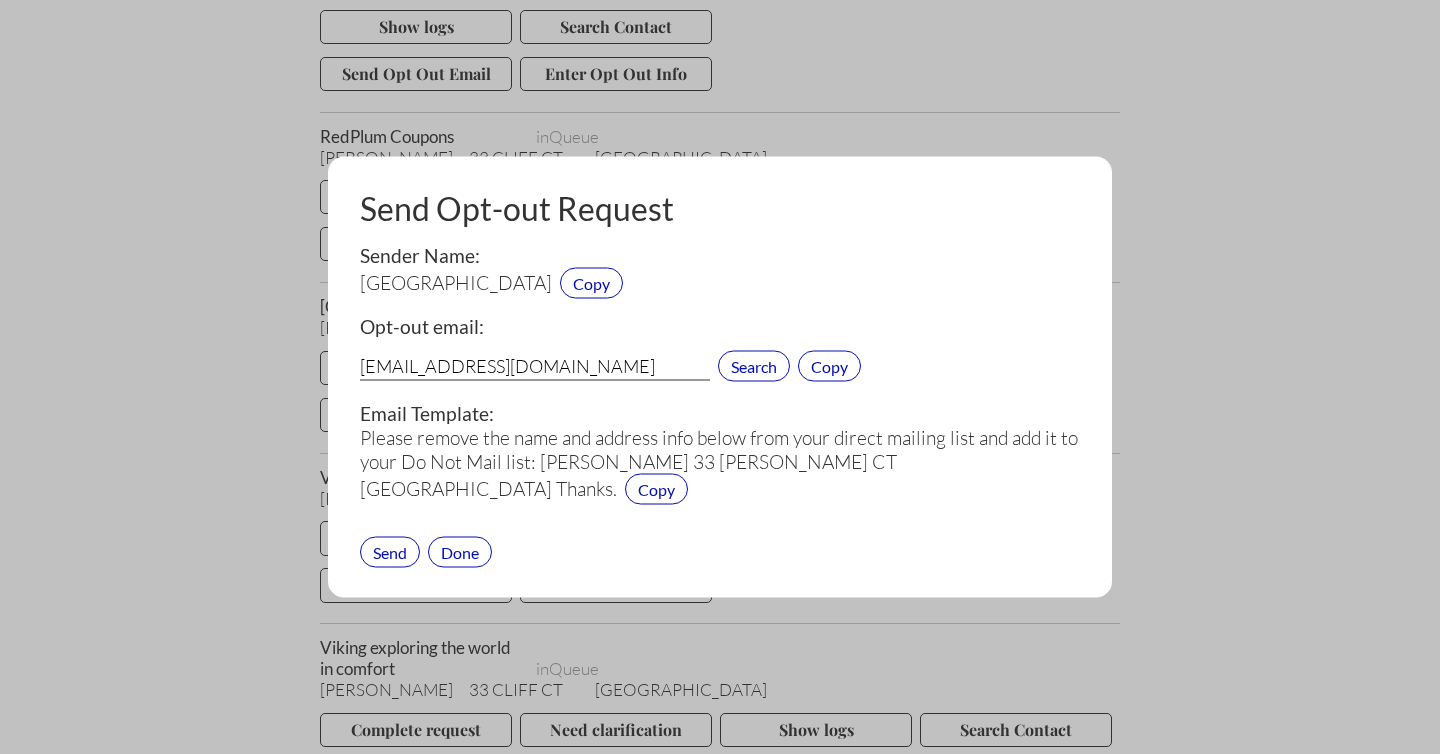 type on "ejz218@lehigh.edu" 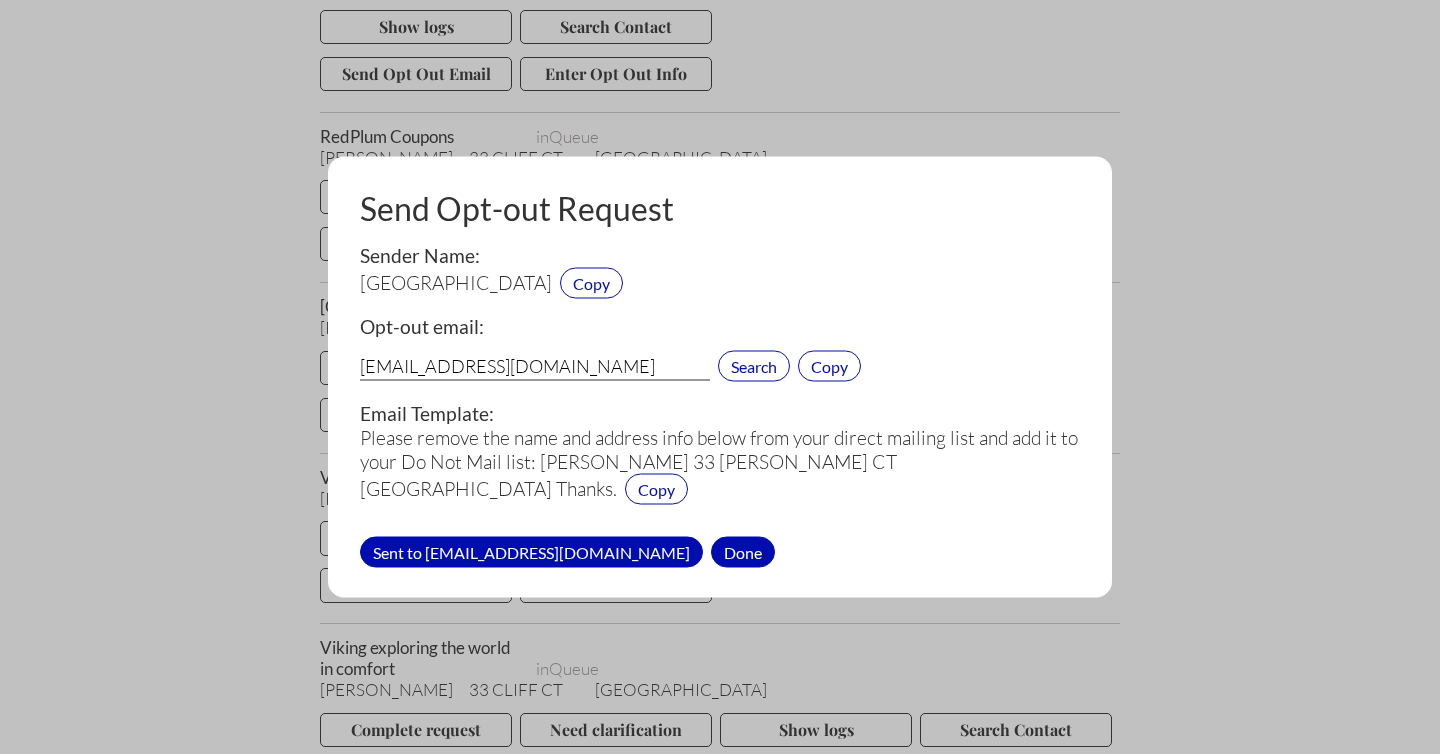 click on "Done" at bounding box center [743, 551] 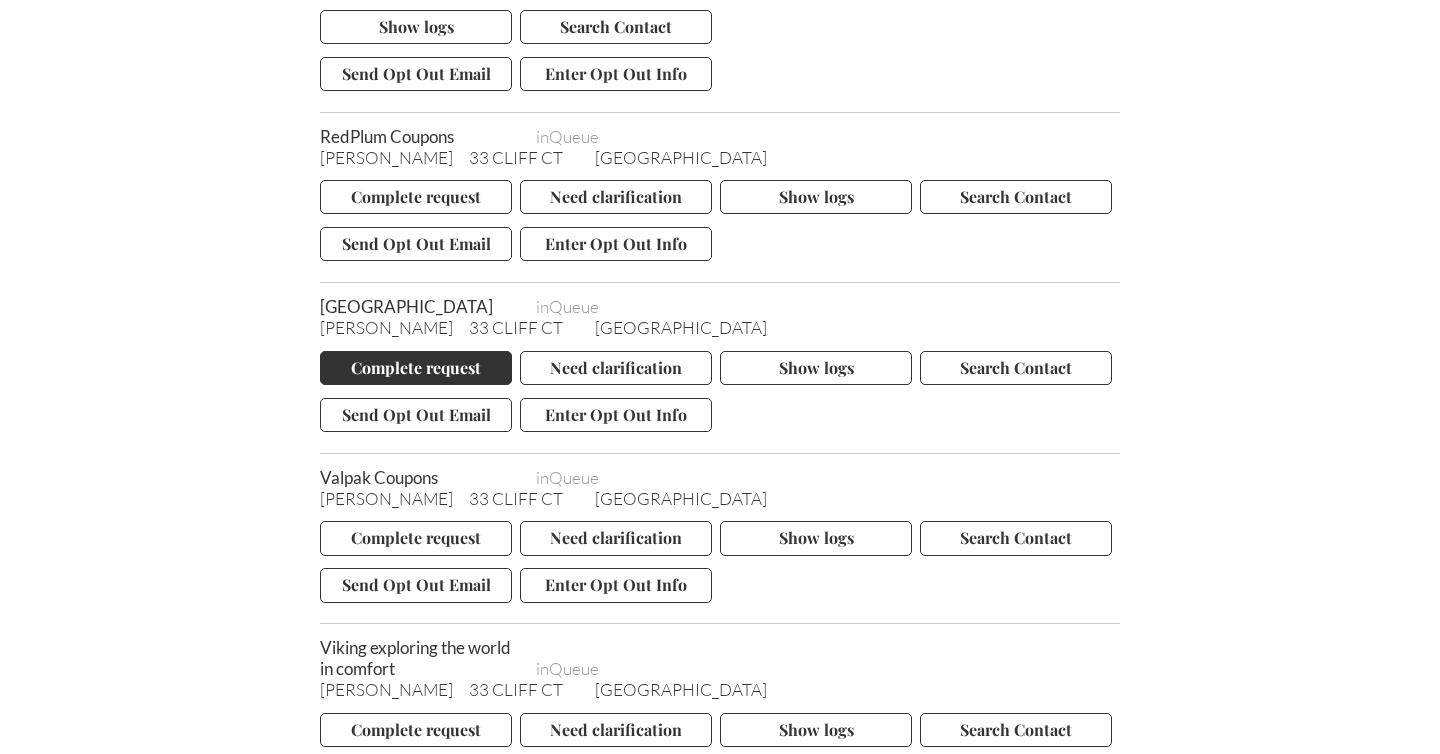 click on "Complete request" at bounding box center (416, 368) 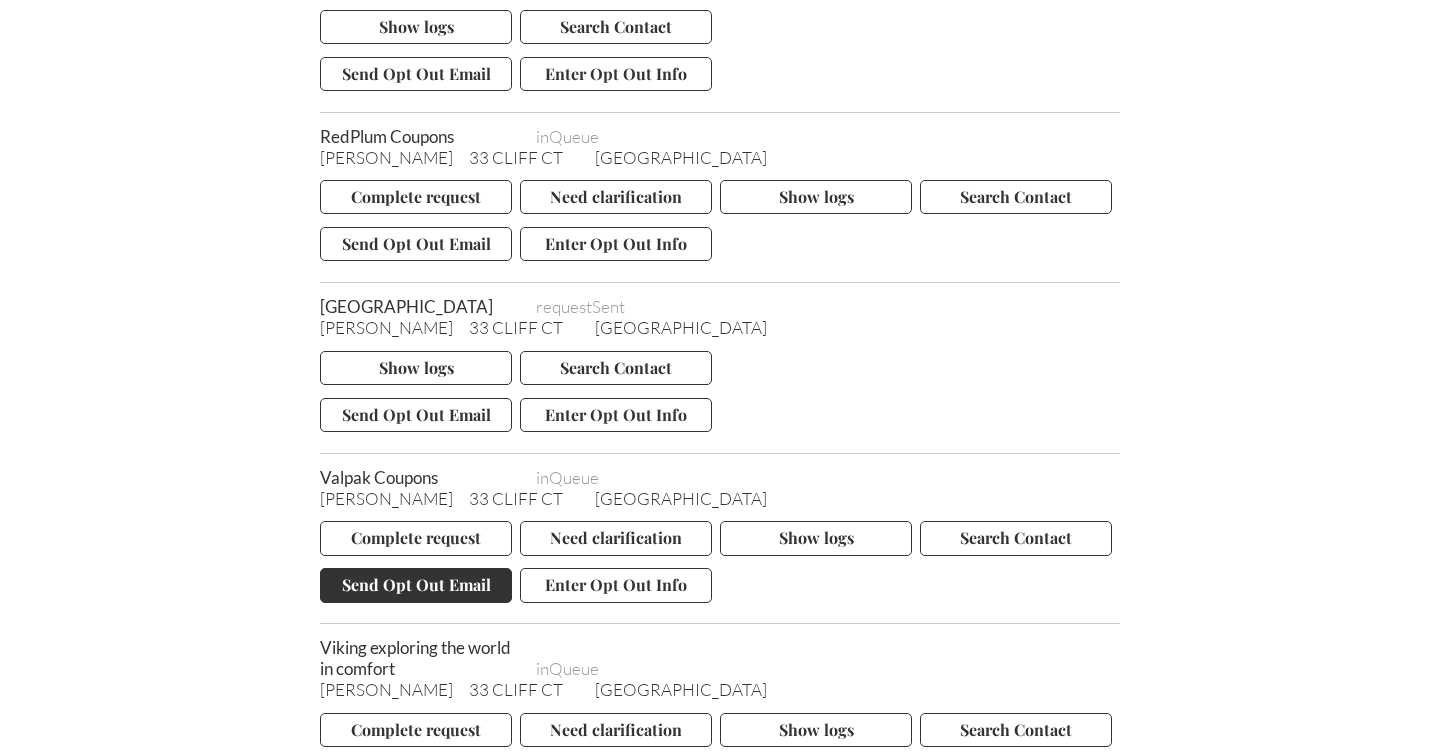 click on "Send Opt Out Email" at bounding box center (416, 585) 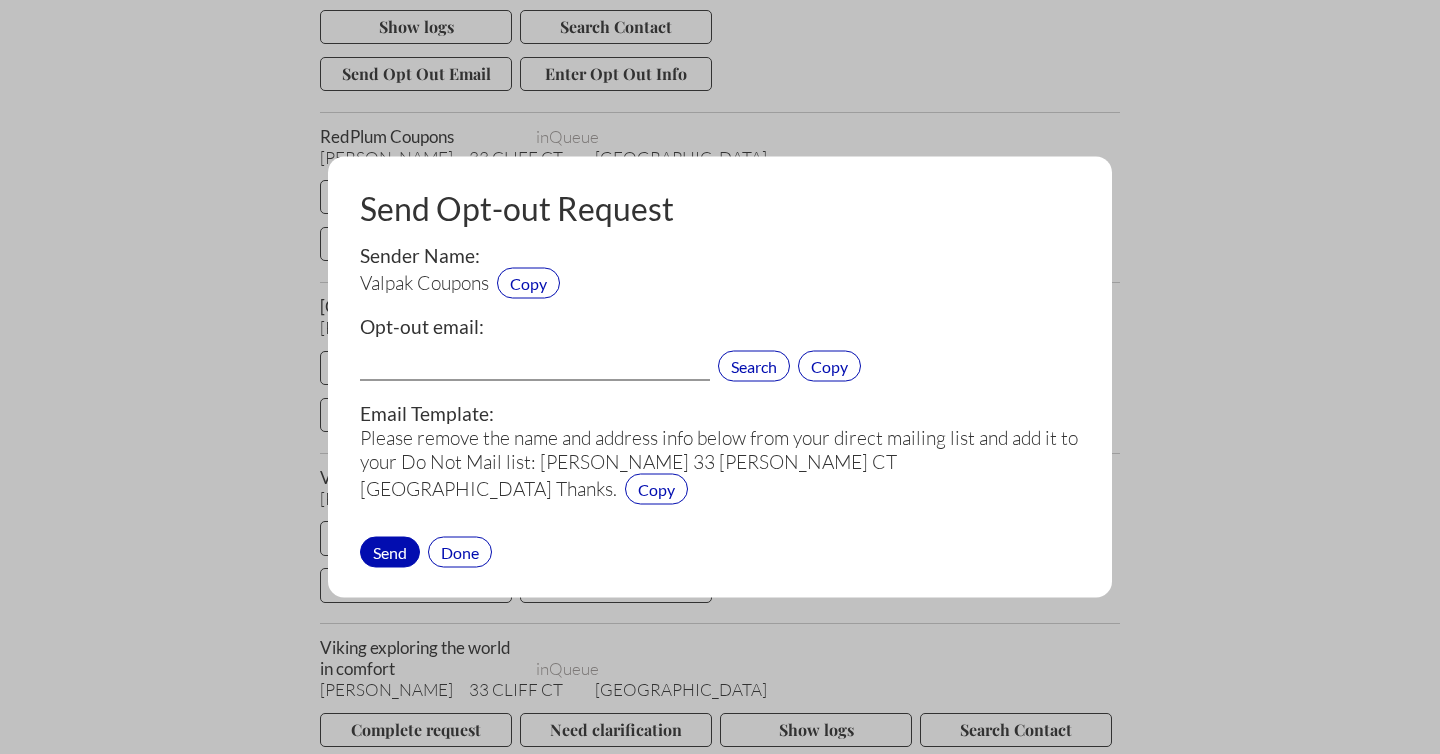 click at bounding box center (535, 368) 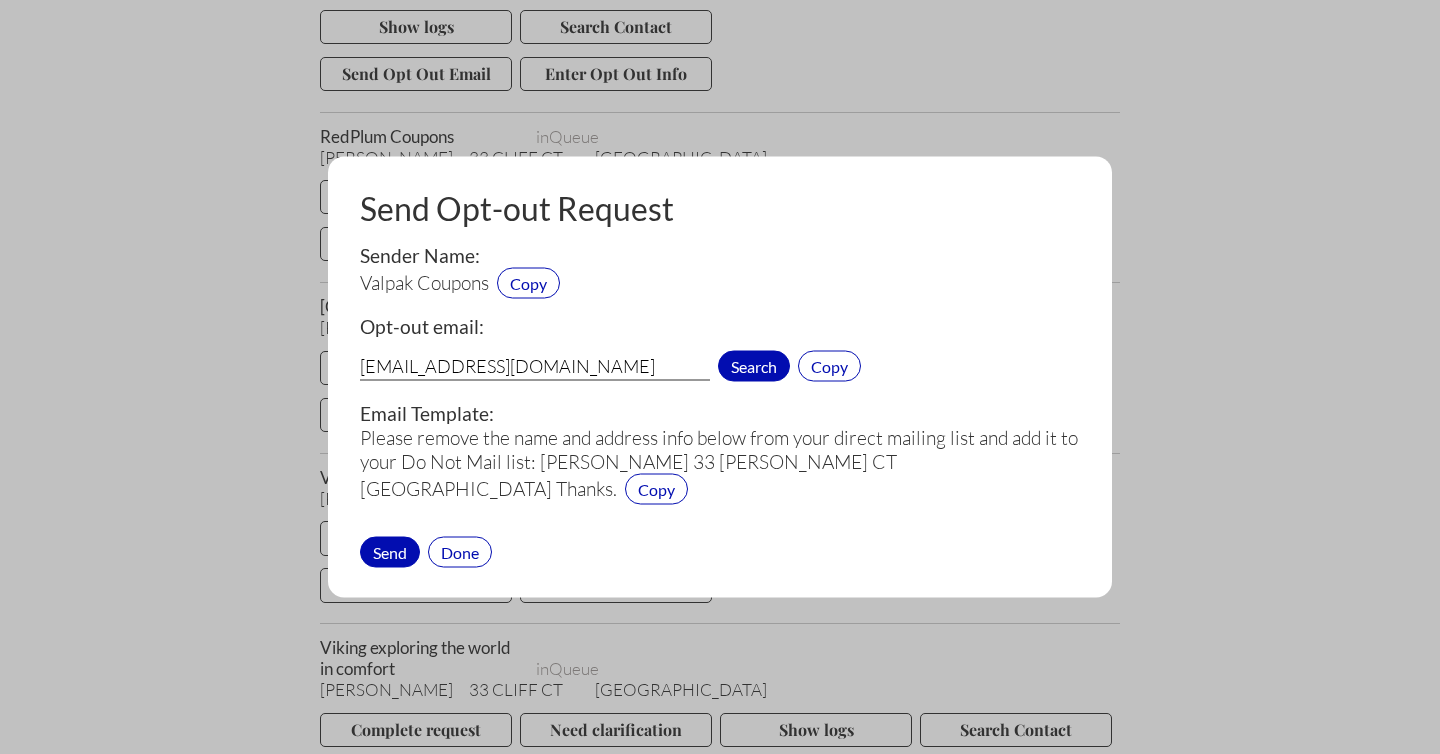 click on "Search" at bounding box center [754, 366] 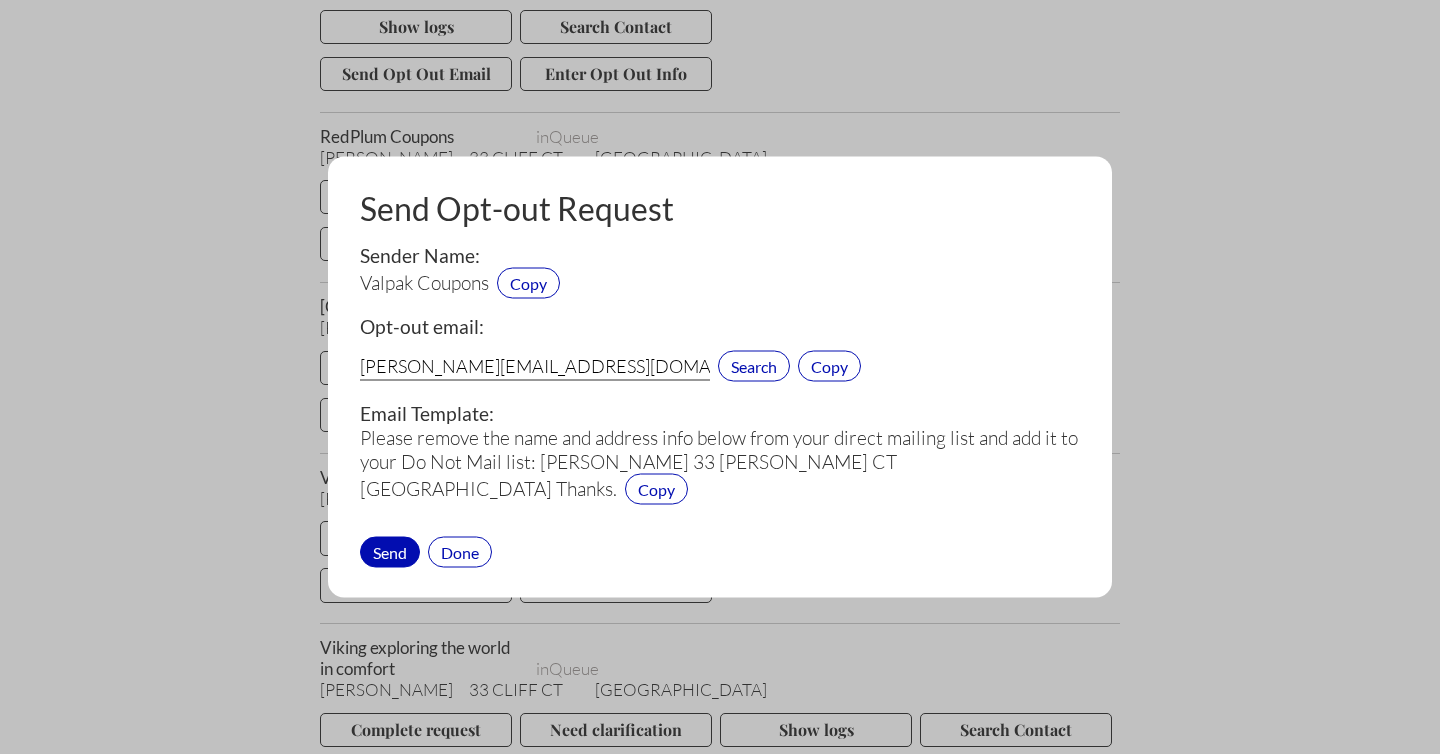 click on "Valerie@valpak.com" at bounding box center (535, 368) 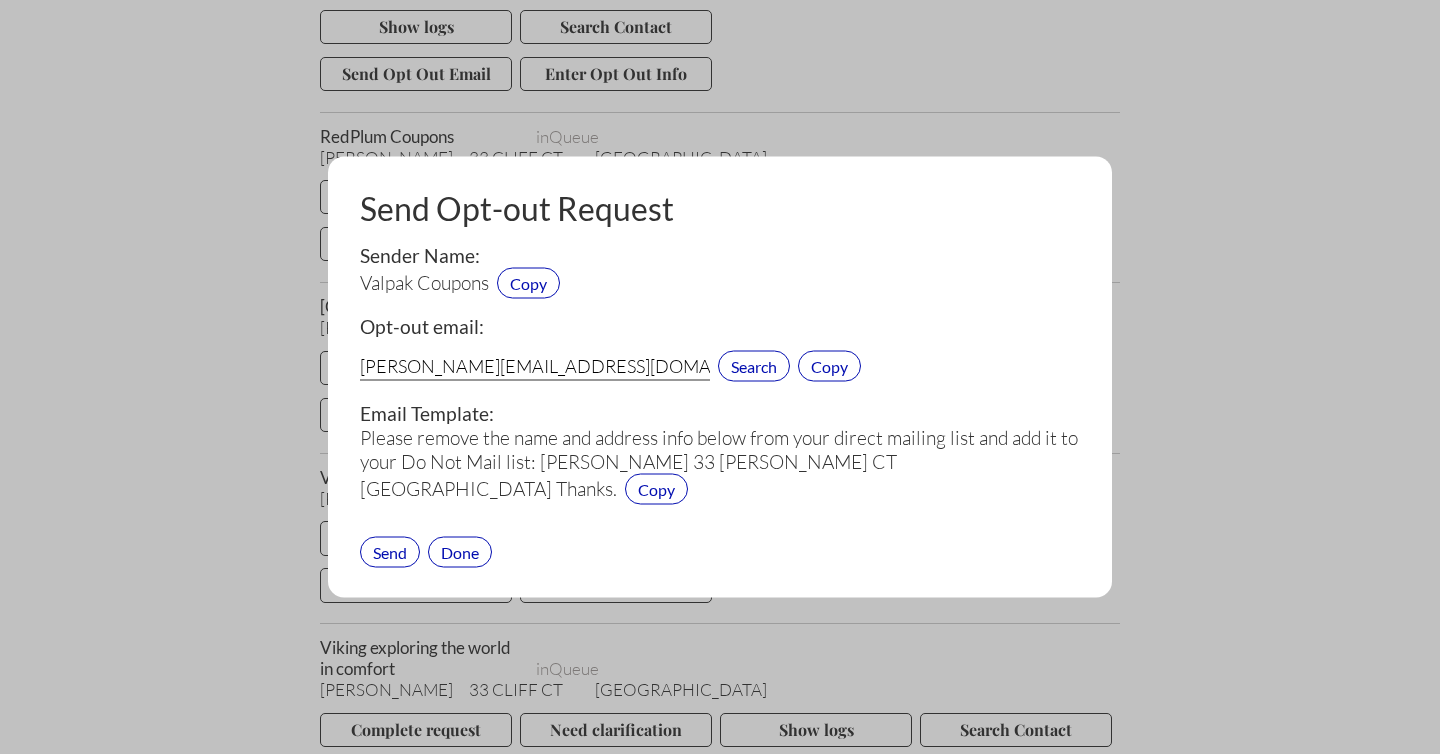 type on "valerie@valpak.com" 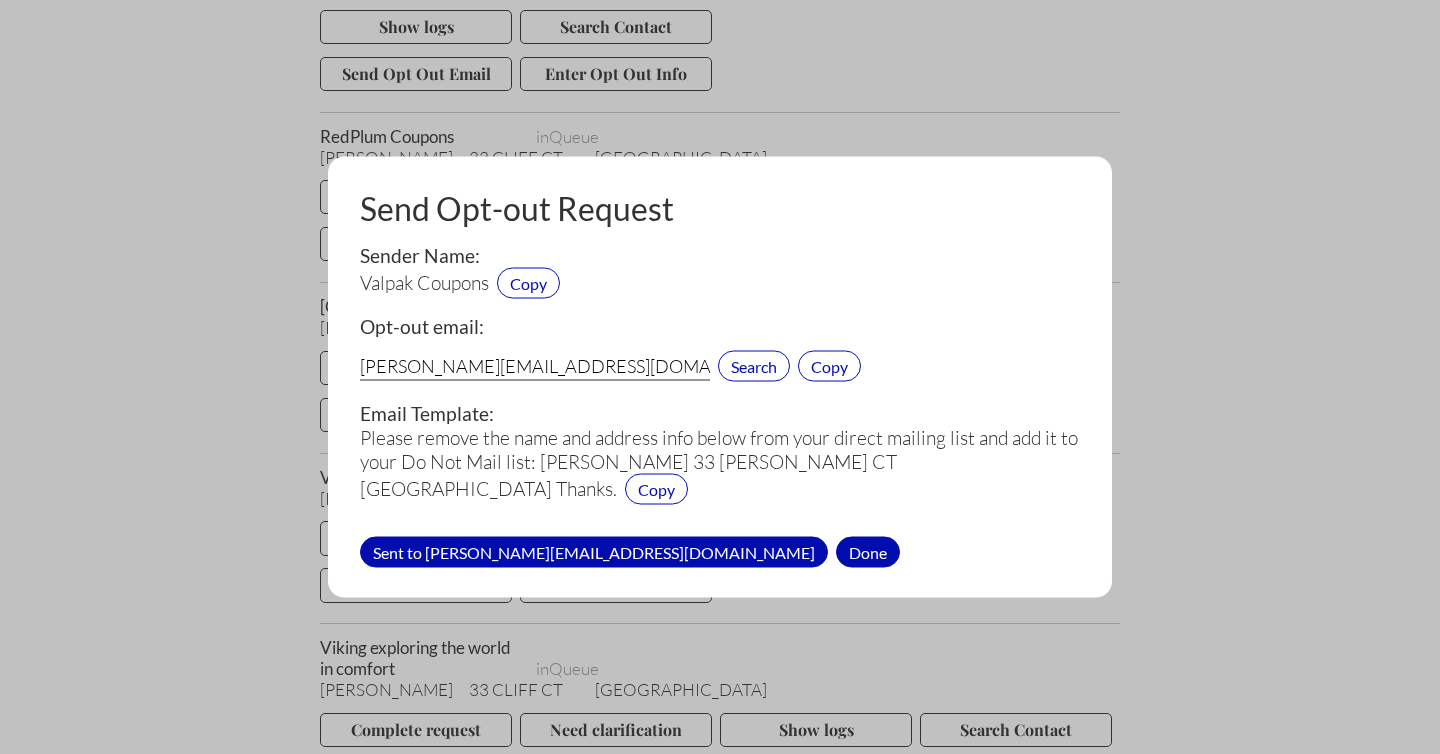 click on "Done" at bounding box center [868, 551] 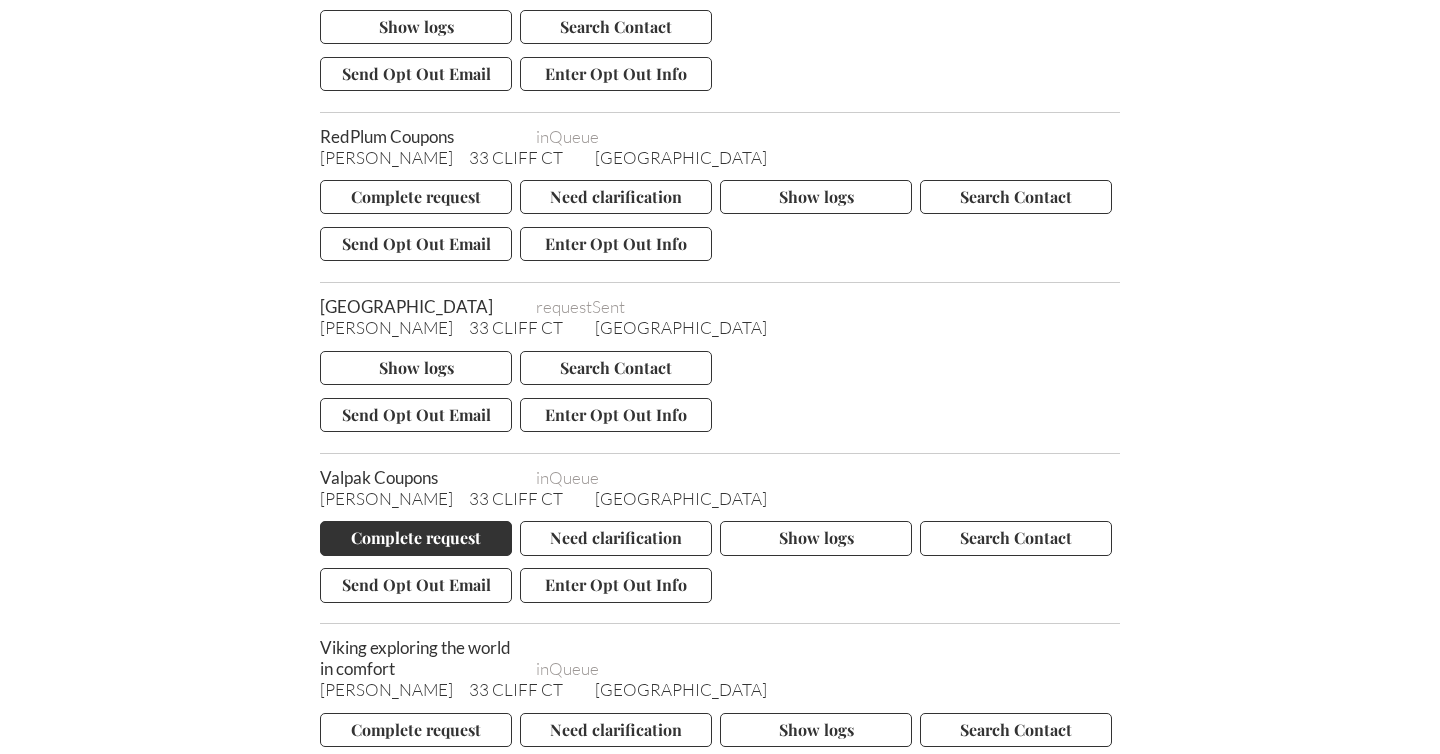 click on "Complete request" at bounding box center [416, 538] 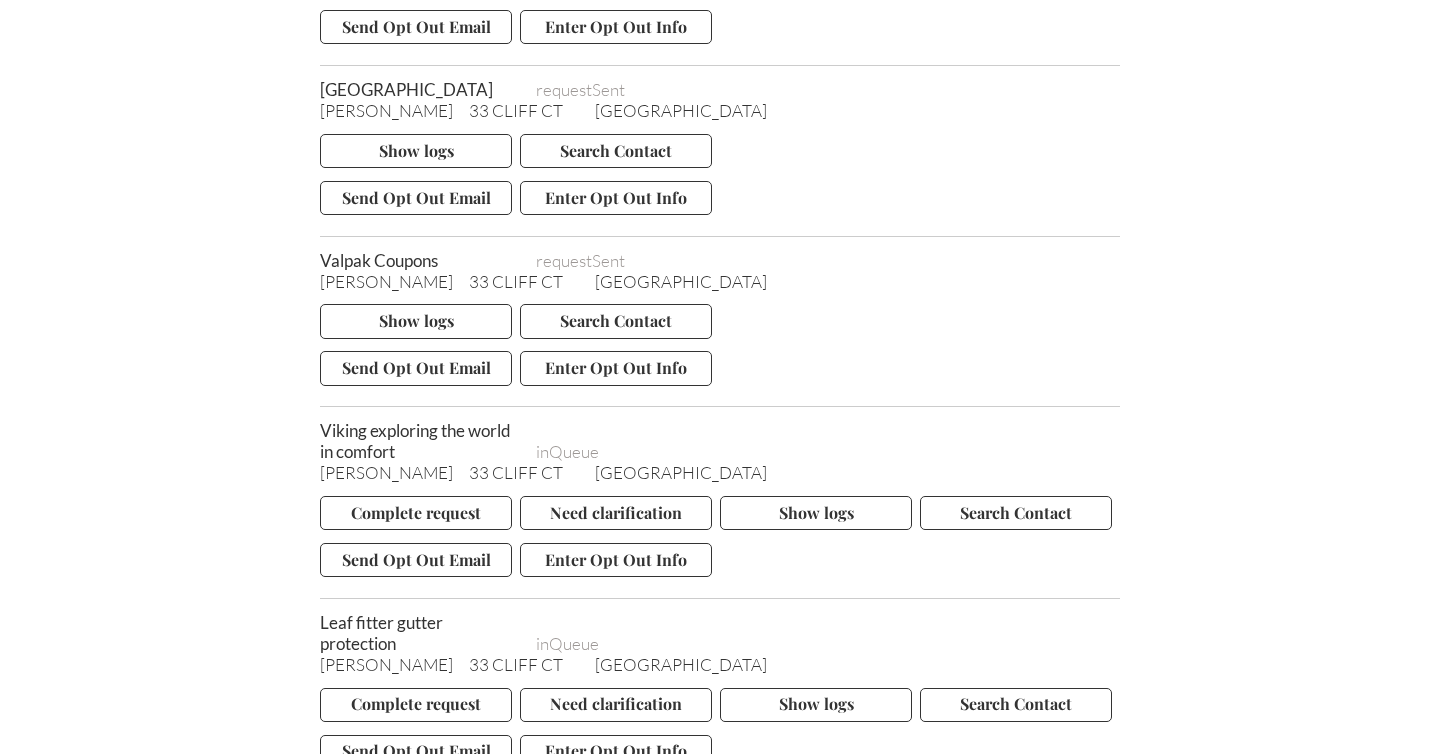 scroll, scrollTop: 11549, scrollLeft: 0, axis: vertical 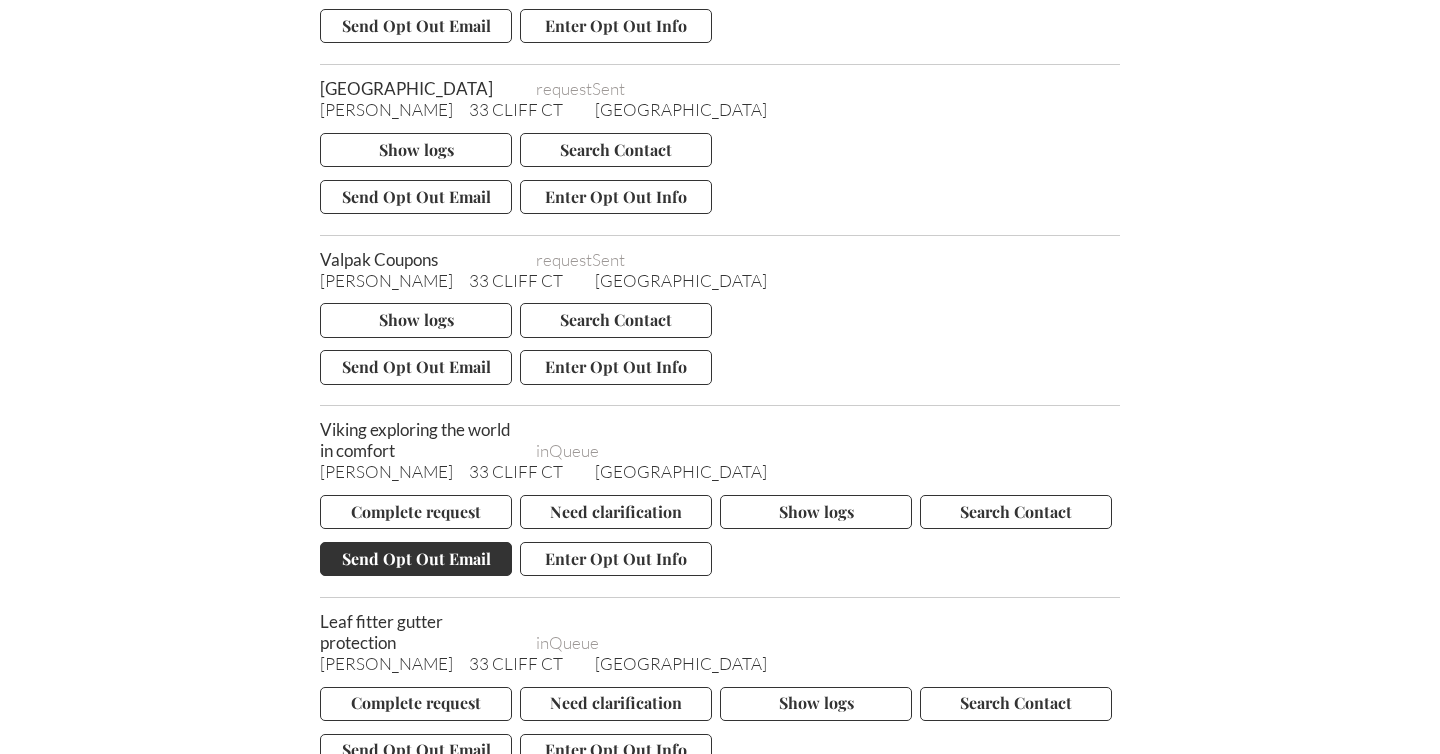 click on "Send Opt Out Email" at bounding box center (416, 559) 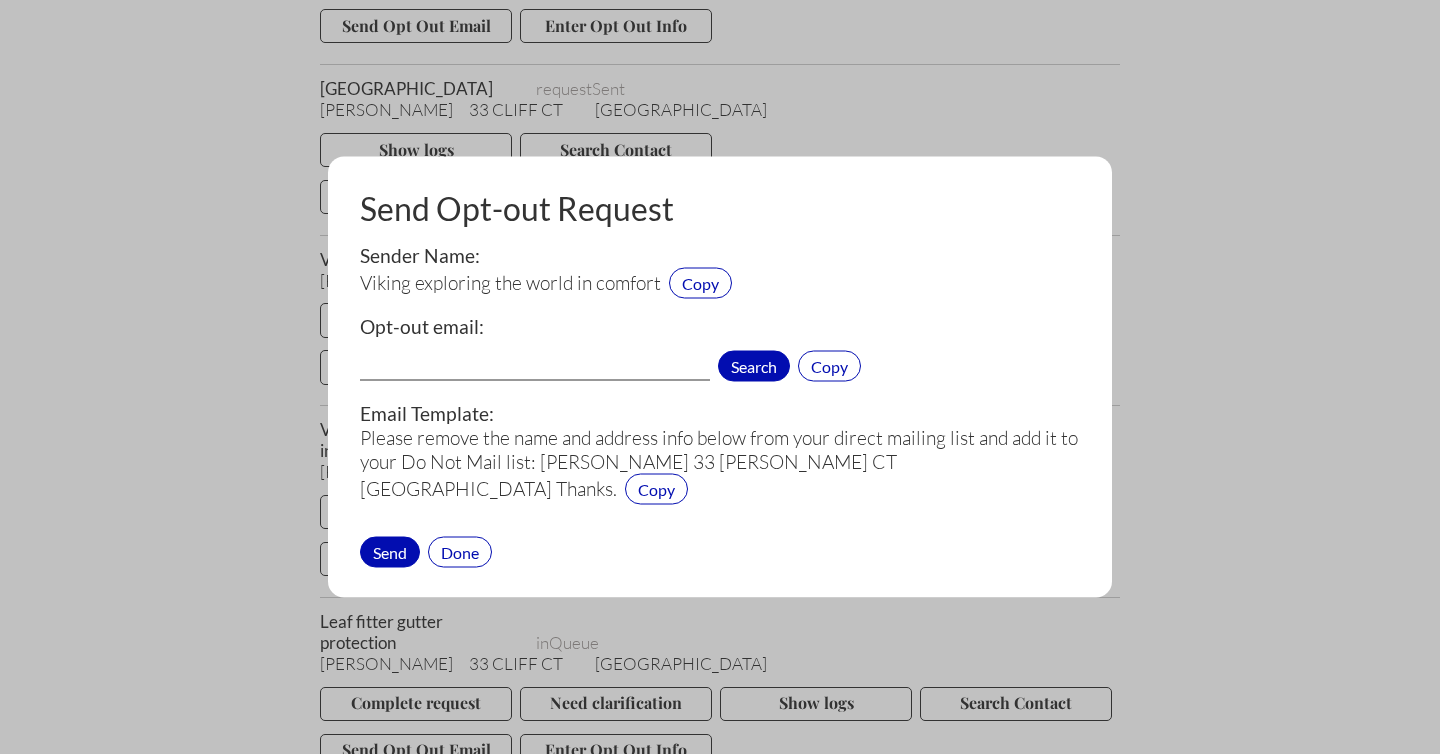 click on "Search" at bounding box center [754, 366] 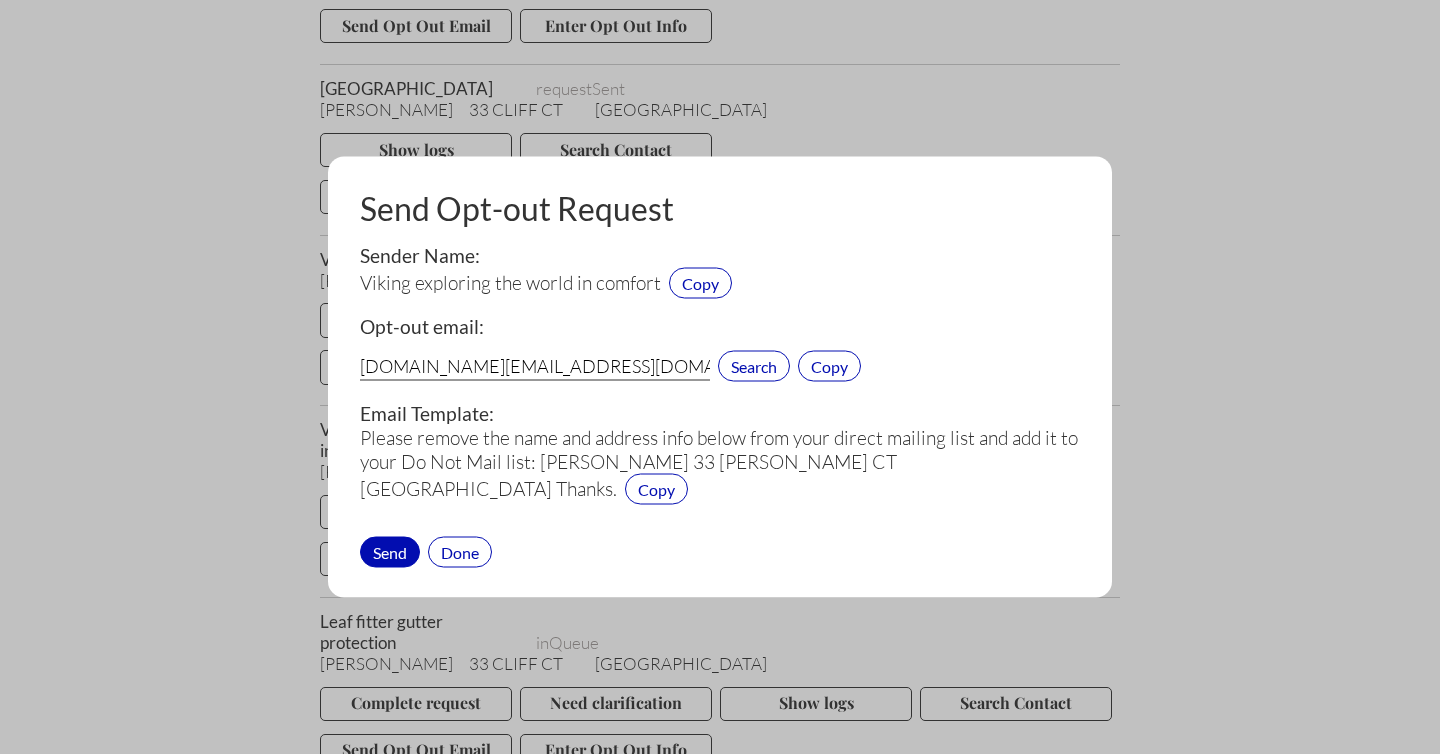 click on "data.protection@vikingcruises.com[4]" at bounding box center (535, 368) 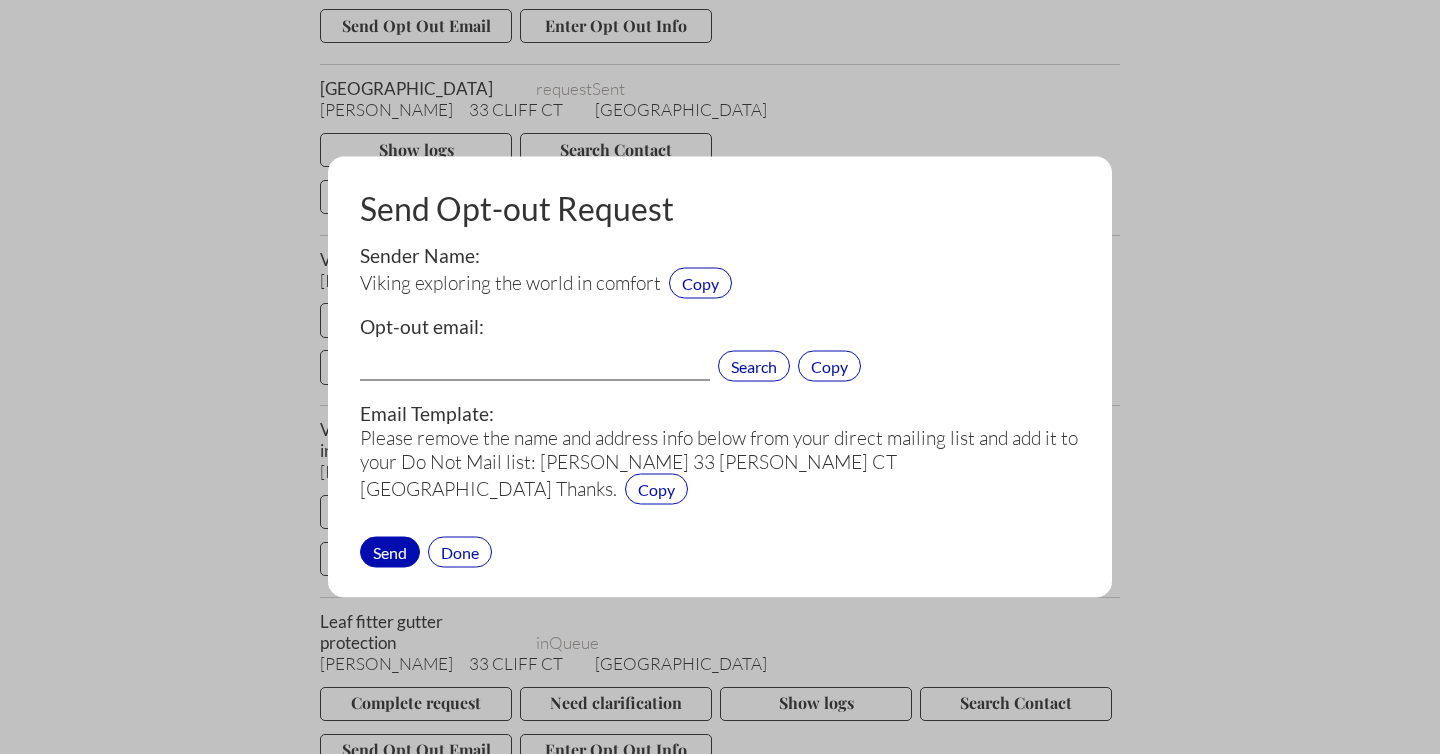 paste on "privacy.request@viking.com" 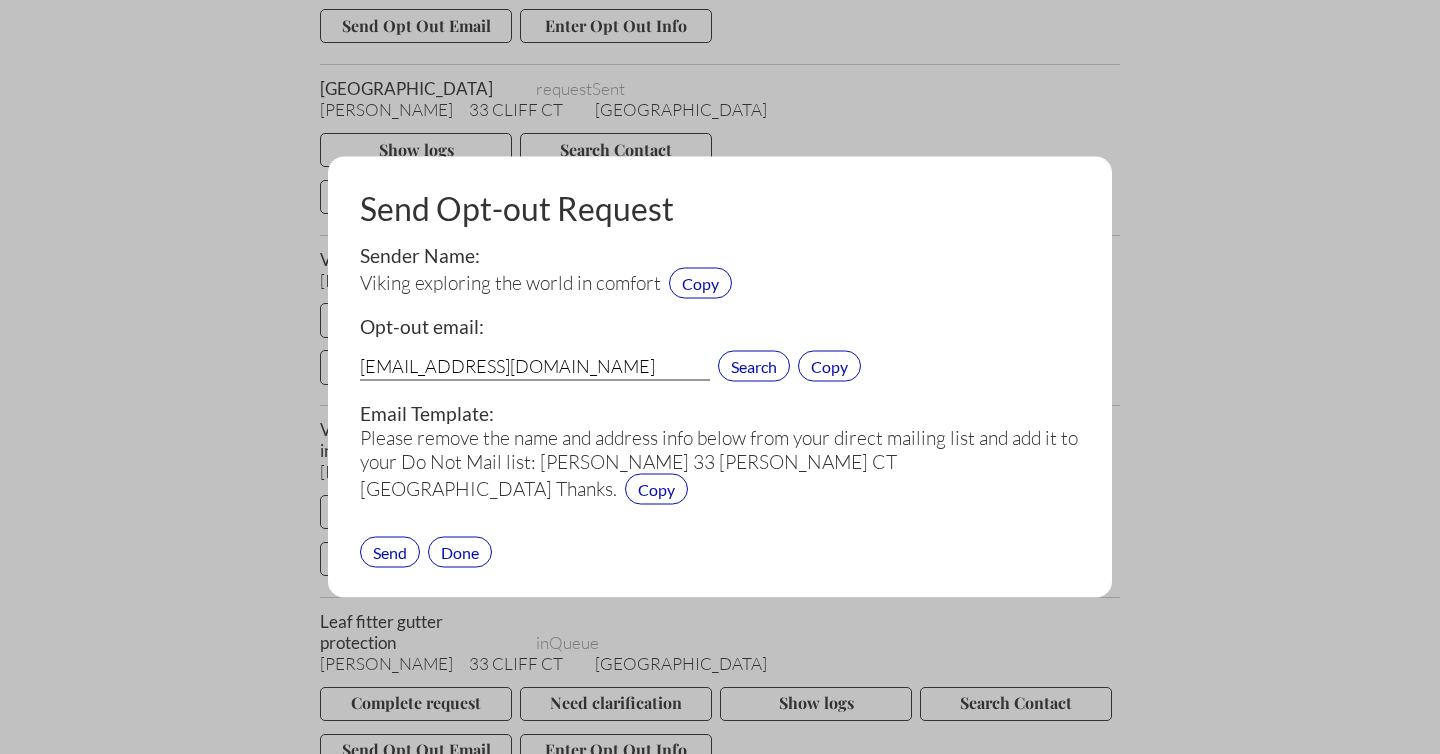 type on "privacy.request@viking.com" 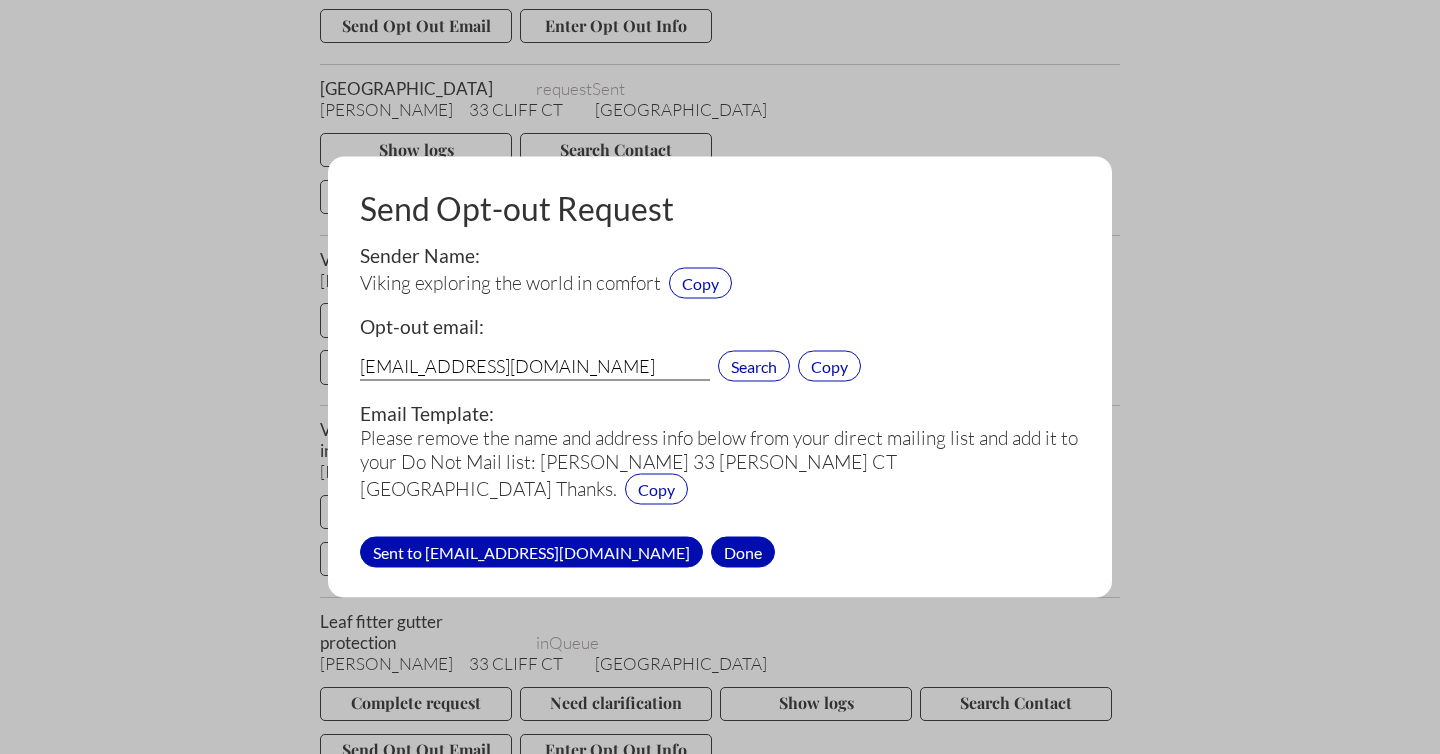 click on "Done" at bounding box center (743, 551) 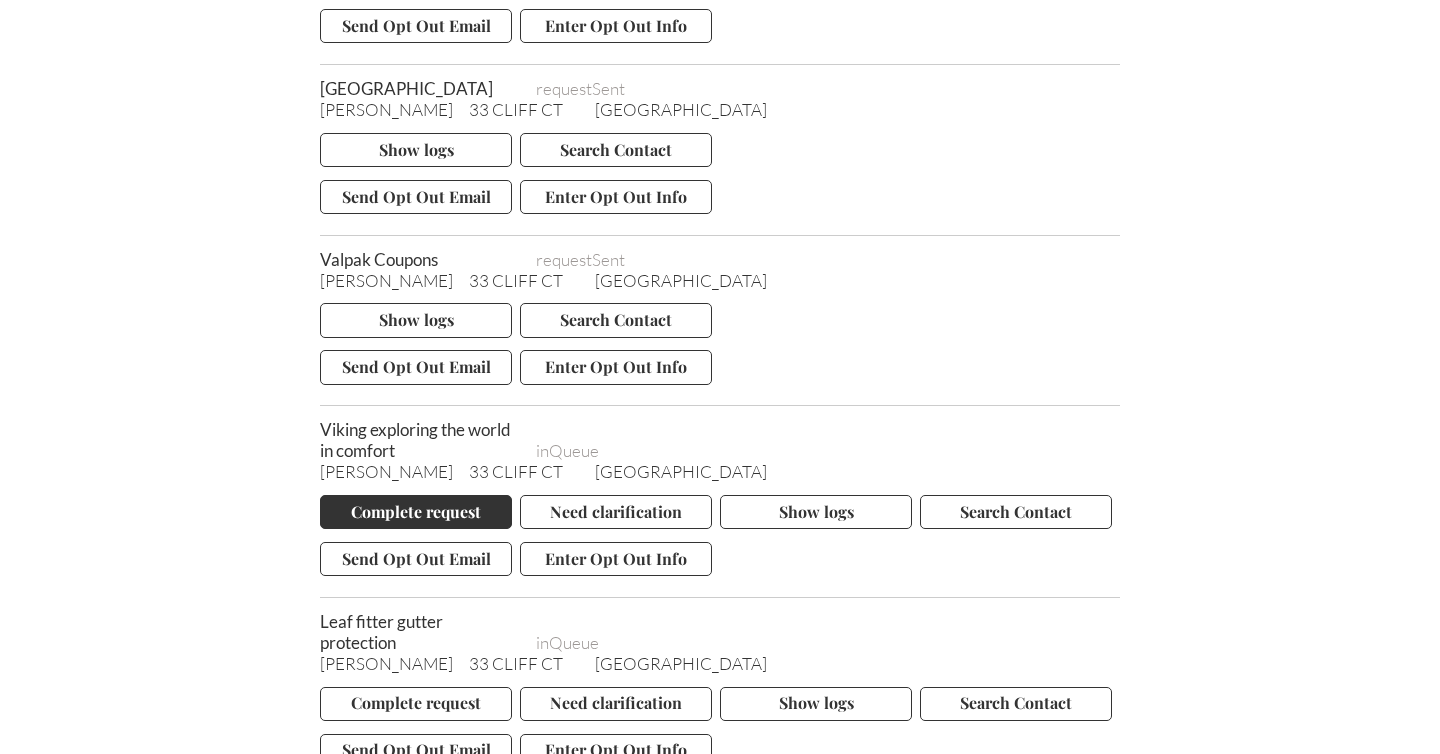 click on "Complete request" at bounding box center (416, 512) 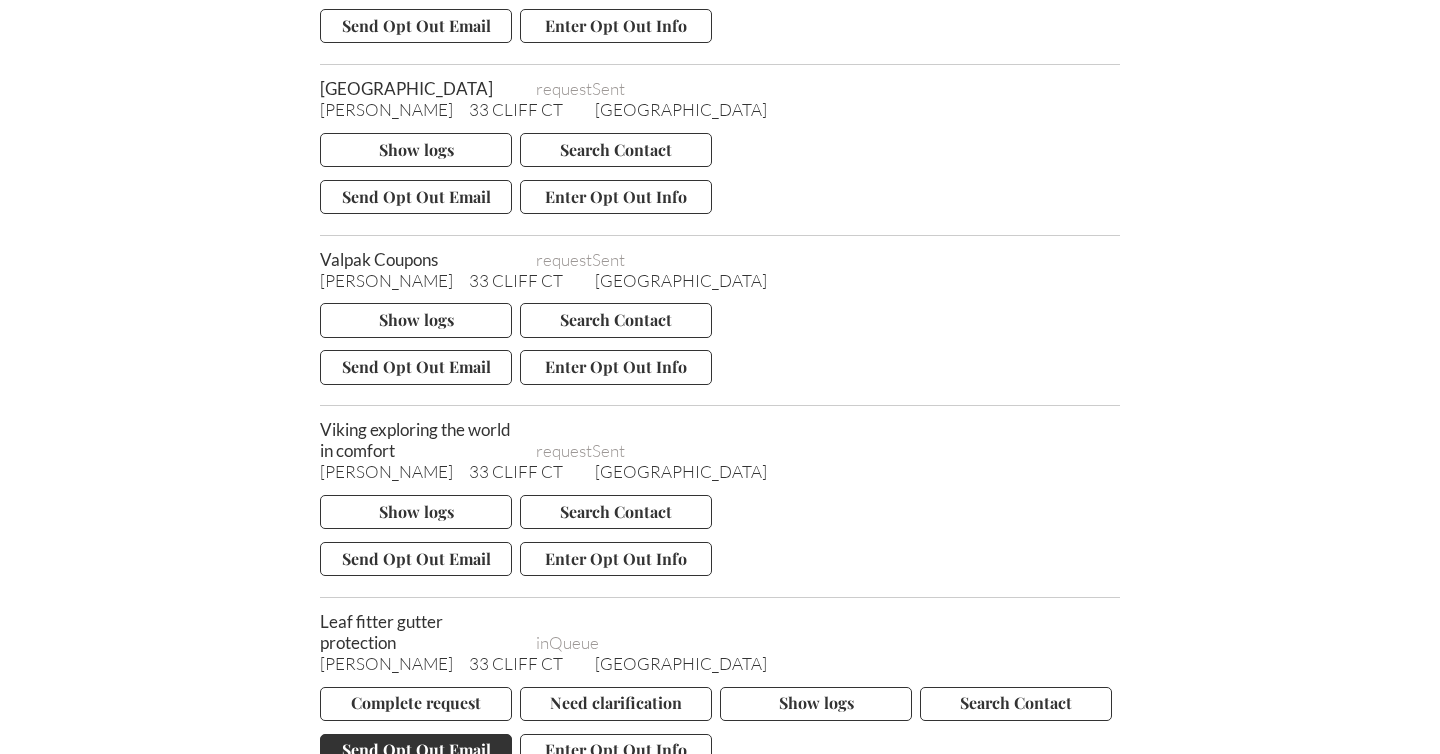 click on "Send Opt Out Email" at bounding box center (416, 751) 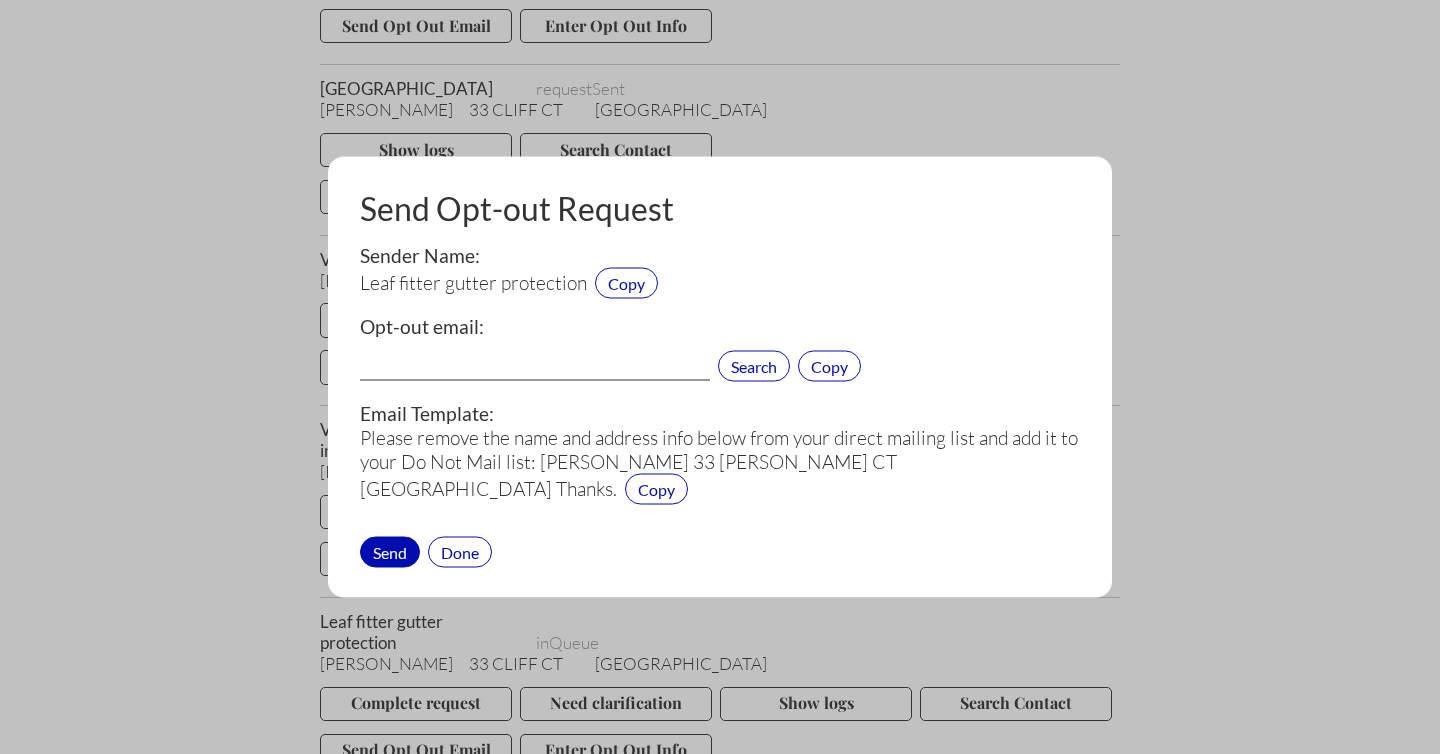 click at bounding box center (535, 368) 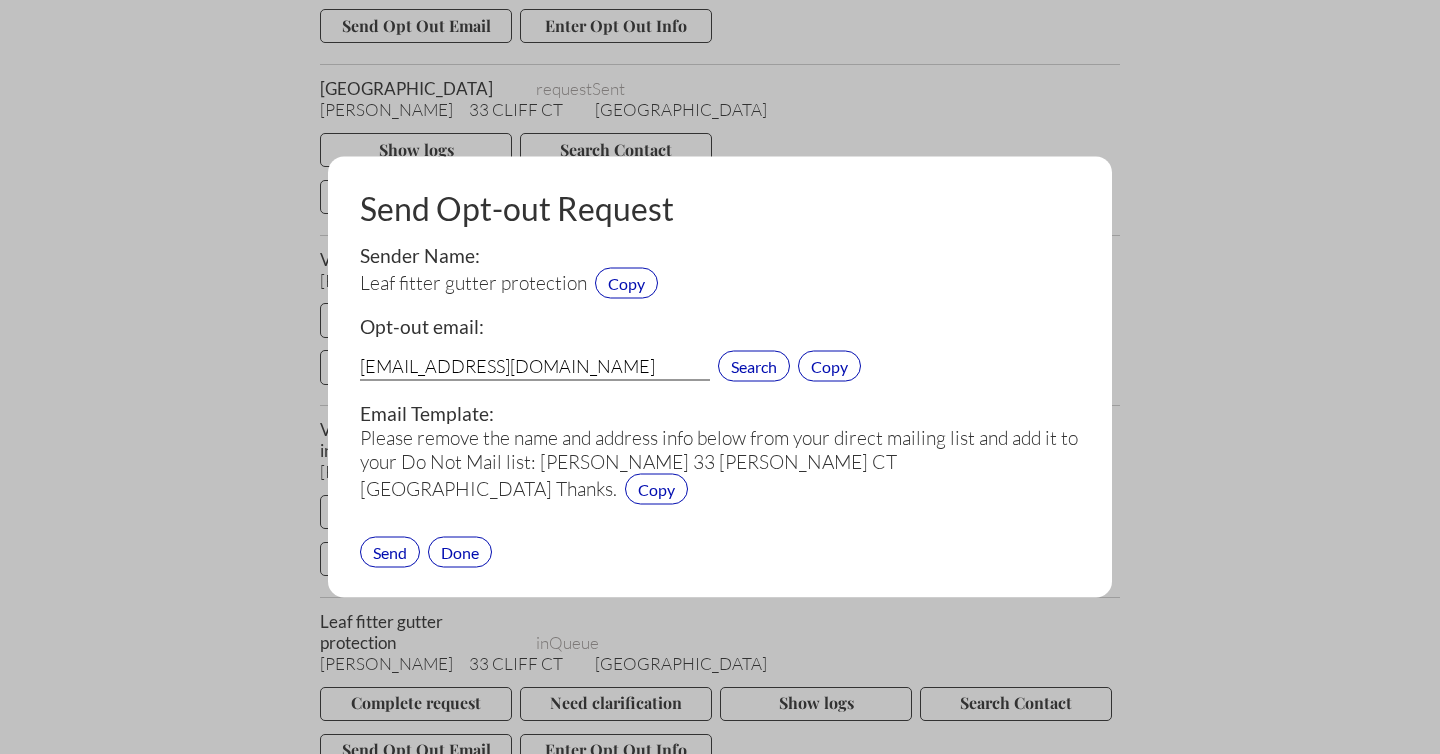 type on "info@leafhome.com" 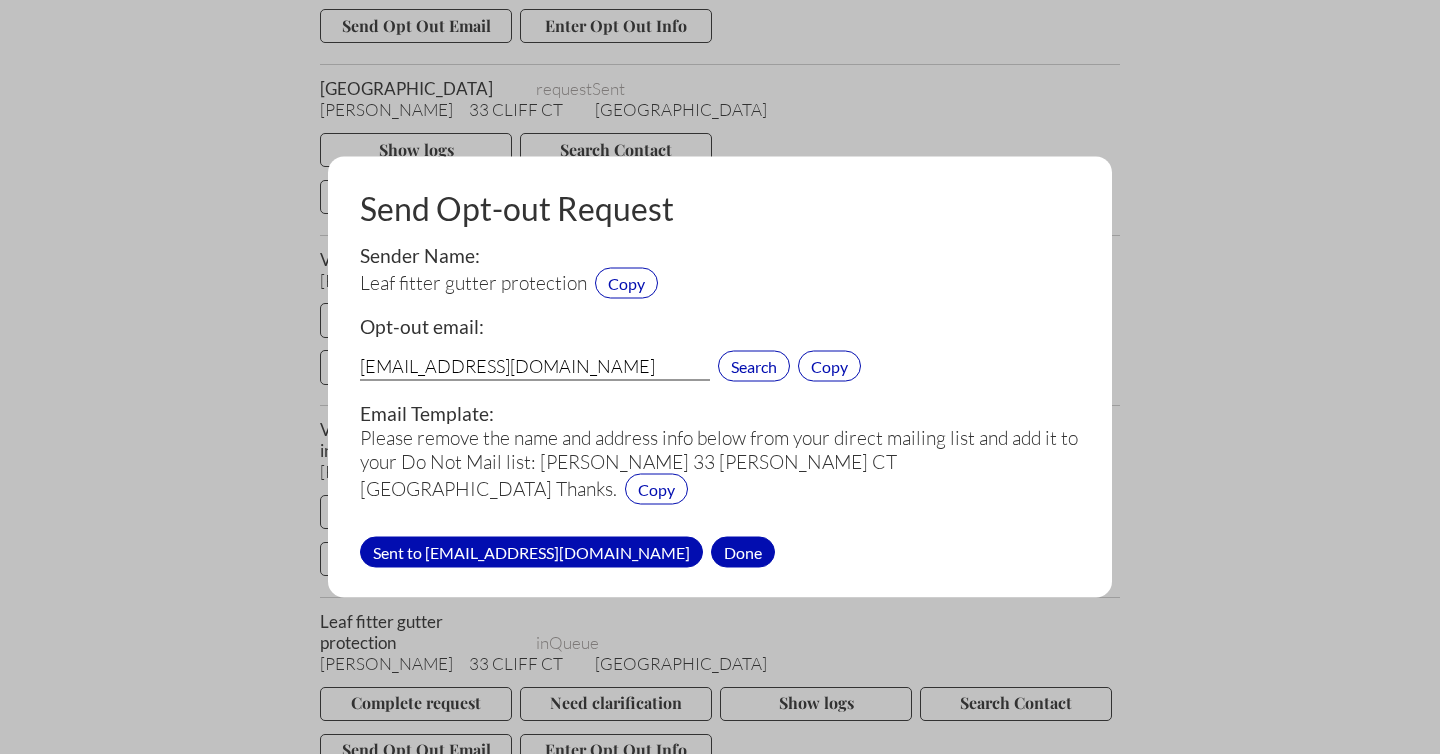 click on "Done" at bounding box center (743, 551) 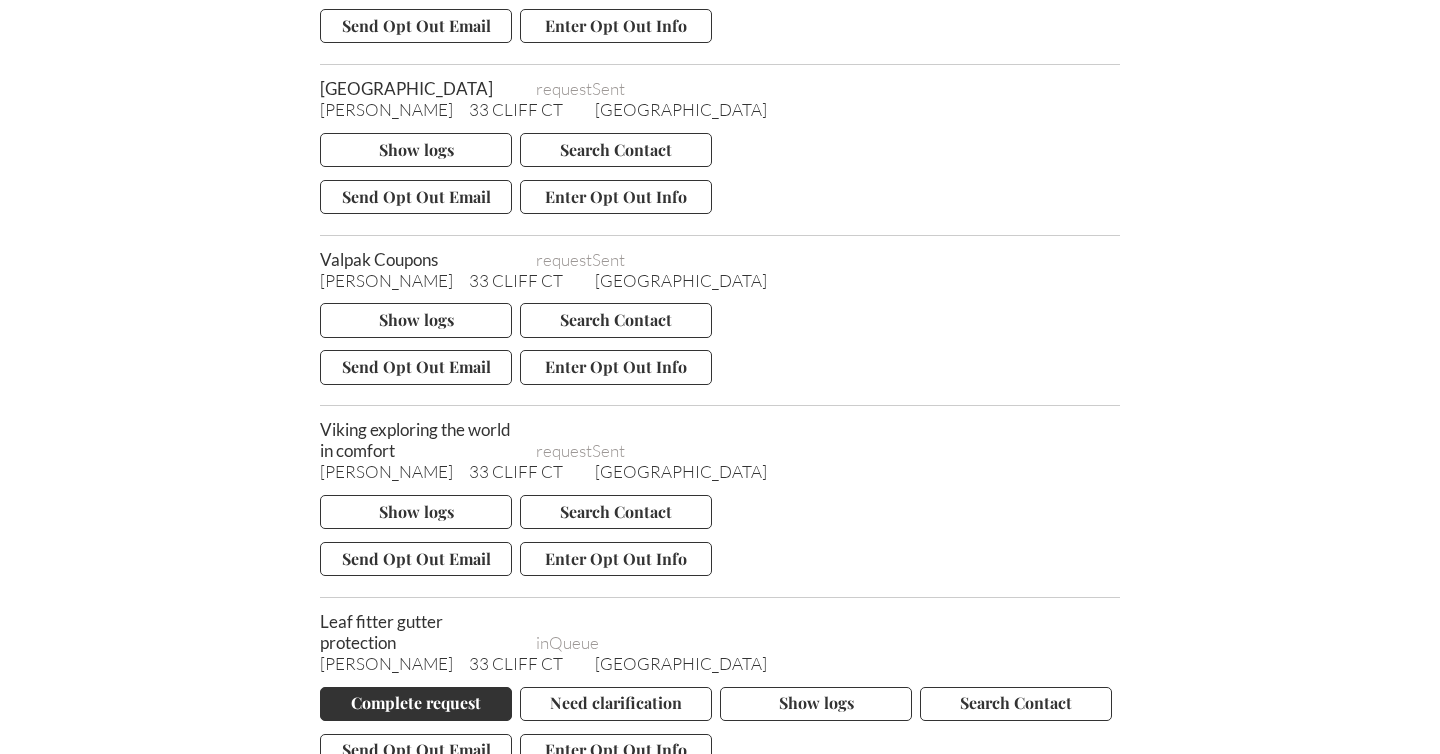 click on "Complete request" at bounding box center [416, 704] 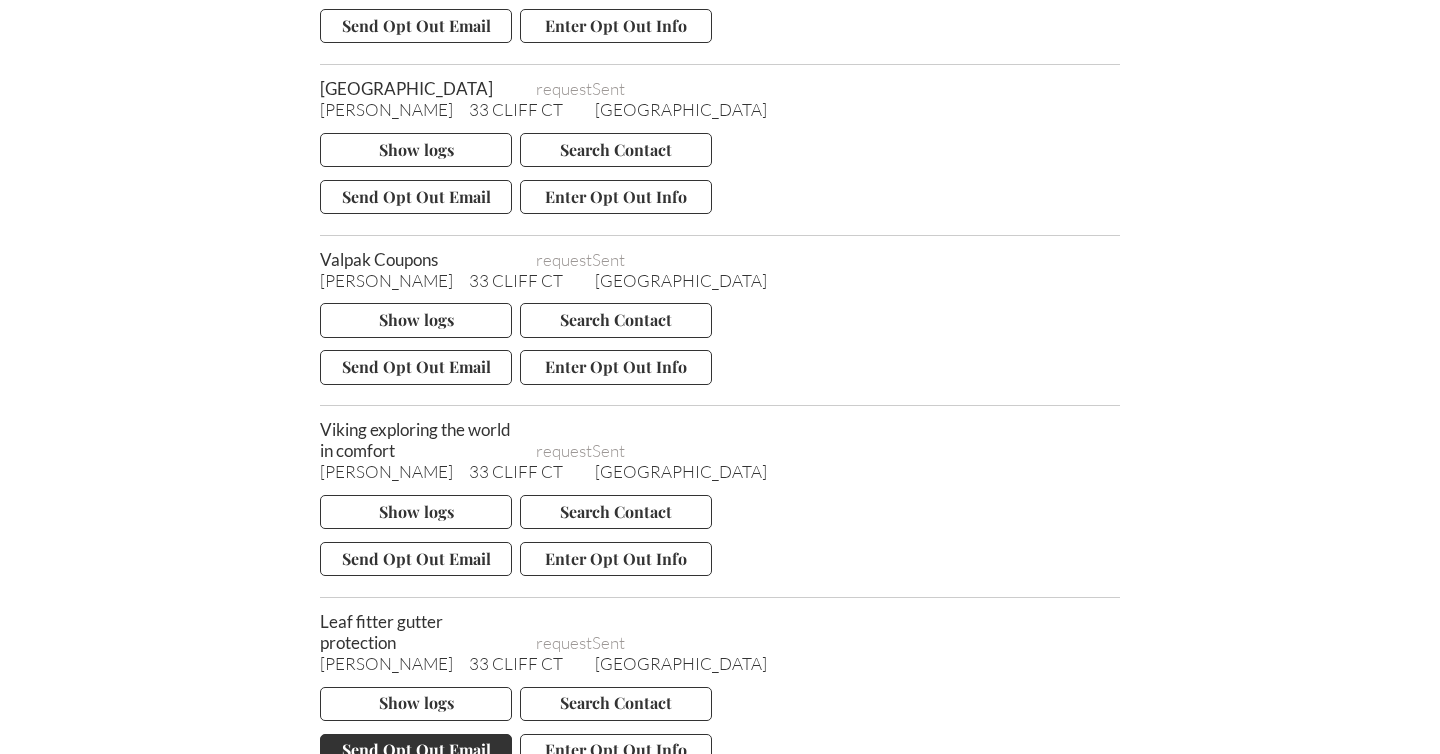 click on "Send Opt Out Email" at bounding box center [416, 751] 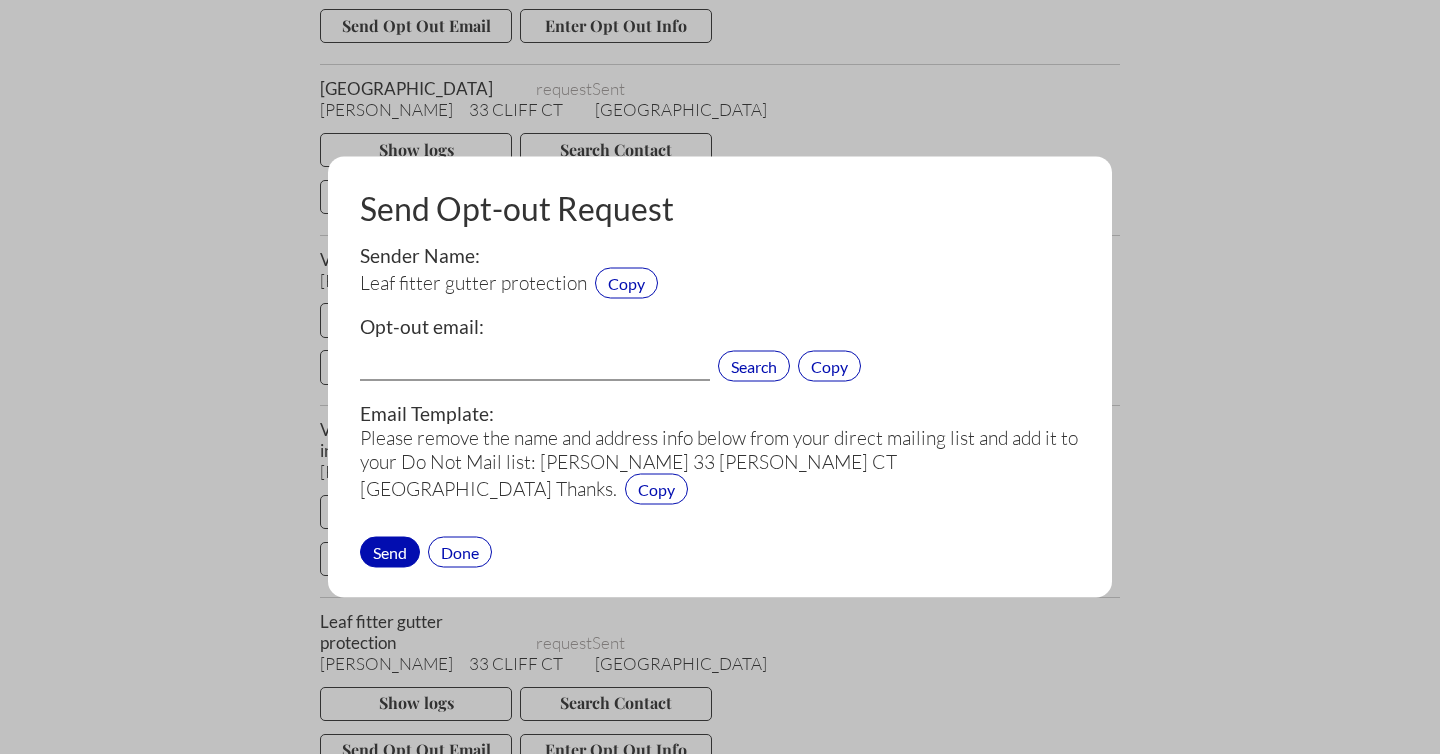 click at bounding box center [535, 368] 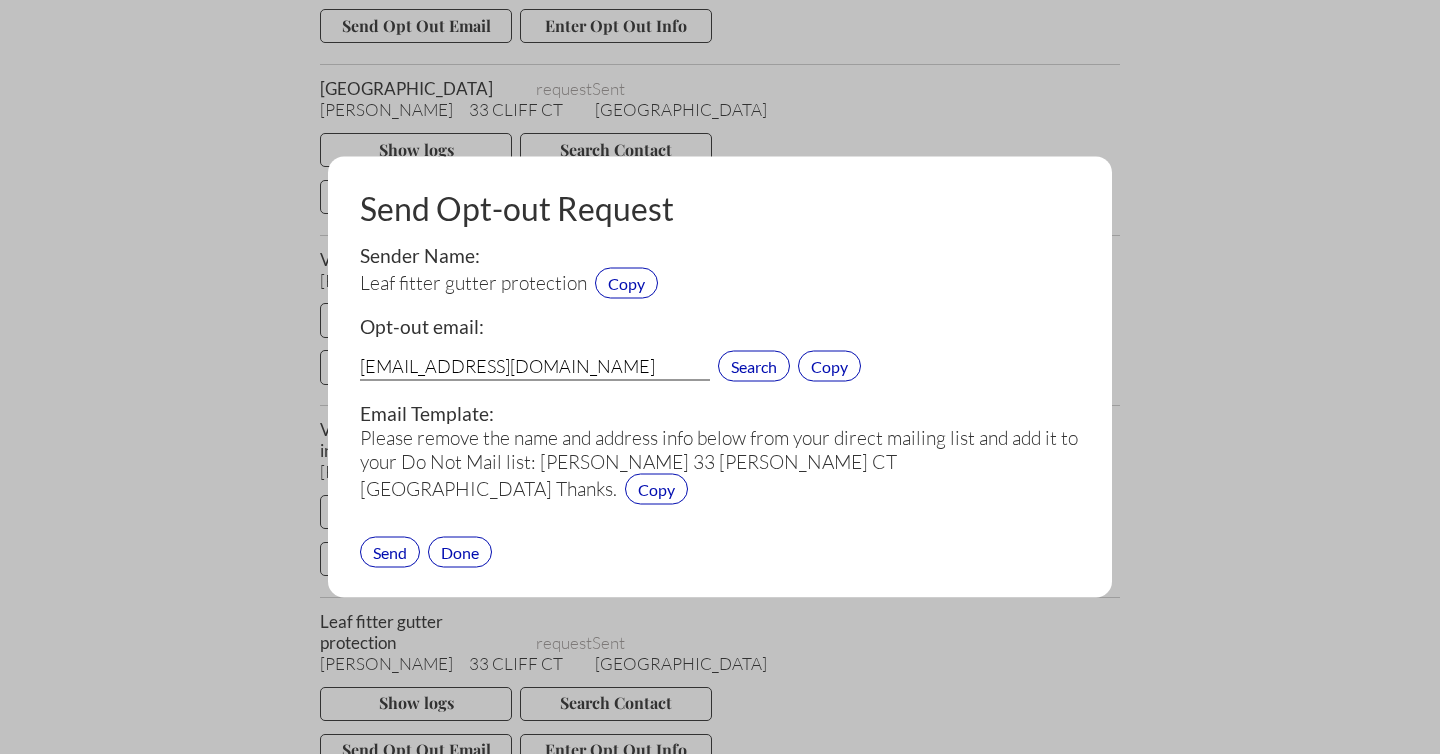 type on "privacy@leafhome.com" 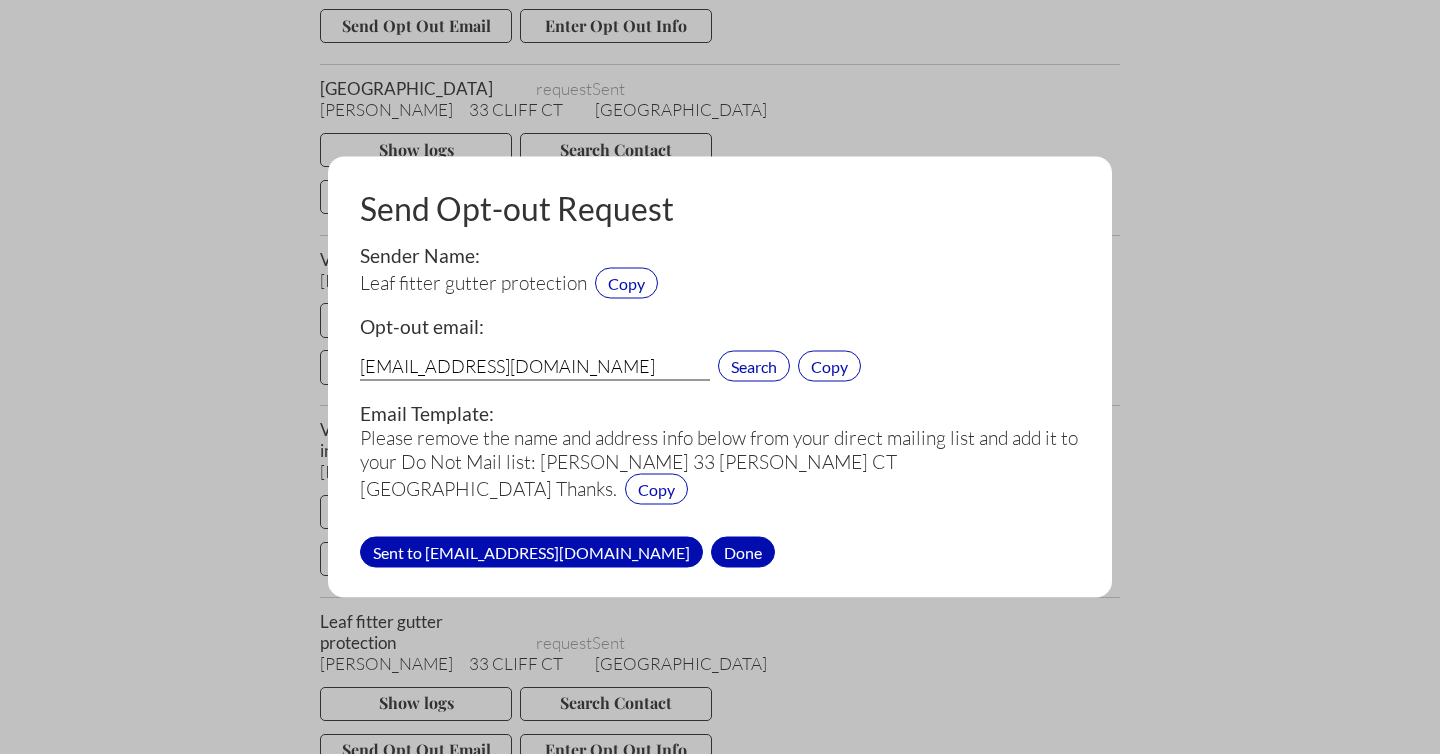 click on "Done" at bounding box center (743, 551) 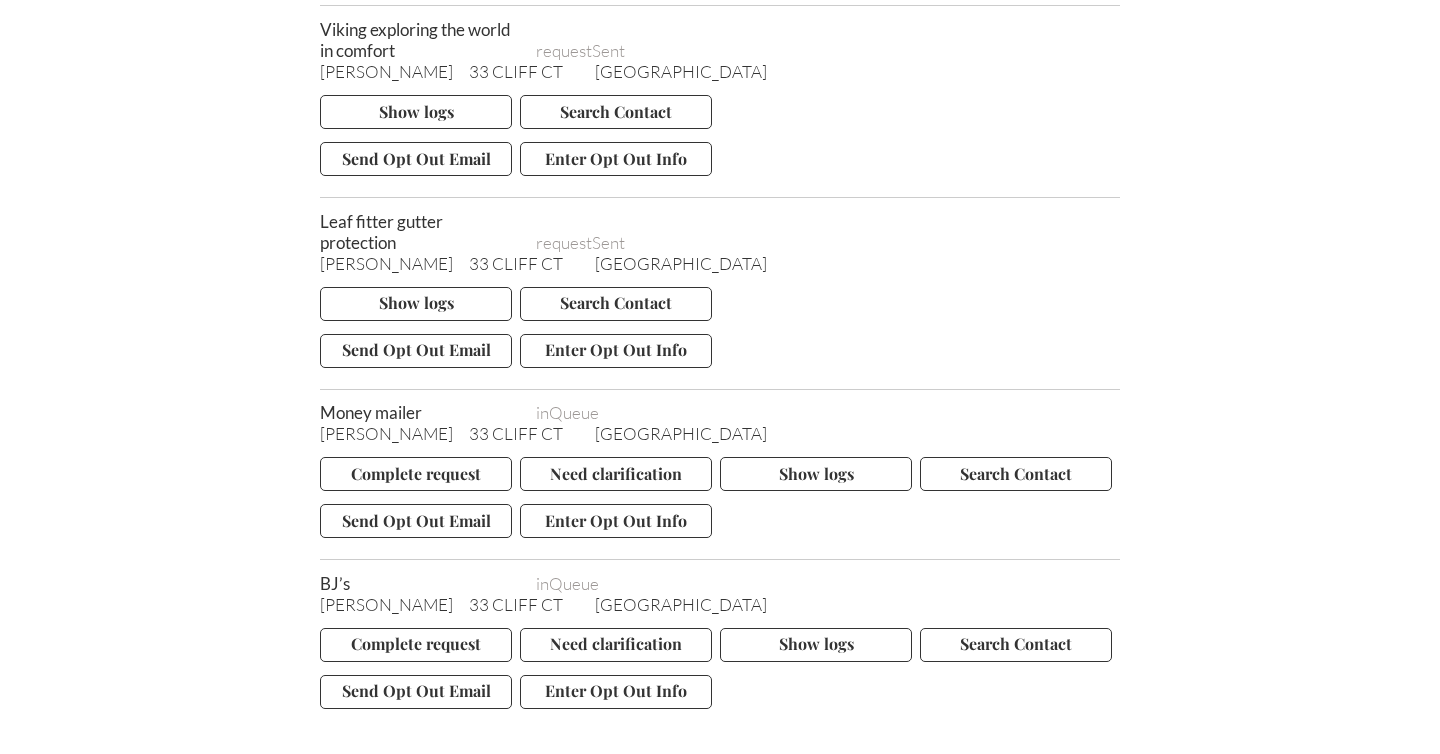 scroll, scrollTop: 11950, scrollLeft: 0, axis: vertical 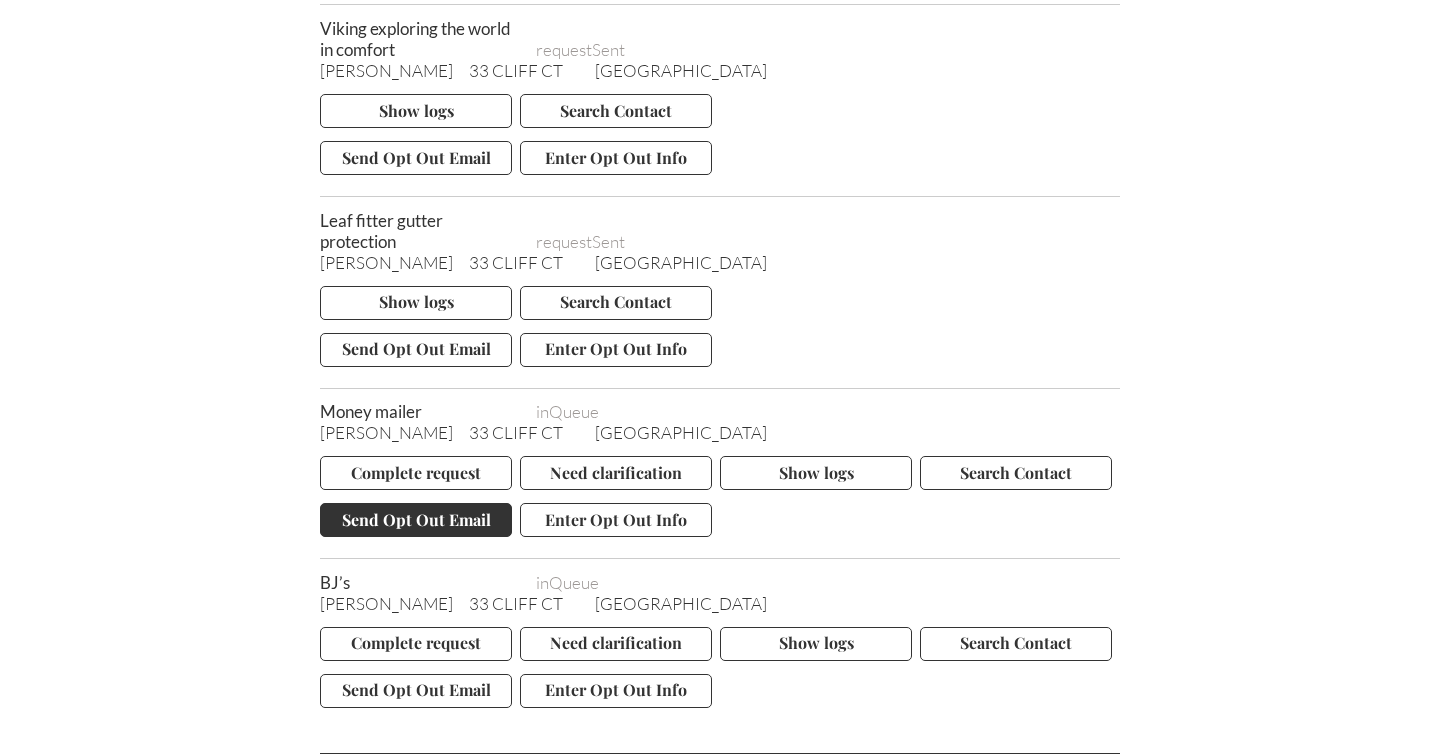 click on "Send Opt Out Email" at bounding box center (416, 520) 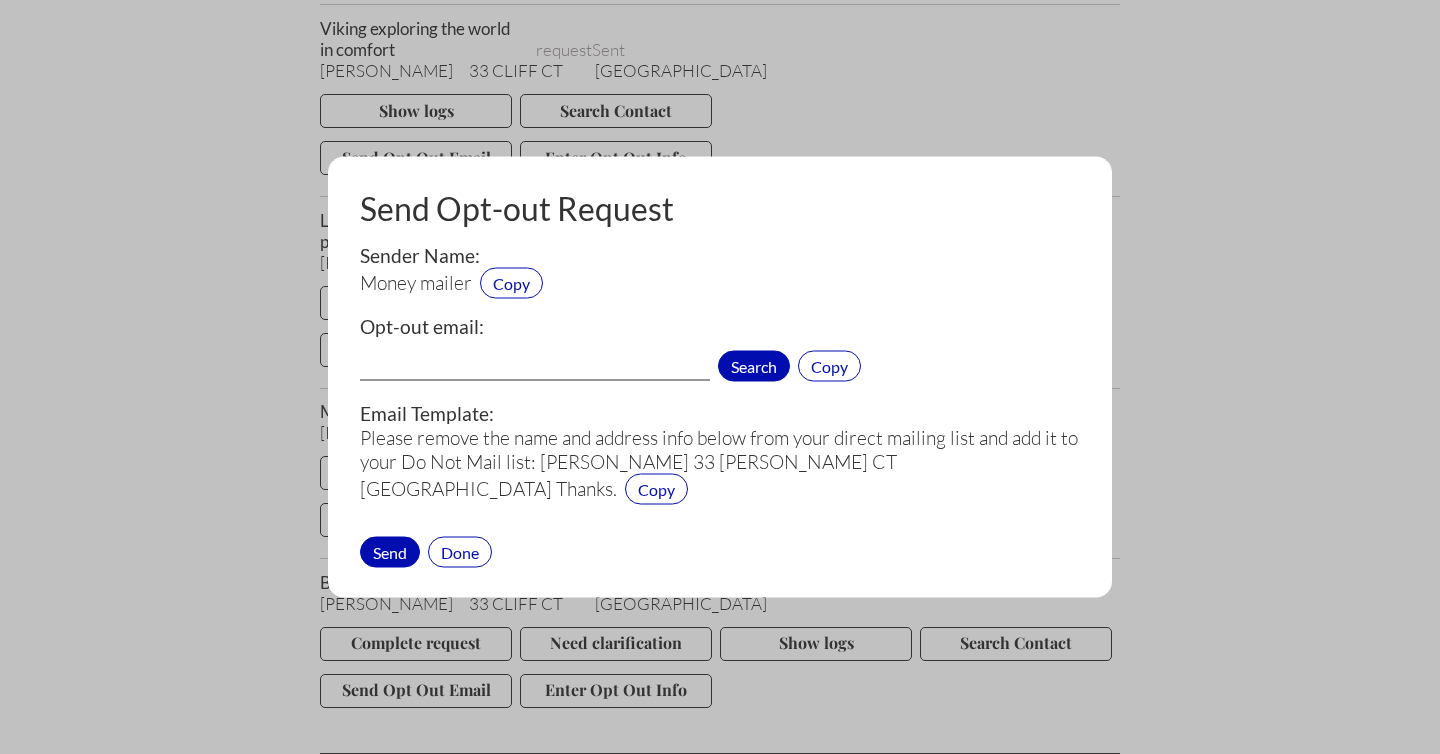 click on "Search" at bounding box center [754, 366] 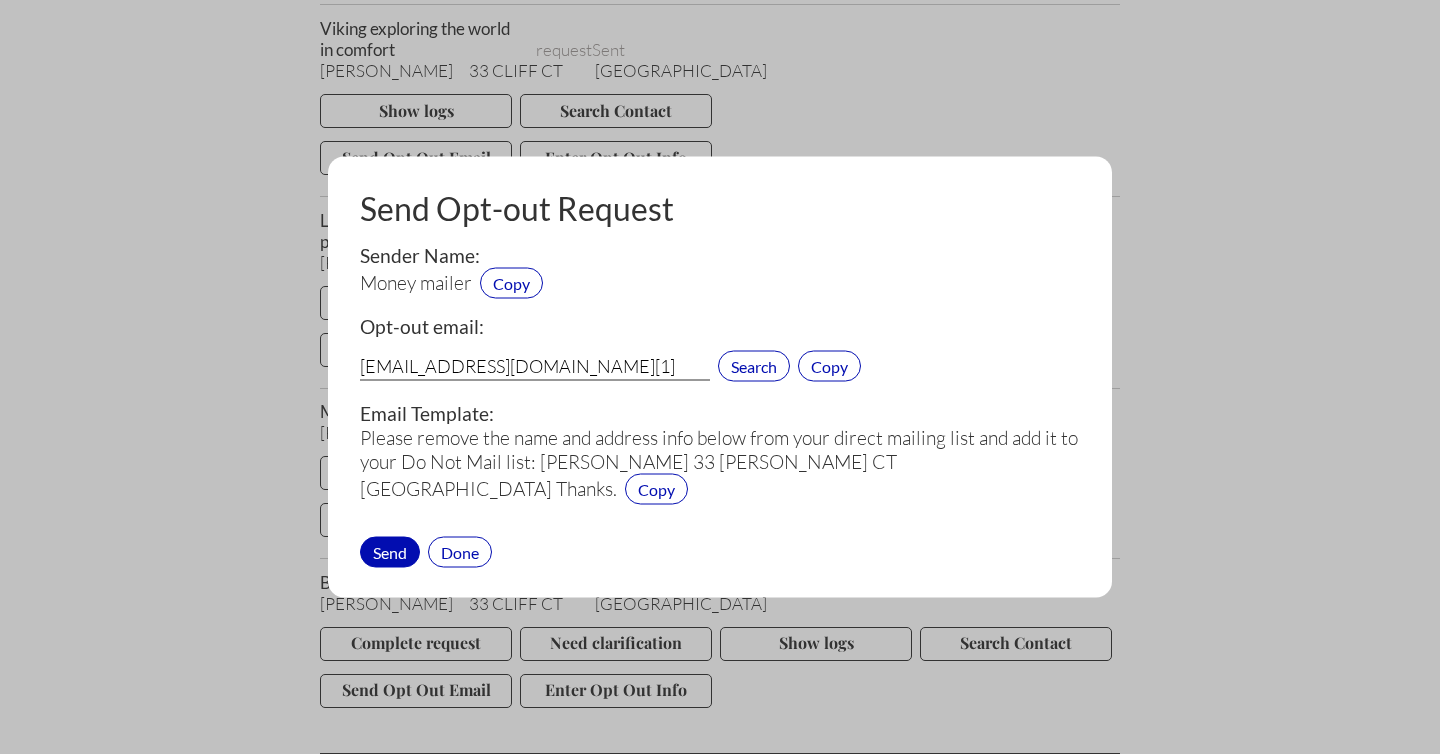 drag, startPoint x: 666, startPoint y: 364, endPoint x: 327, endPoint y: 355, distance: 339.11945 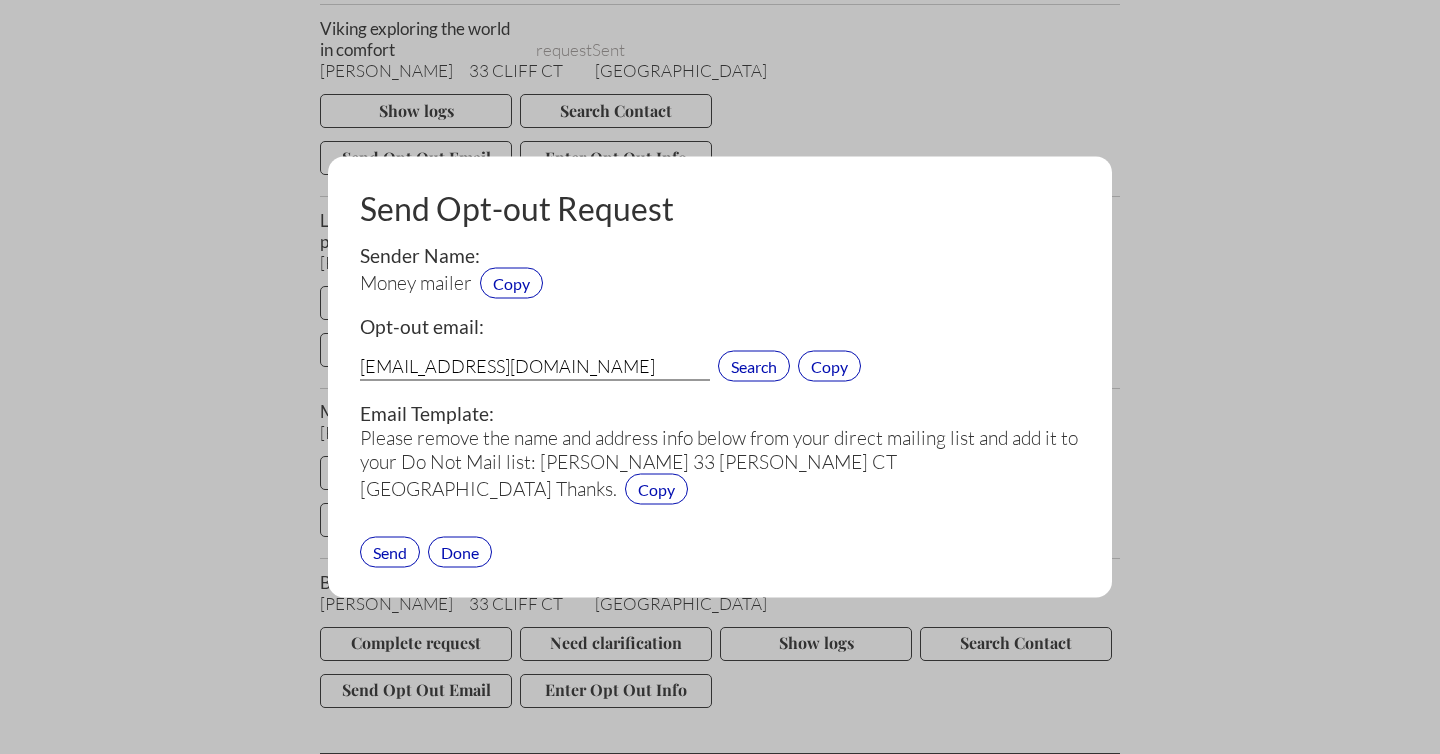 type on "ListManagerContact@moneymailer.com" 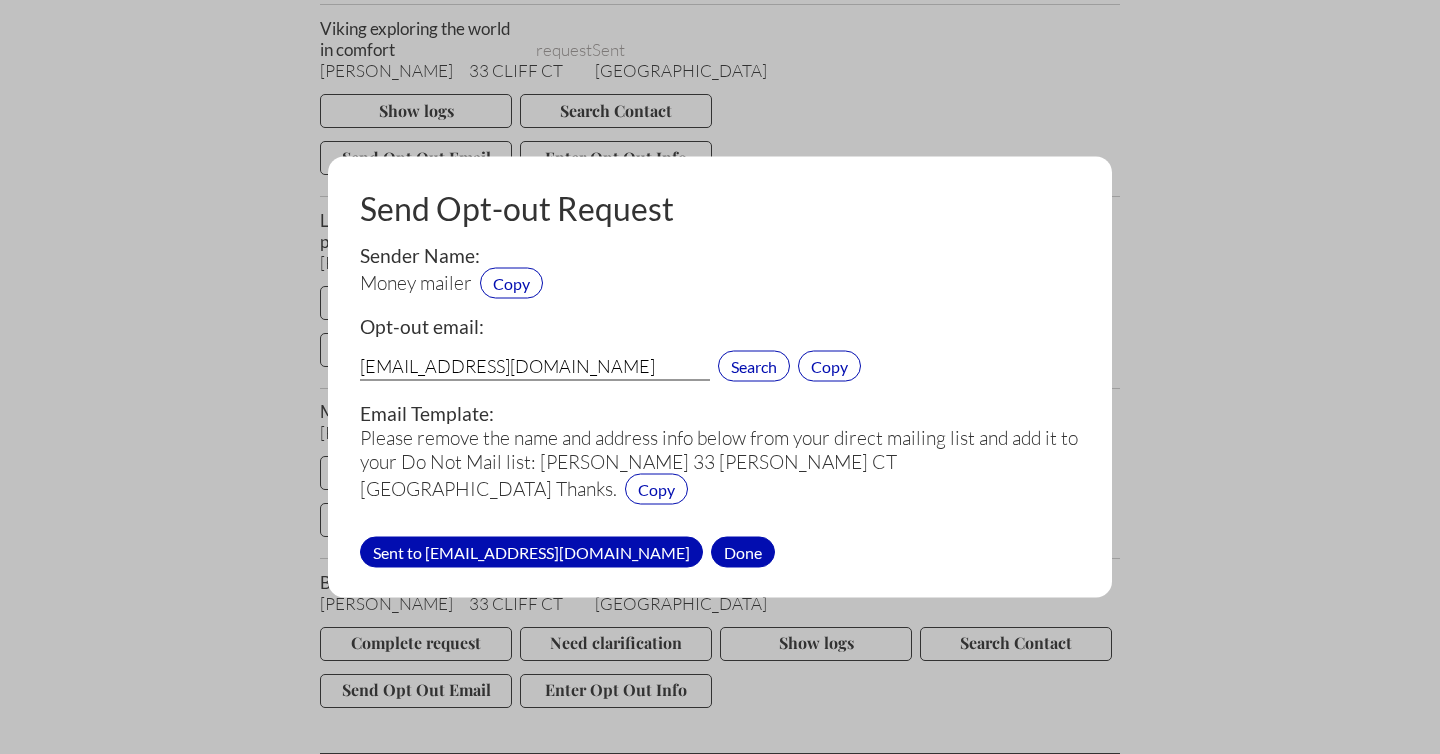 click on "Done" at bounding box center [743, 551] 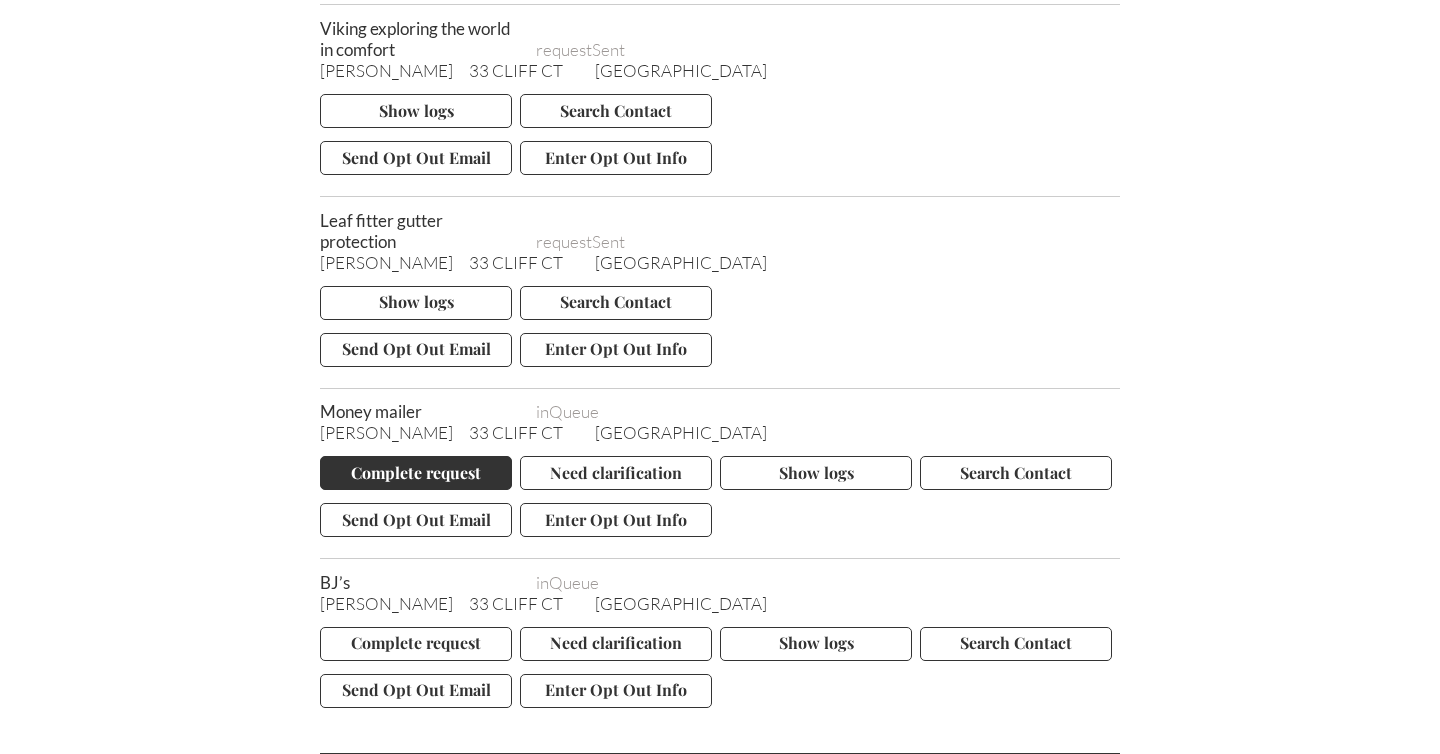 click on "Complete request" at bounding box center [416, 473] 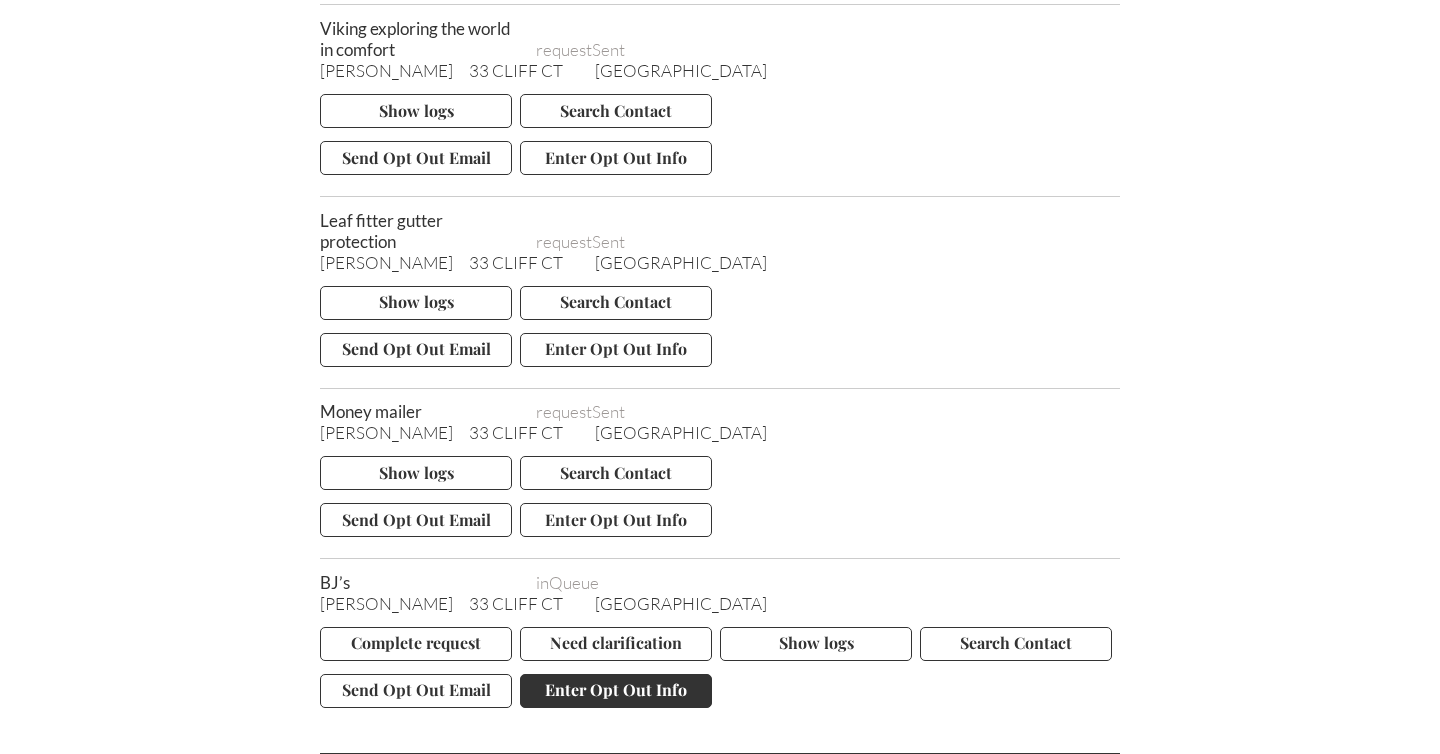 click on "Enter Opt Out Info" at bounding box center [616, 691] 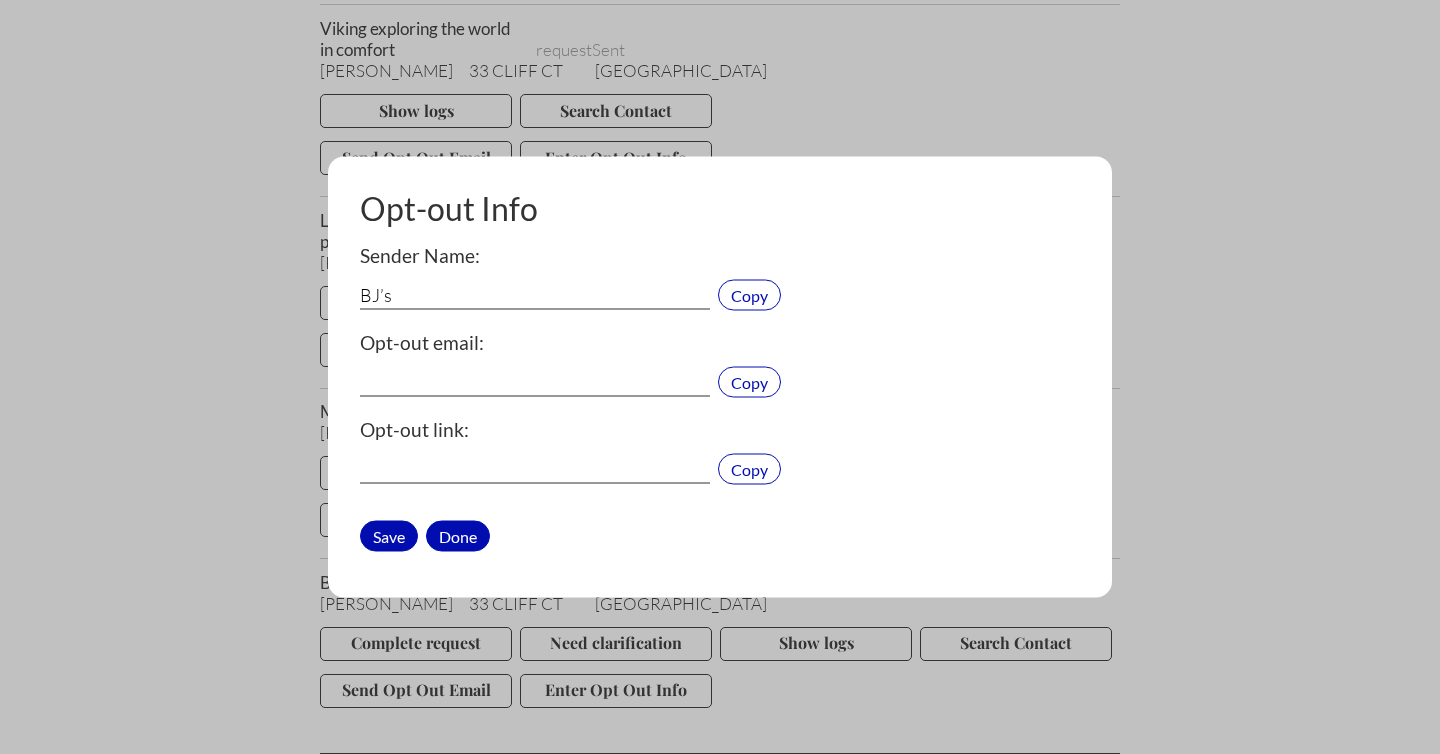 click on "Done" at bounding box center [458, 535] 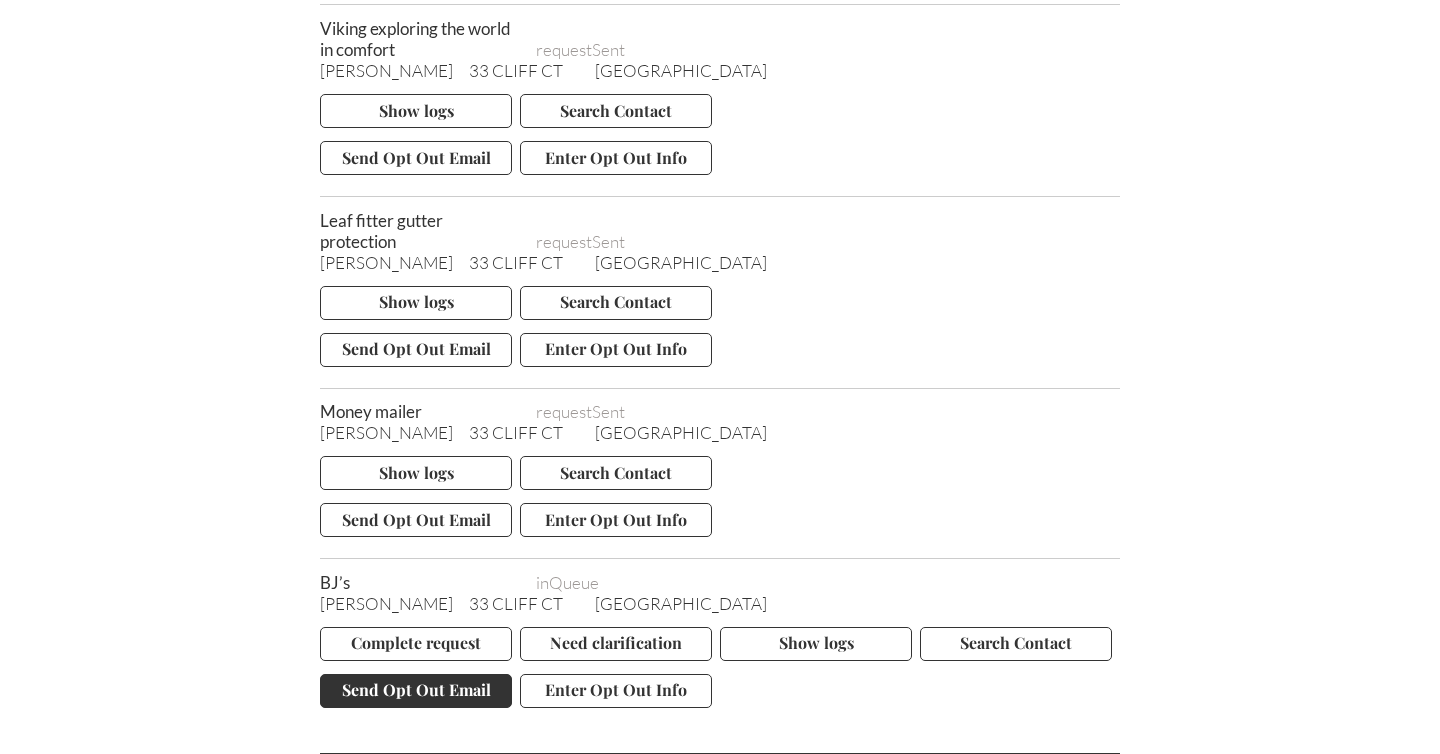 click on "Send Opt Out Email" at bounding box center (416, 691) 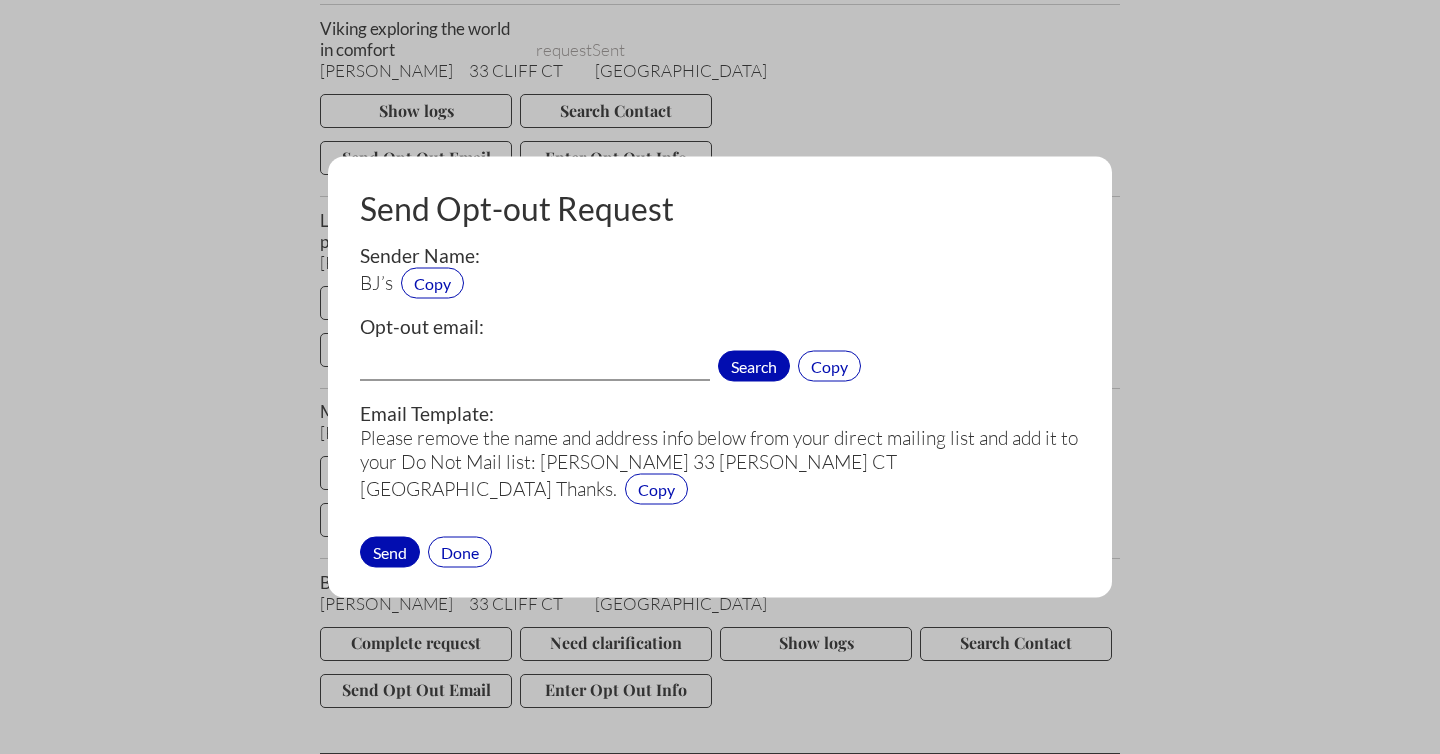click on "Search" at bounding box center (754, 366) 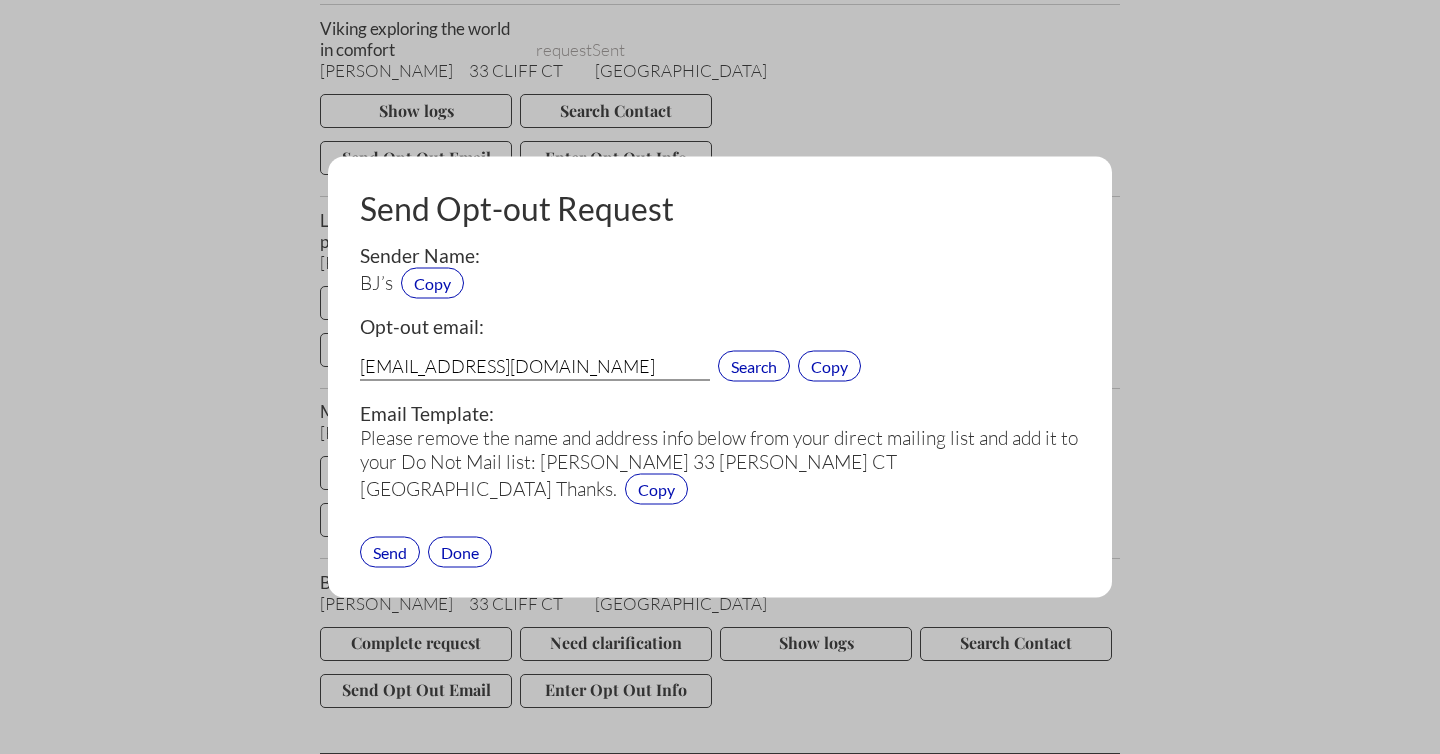 click on "Send" at bounding box center (390, 551) 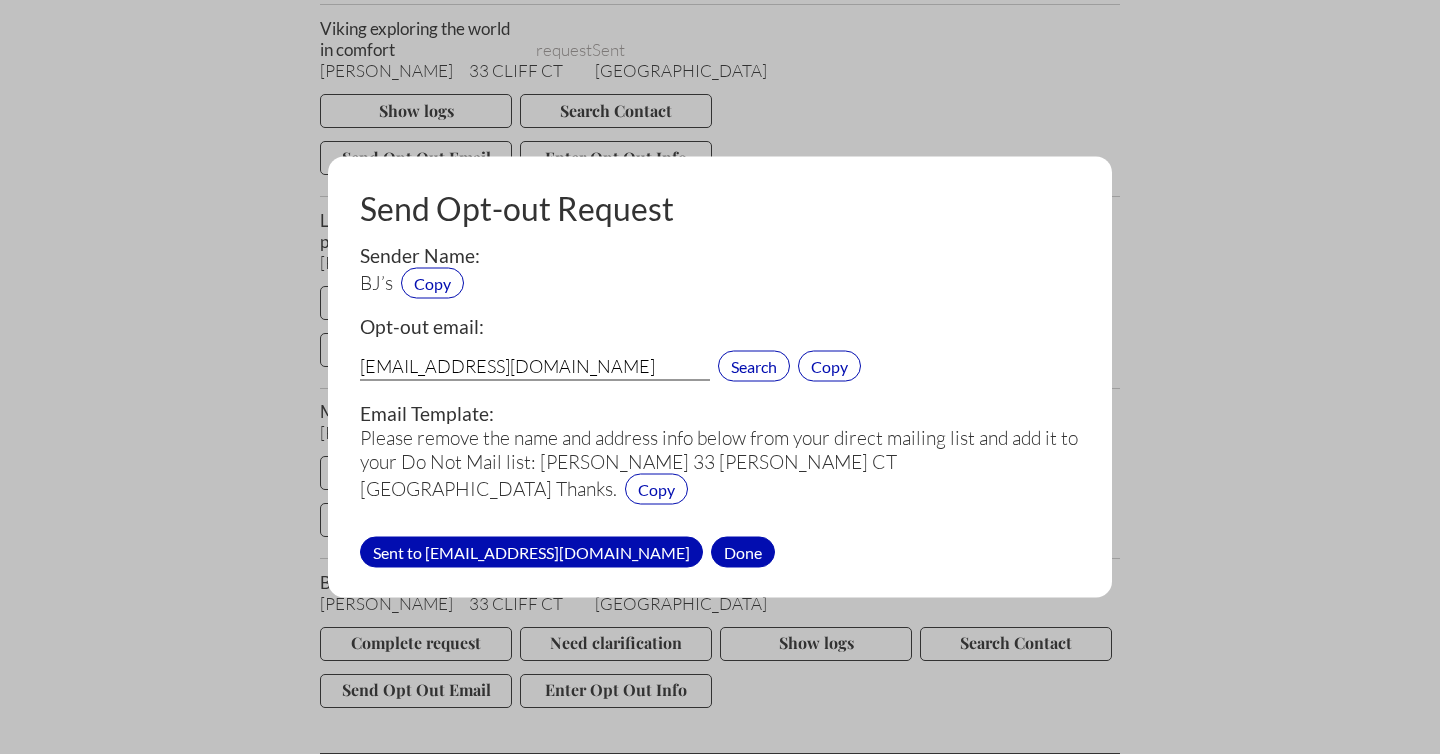 click on "Done" at bounding box center (743, 551) 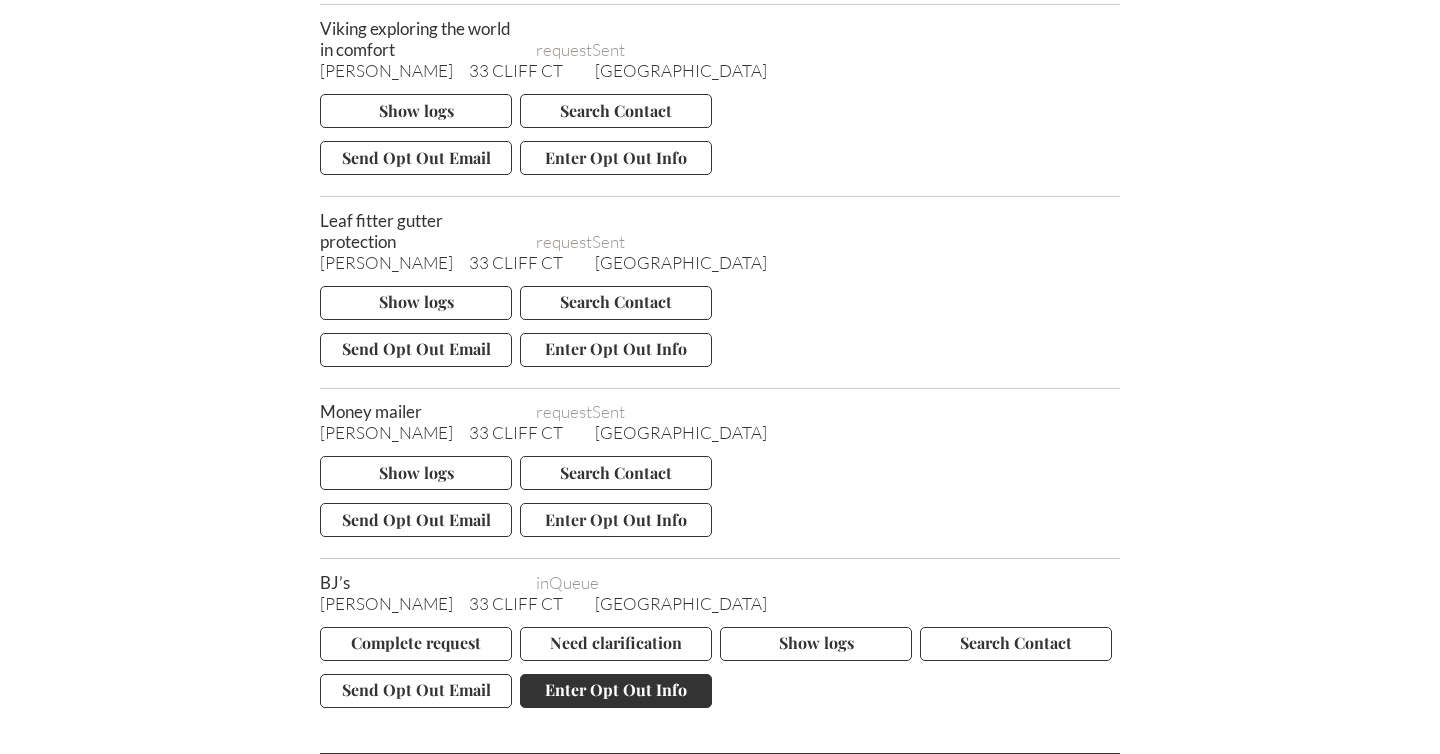 click on "Enter Opt Out Info" at bounding box center (616, 691) 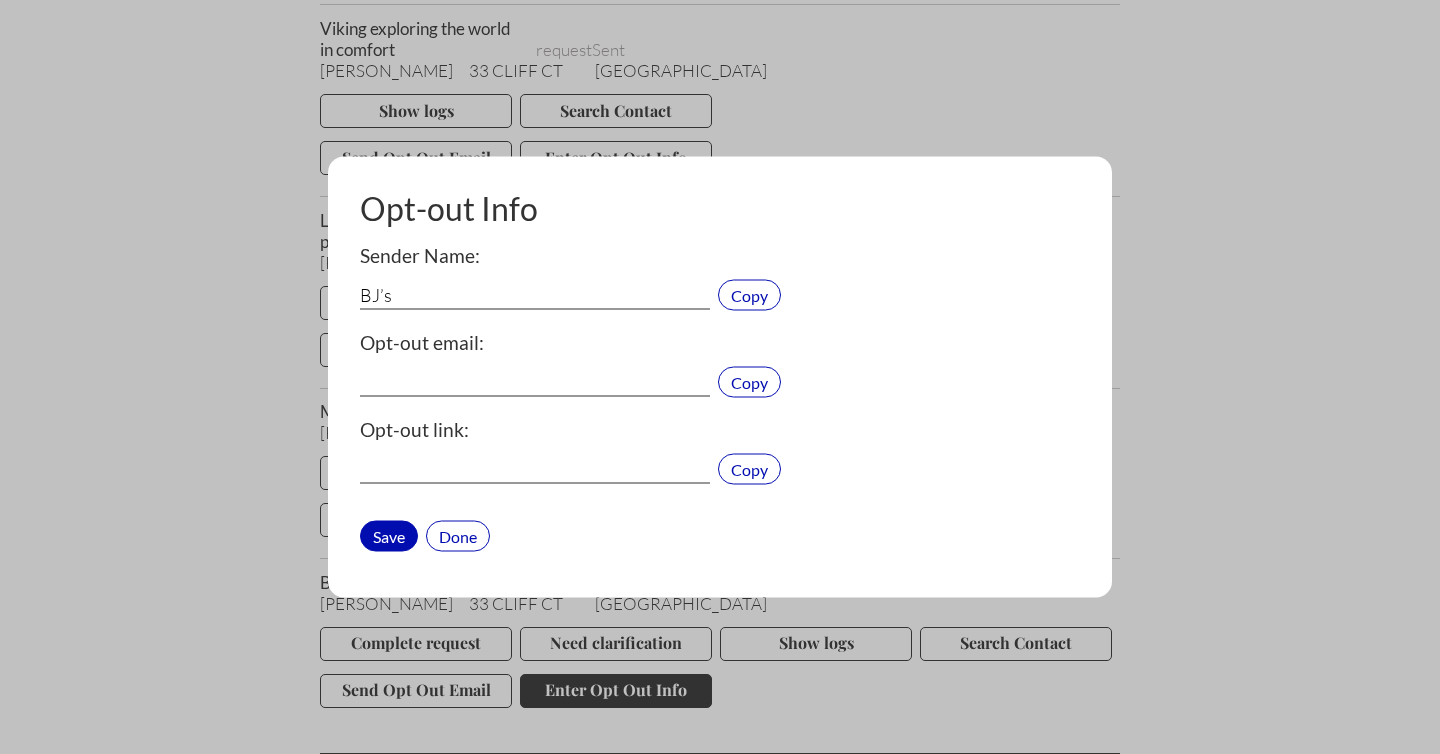 type on "CustomerCare@bjs.com" 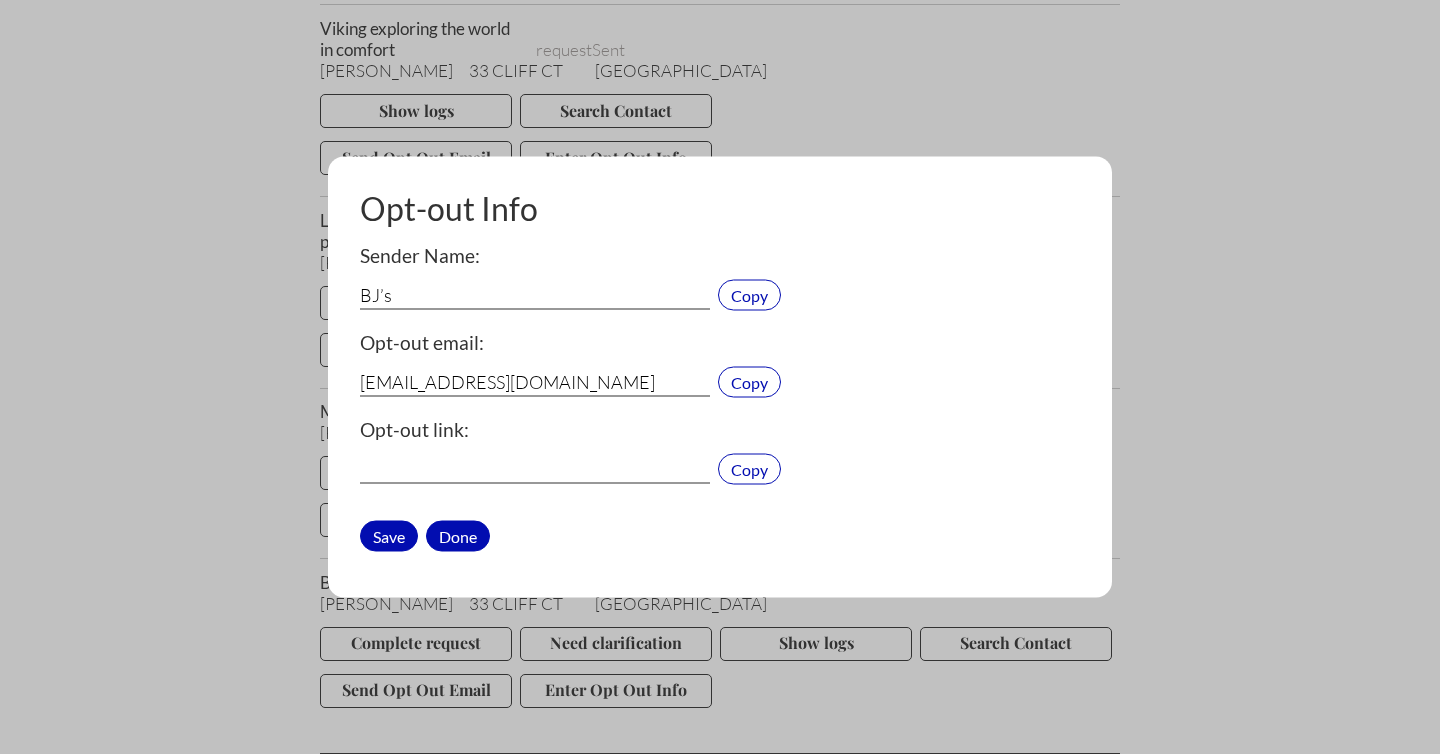 click on "Done" at bounding box center [458, 535] 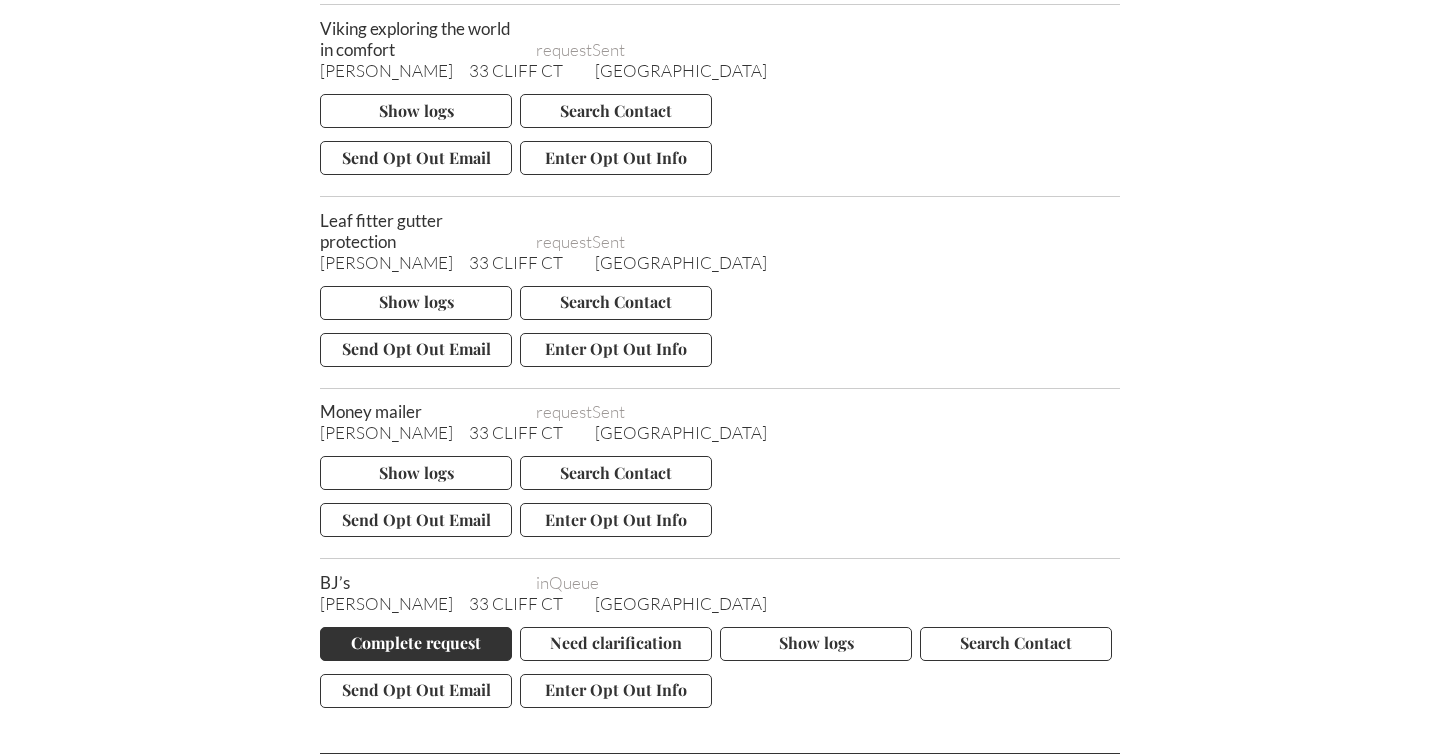 click on "Complete request" at bounding box center (416, 644) 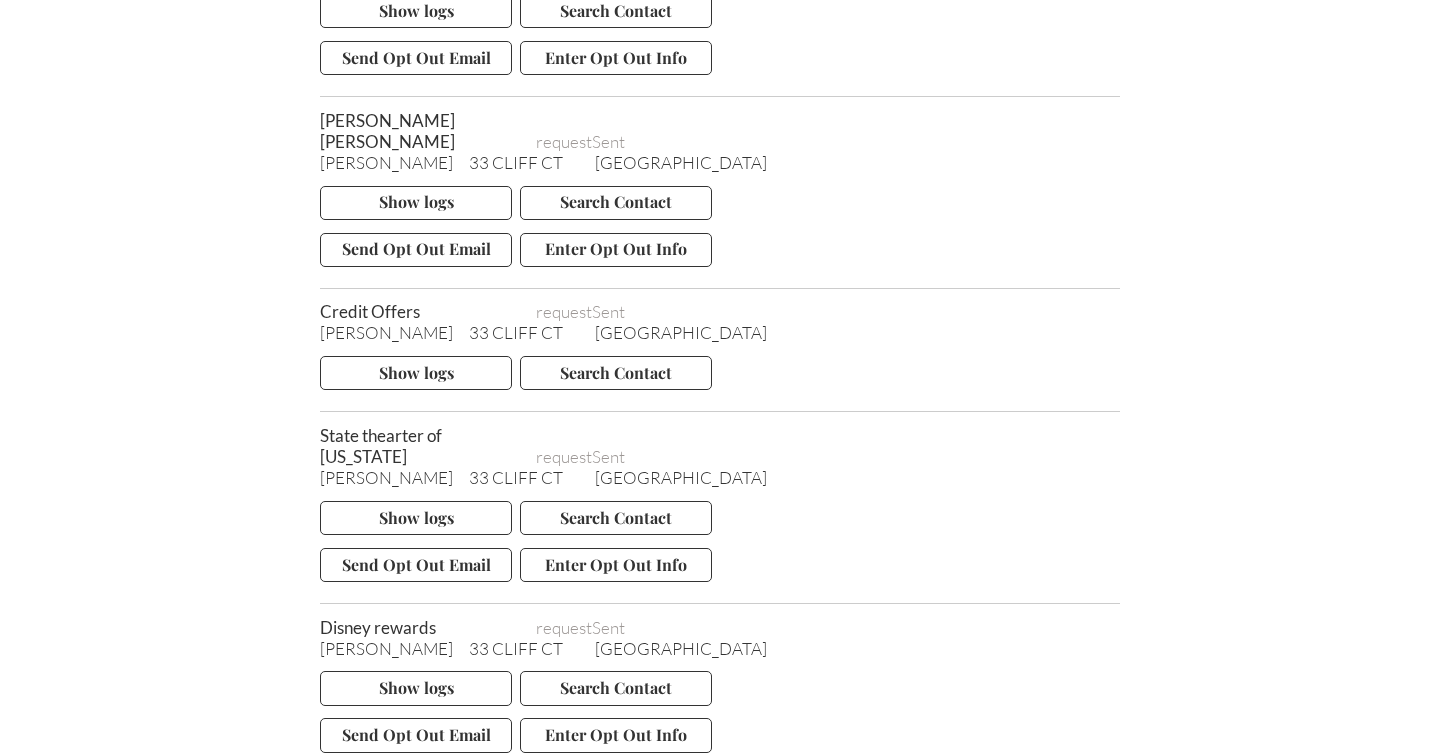 scroll, scrollTop: 9638, scrollLeft: 0, axis: vertical 